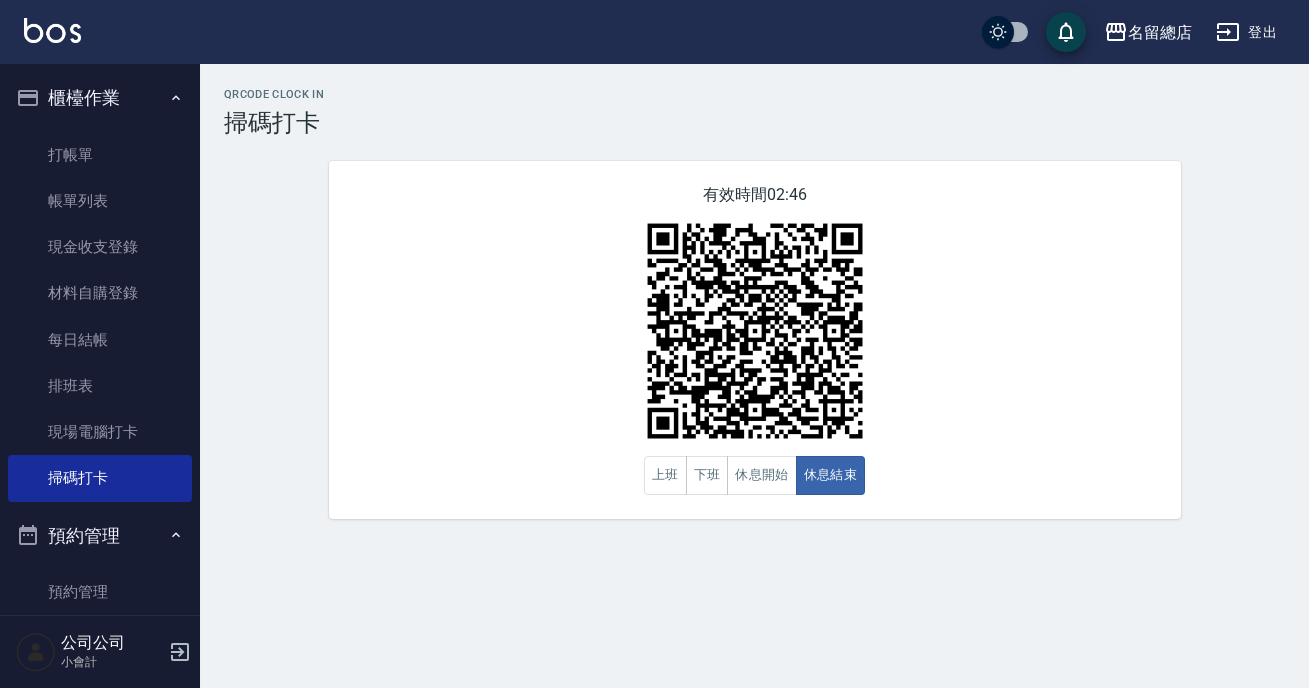 scroll, scrollTop: 0, scrollLeft: 0, axis: both 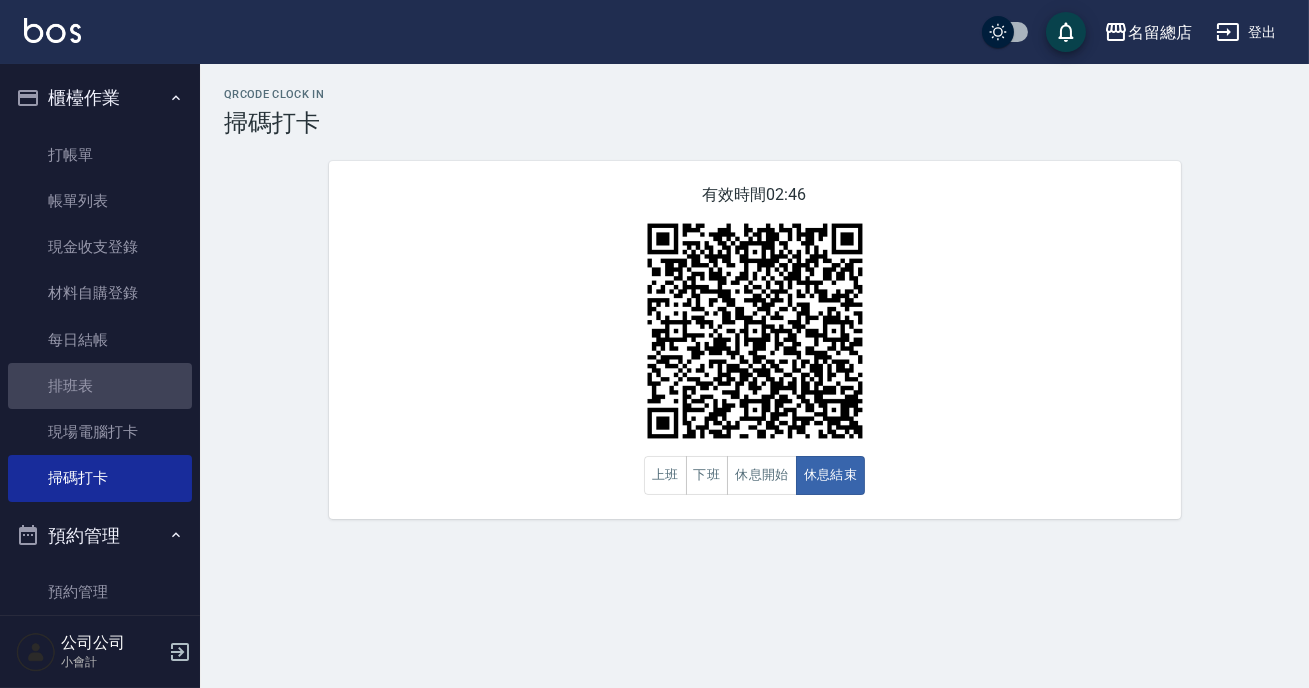drag, startPoint x: 132, startPoint y: 385, endPoint x: 206, endPoint y: 369, distance: 75.70998 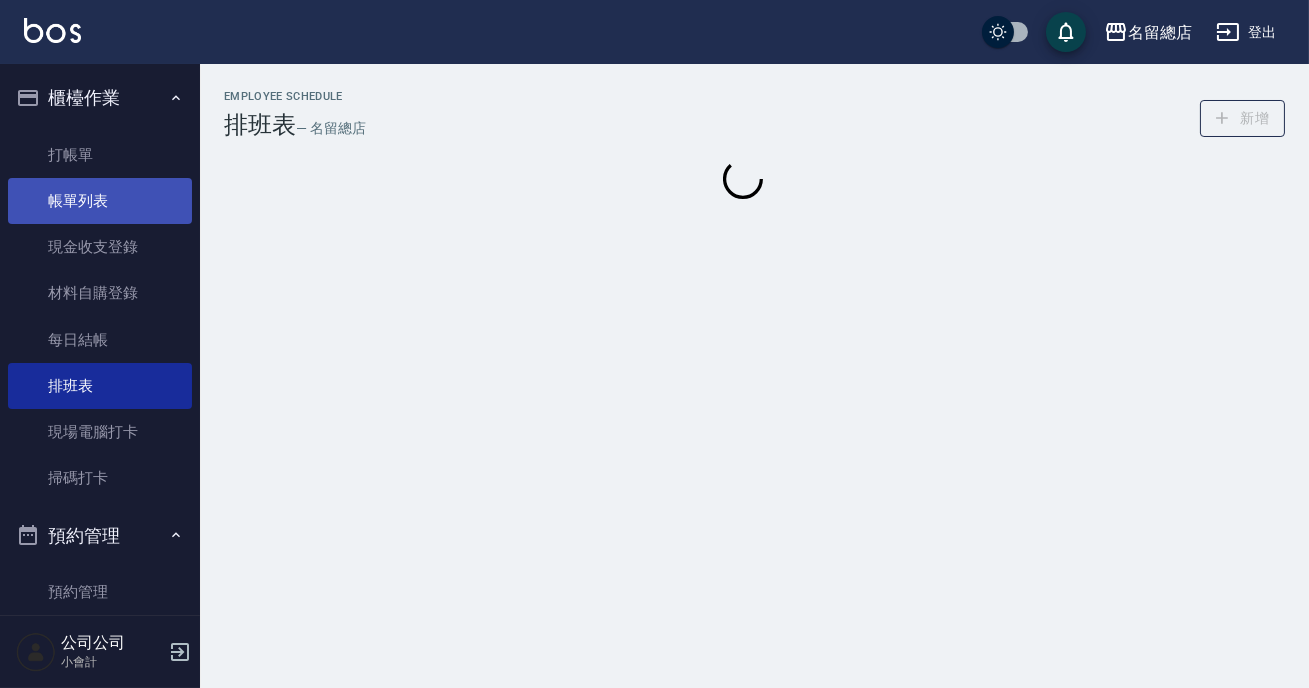 click on "帳單列表" at bounding box center (100, 201) 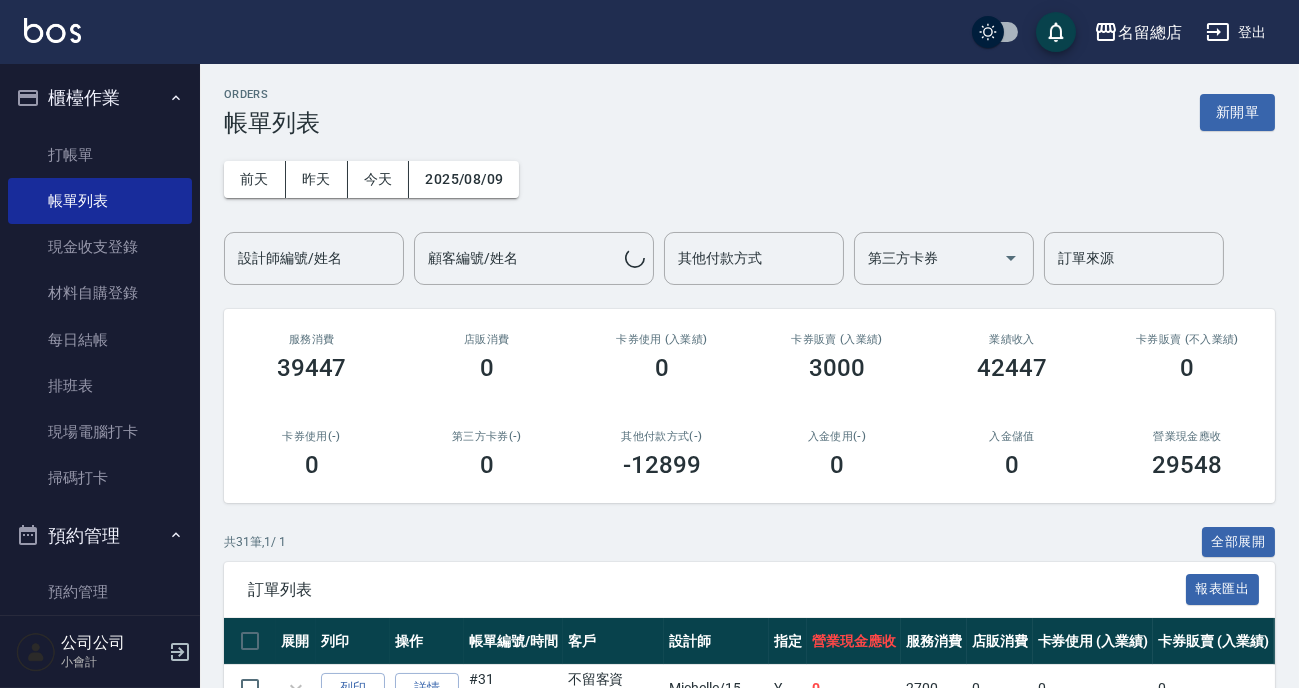 click on "新開單" at bounding box center [1237, 112] 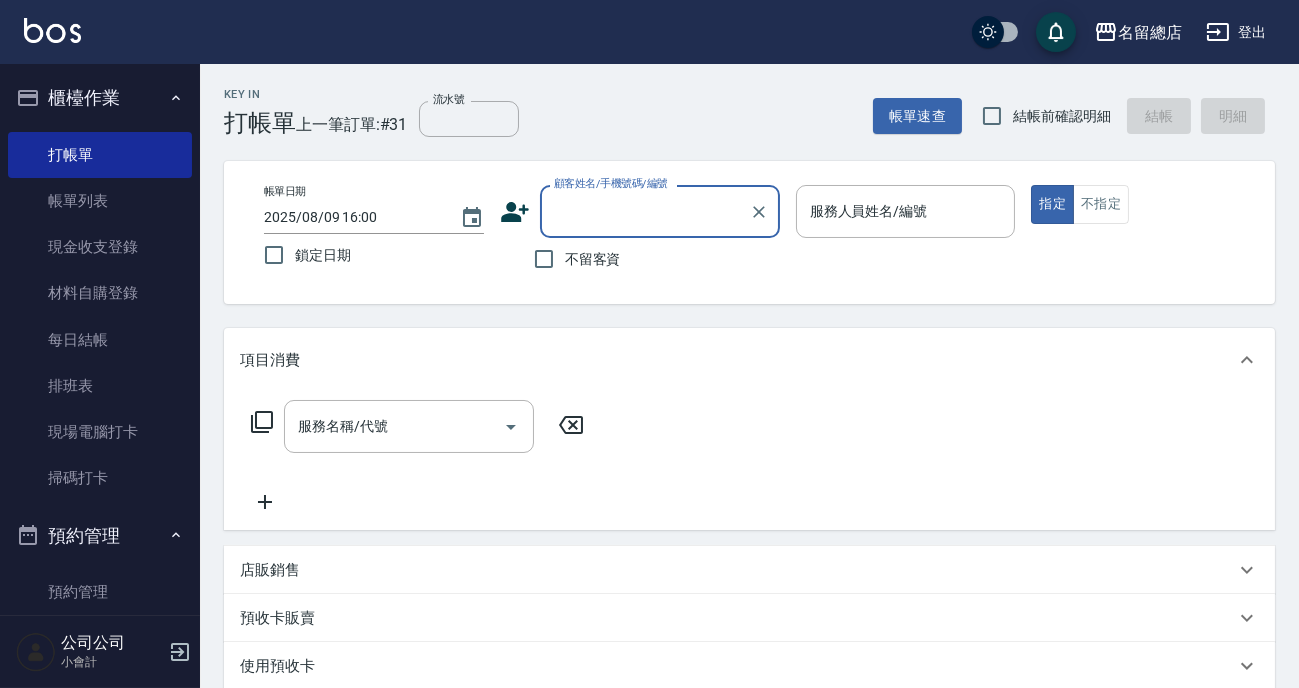 click on "不留客資" at bounding box center (593, 259) 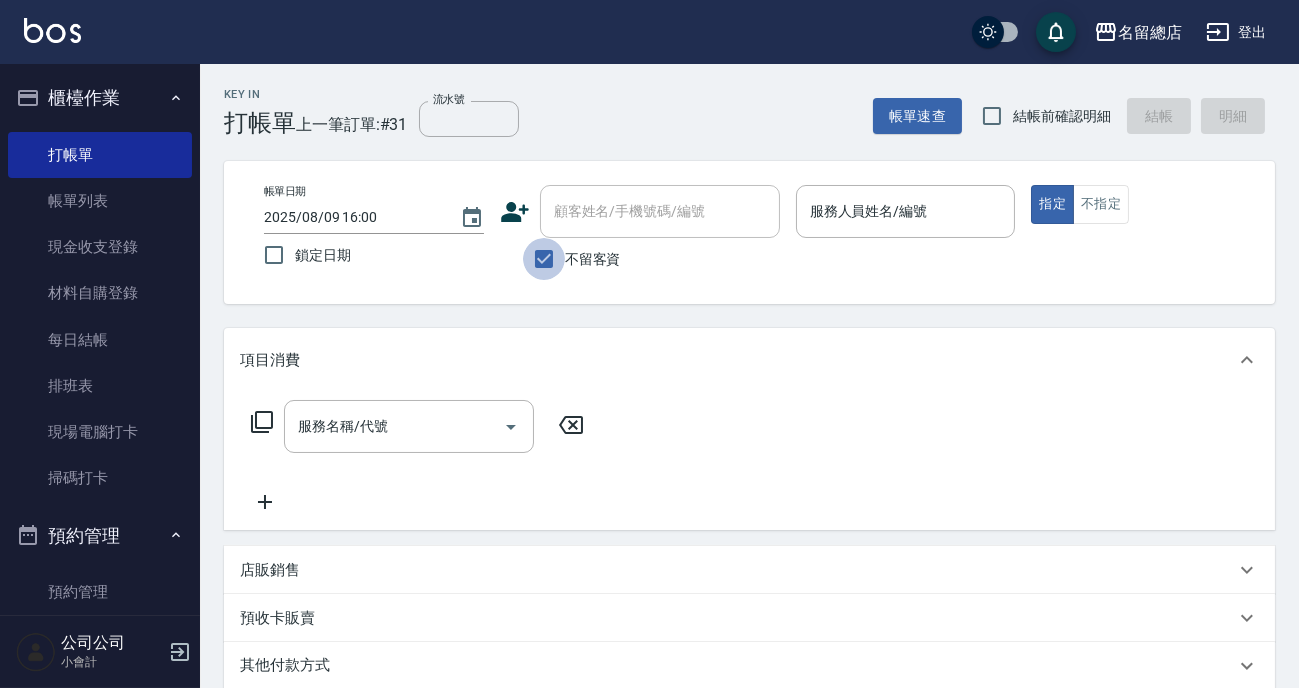 click on "不留客資" at bounding box center [544, 259] 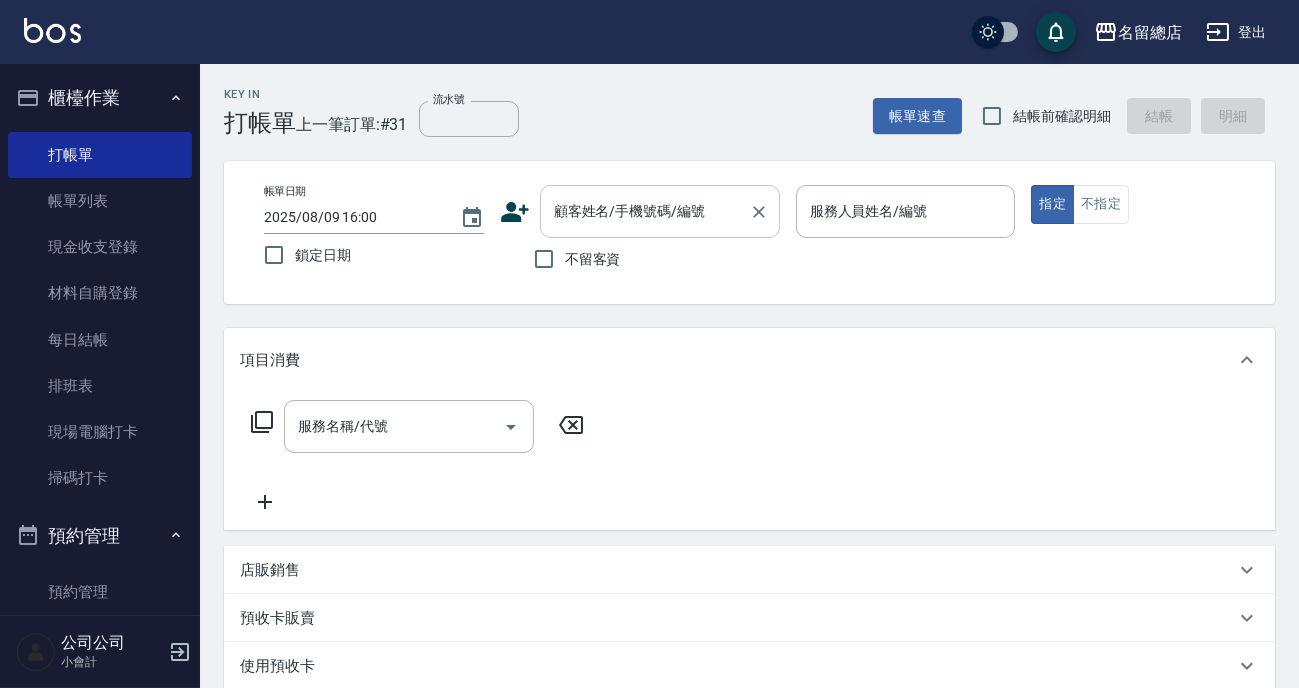 click on "顧客姓名/手機號碼/編號 顧客姓名/手機號碼/編號" at bounding box center [660, 211] 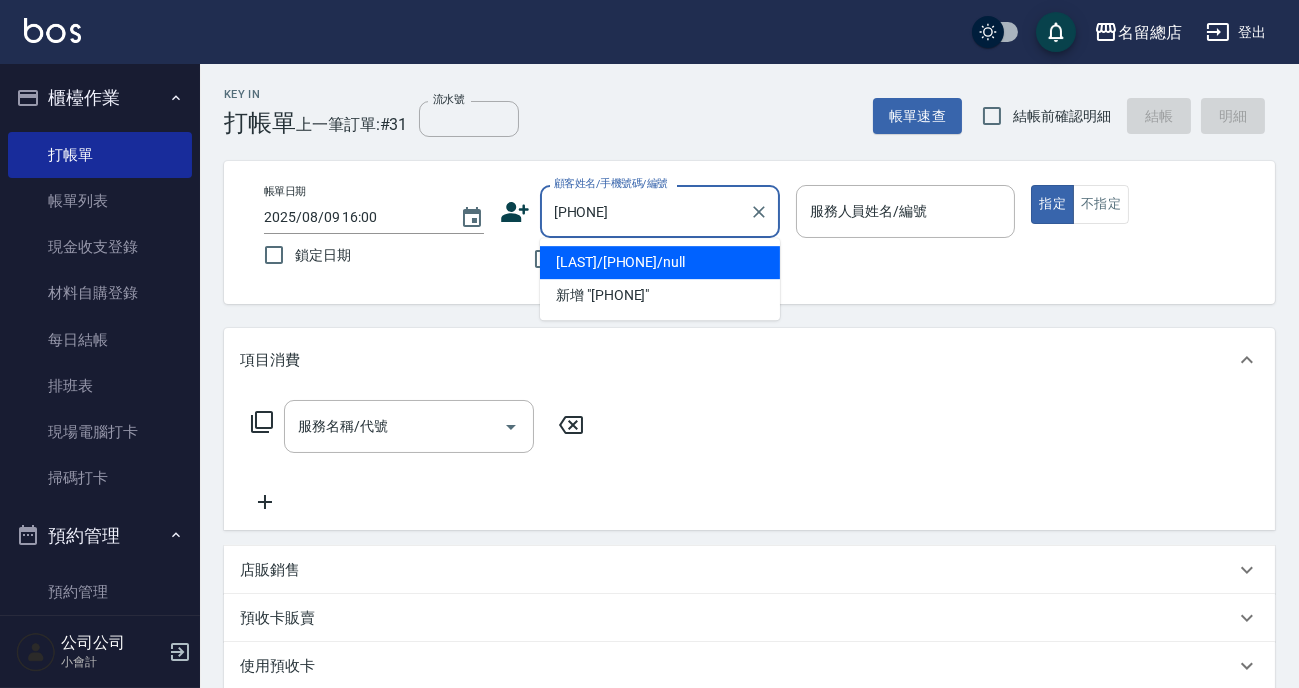 click on "[LAST]/[PHONE]/null" at bounding box center [660, 262] 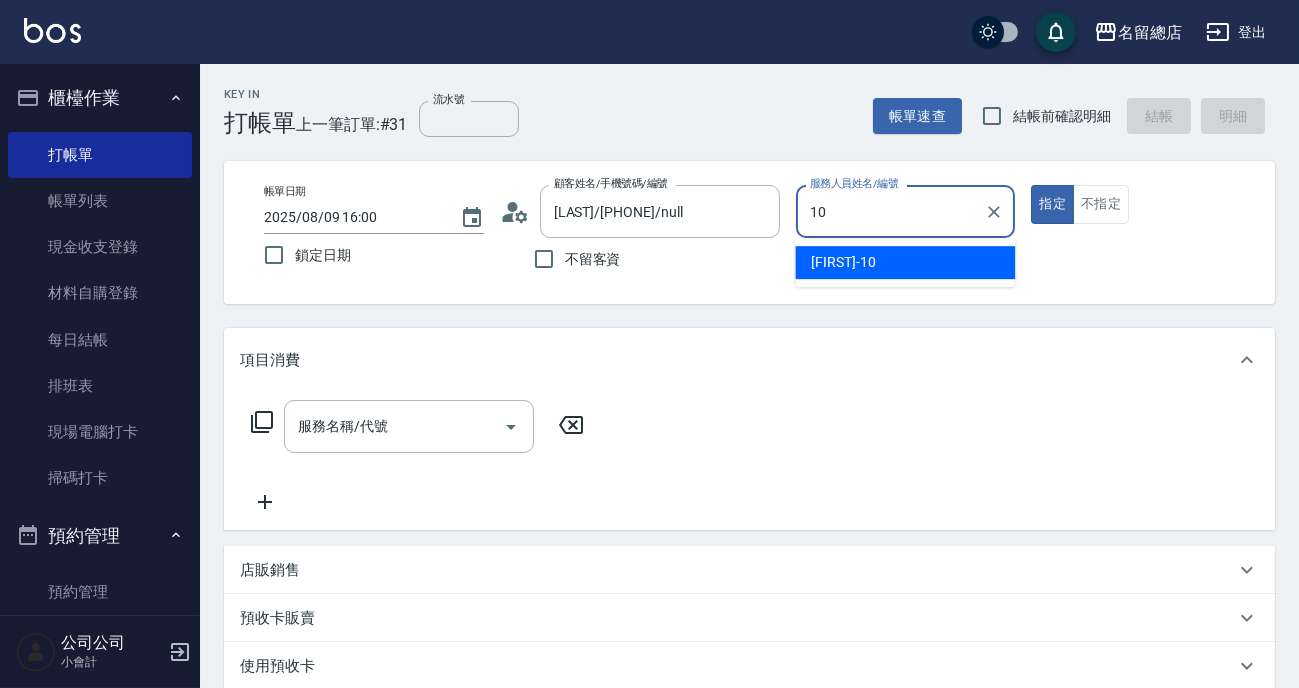 type on "Penny-10" 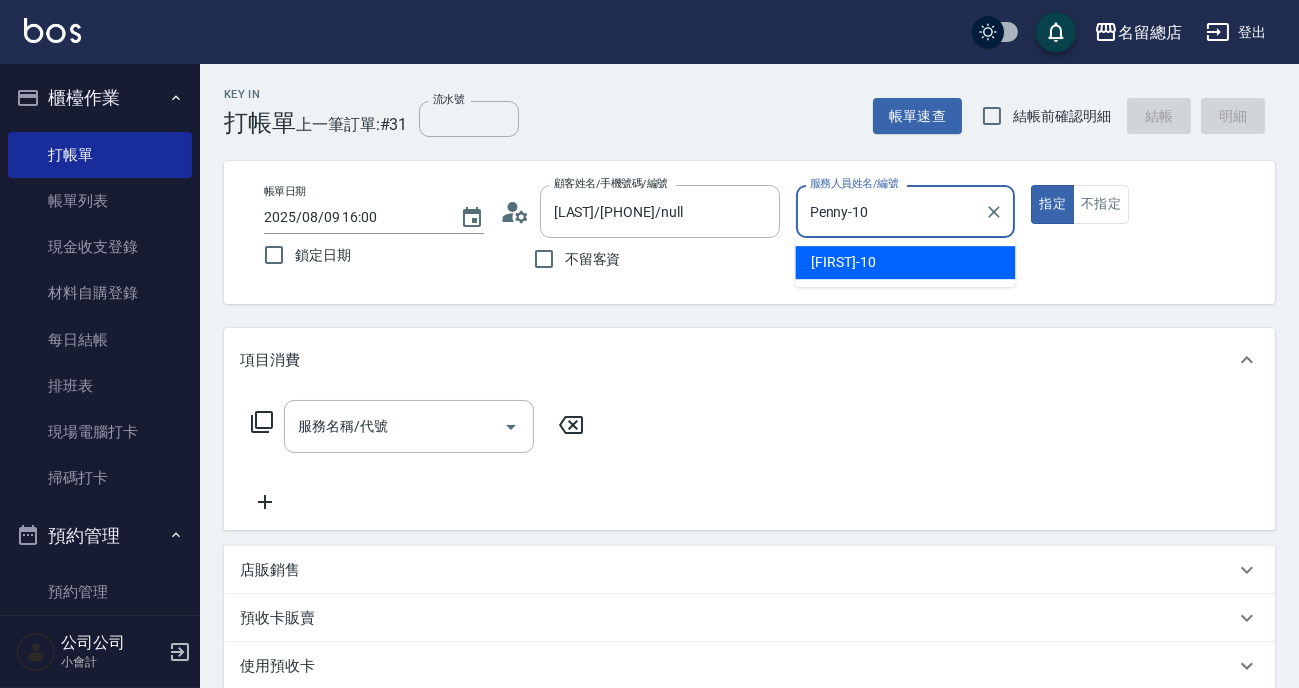 type on "true" 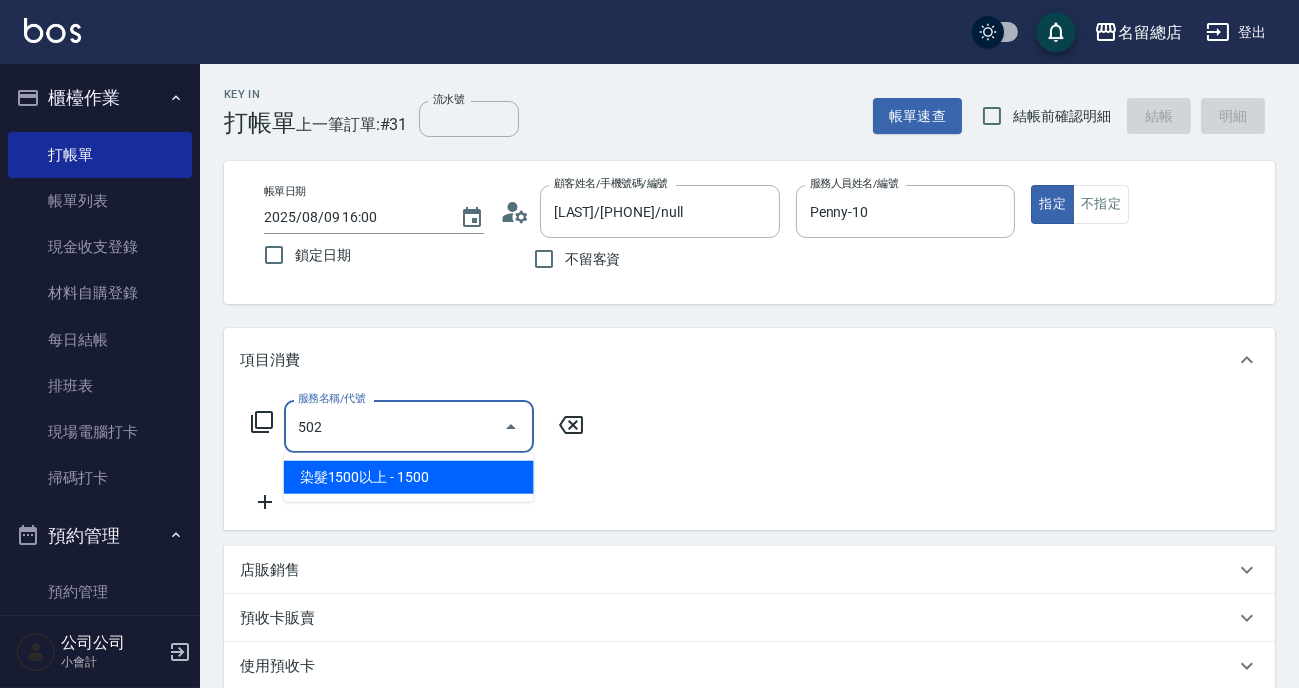 type on "染髮1500以上(502)" 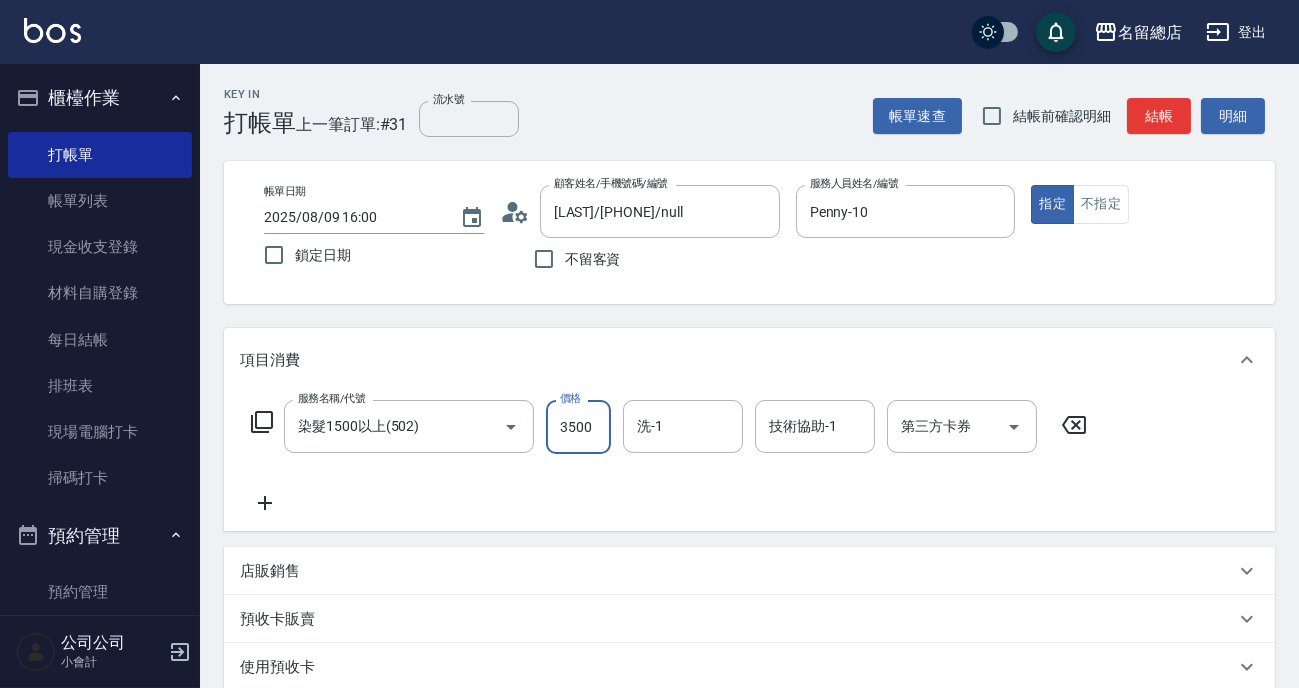 type on "3500" 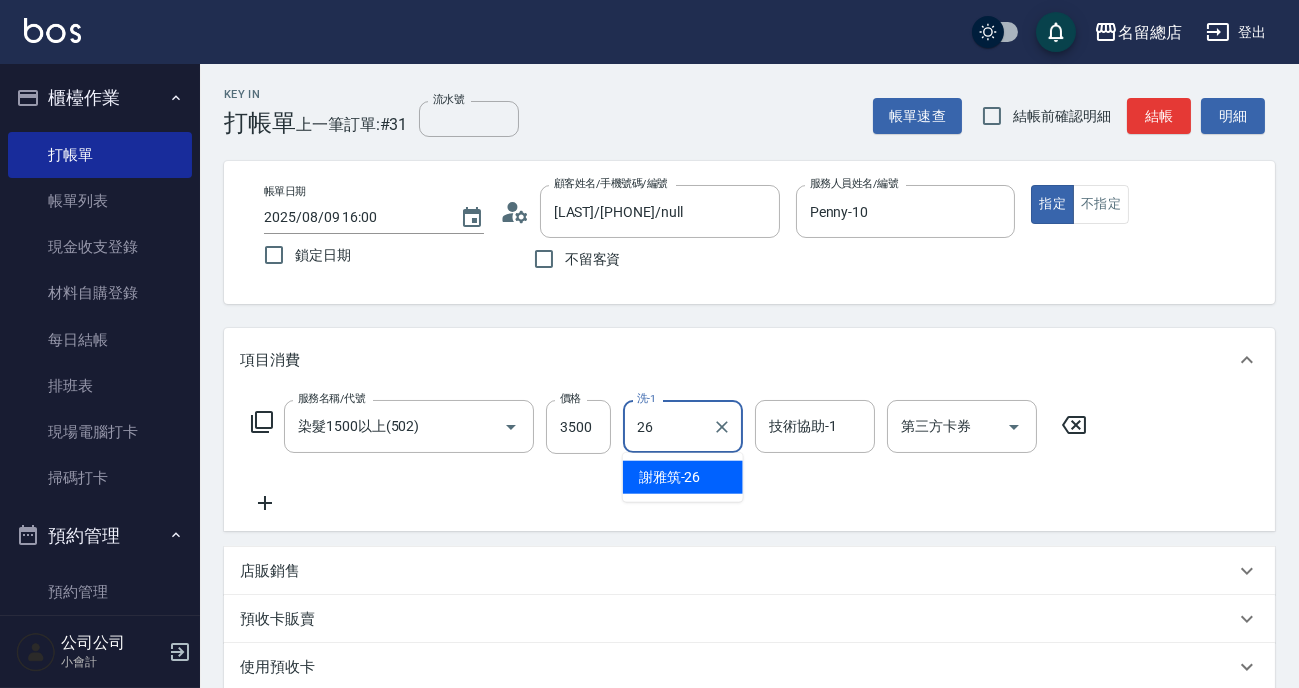 type on "謝雅筑-26" 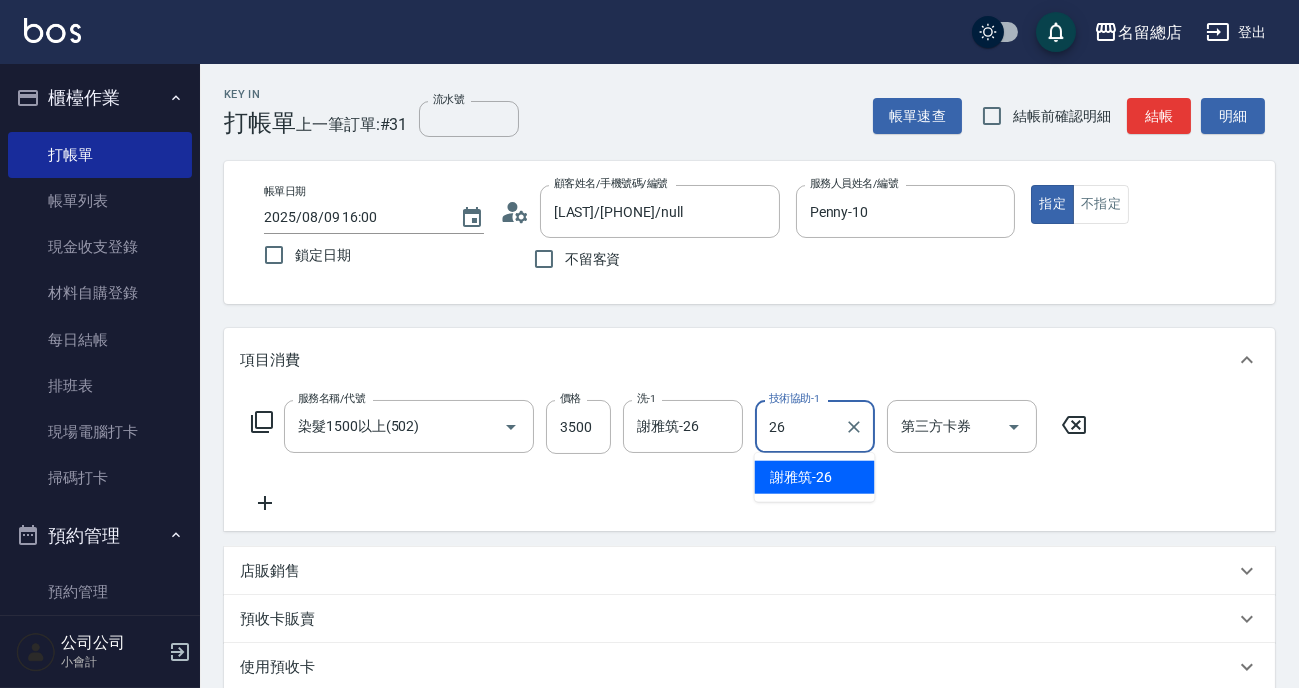 type on "謝雅筑-26" 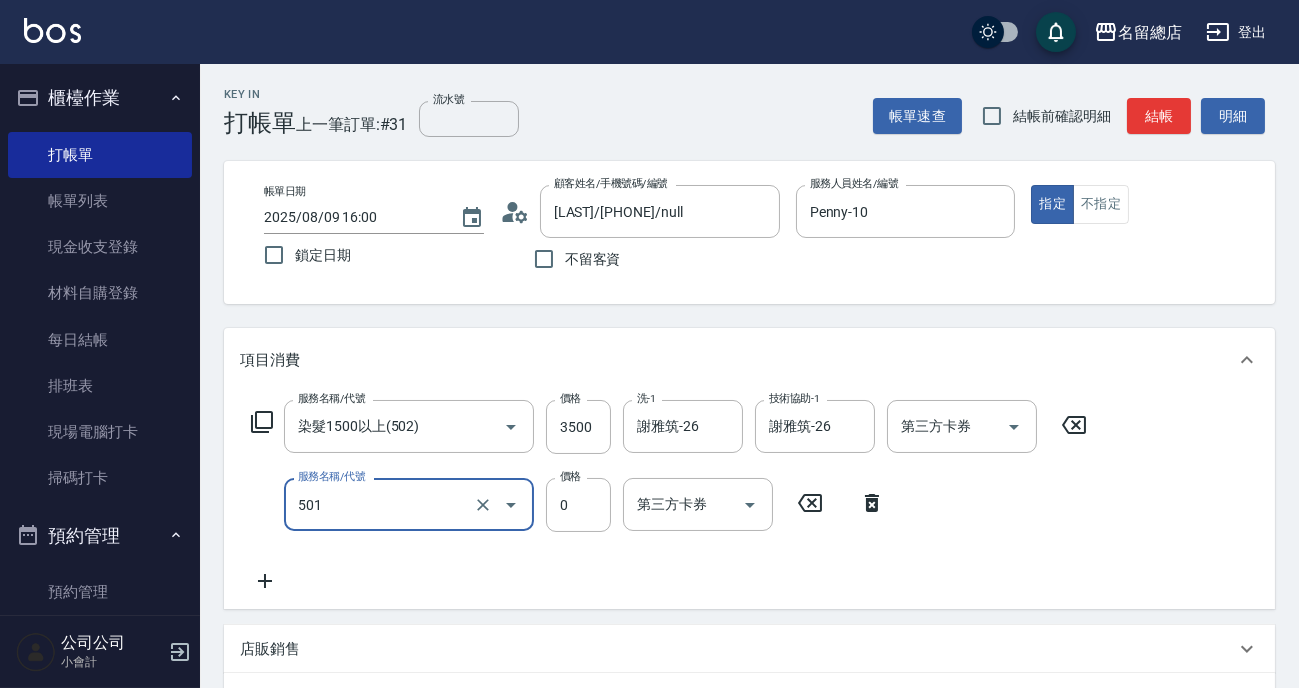 type on "2段蓋卡1300以上(501)" 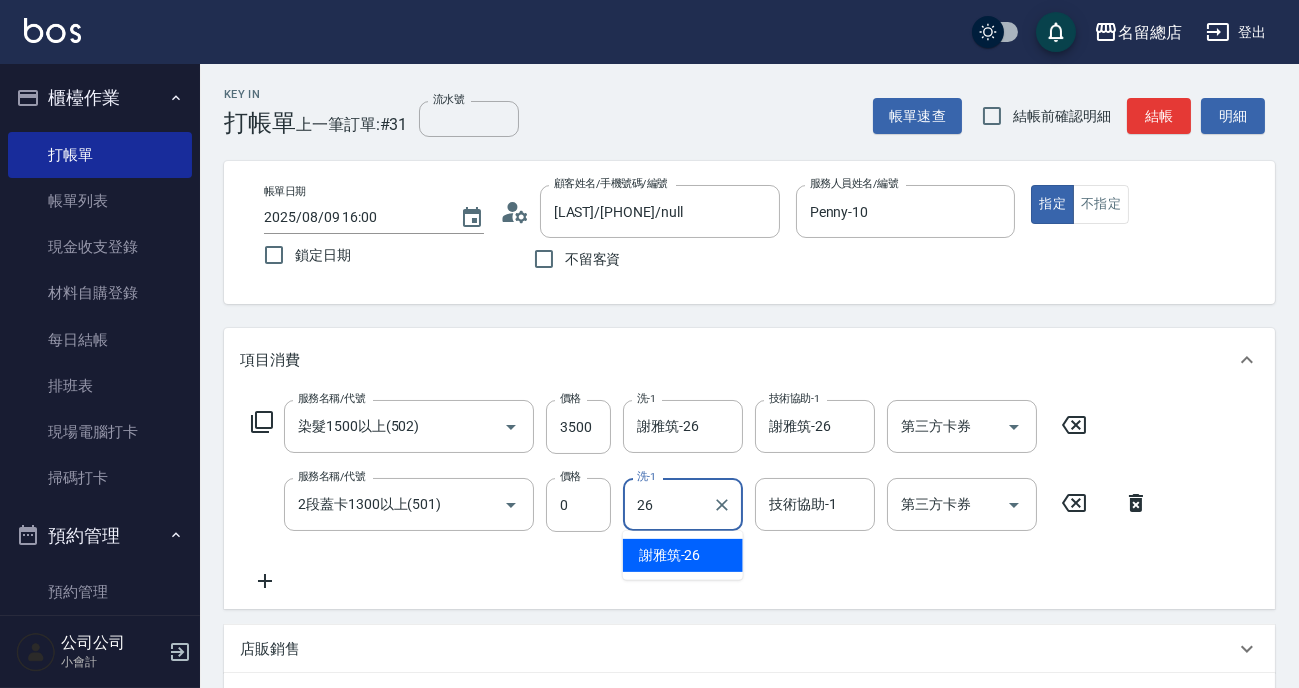 type on "謝雅筑-26" 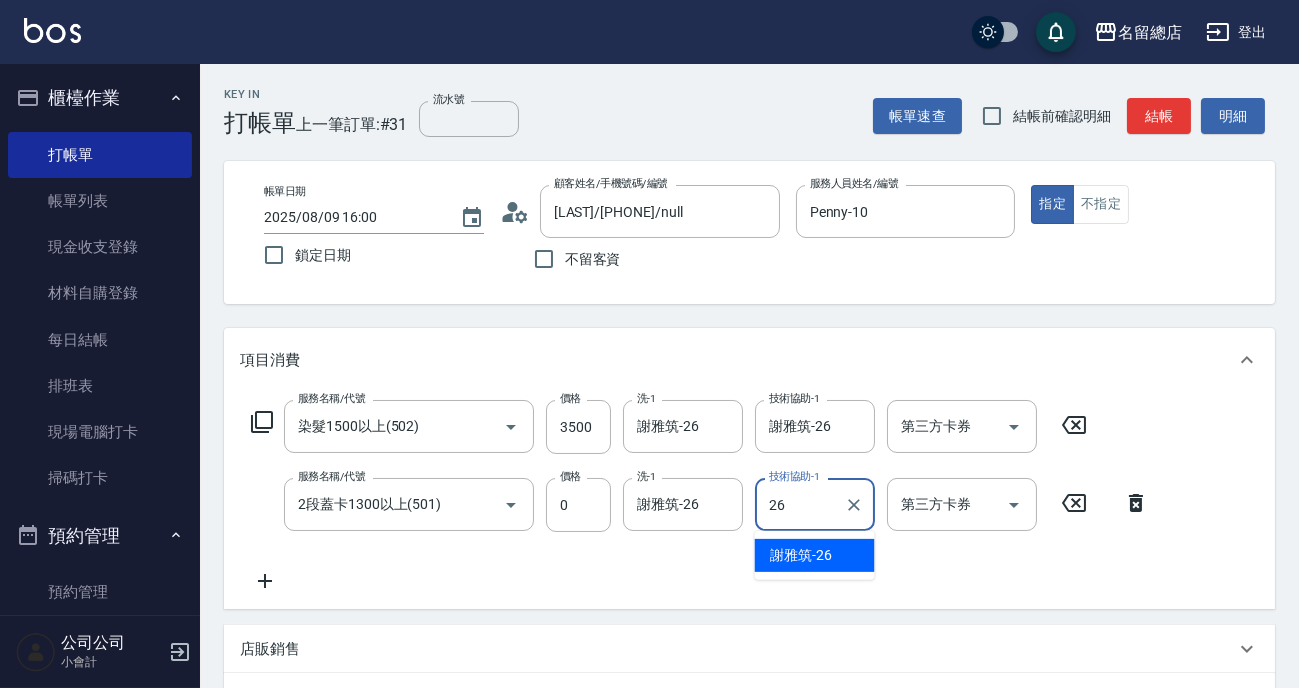 type on "謝雅筑-26" 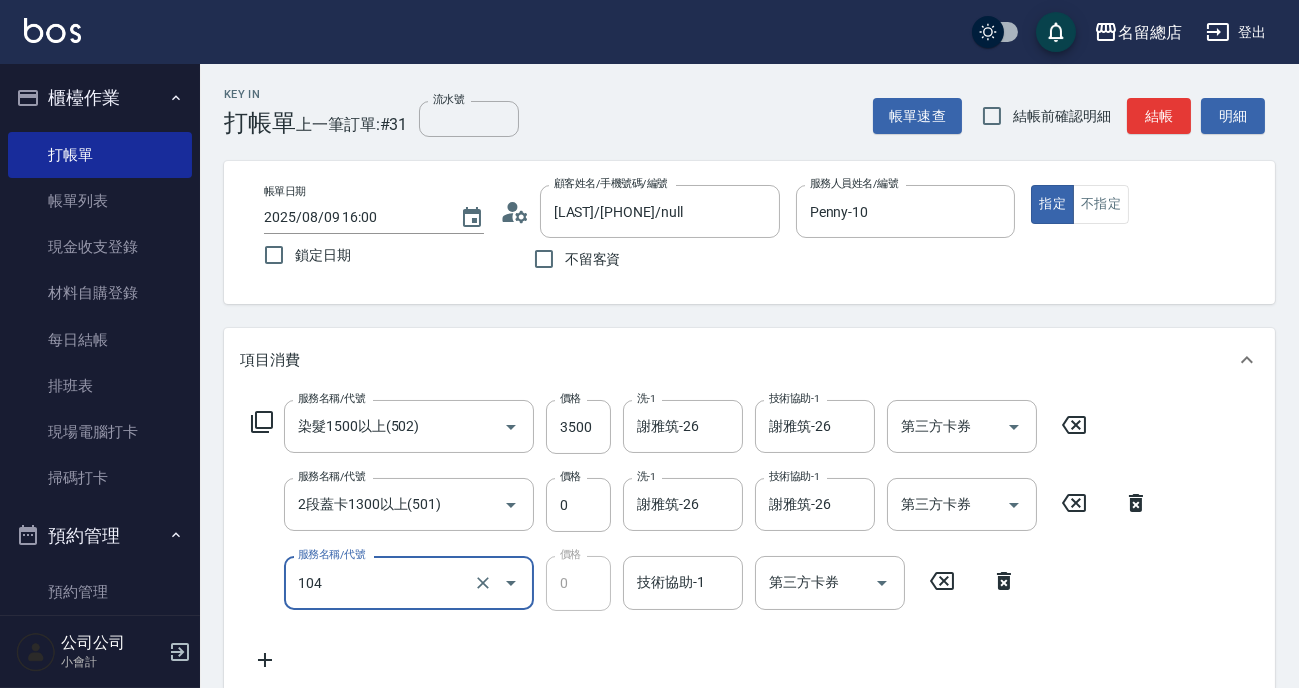 type on "頭皮蓋卡2點(104)" 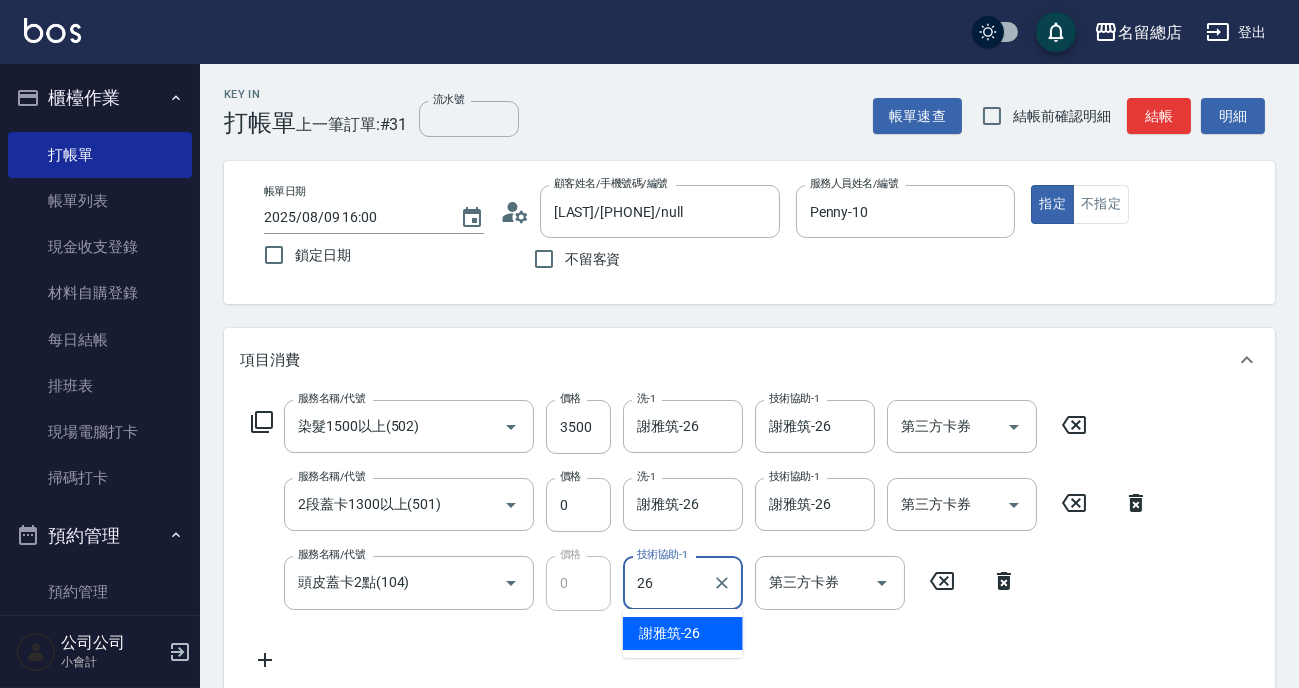 type on "謝雅筑-26" 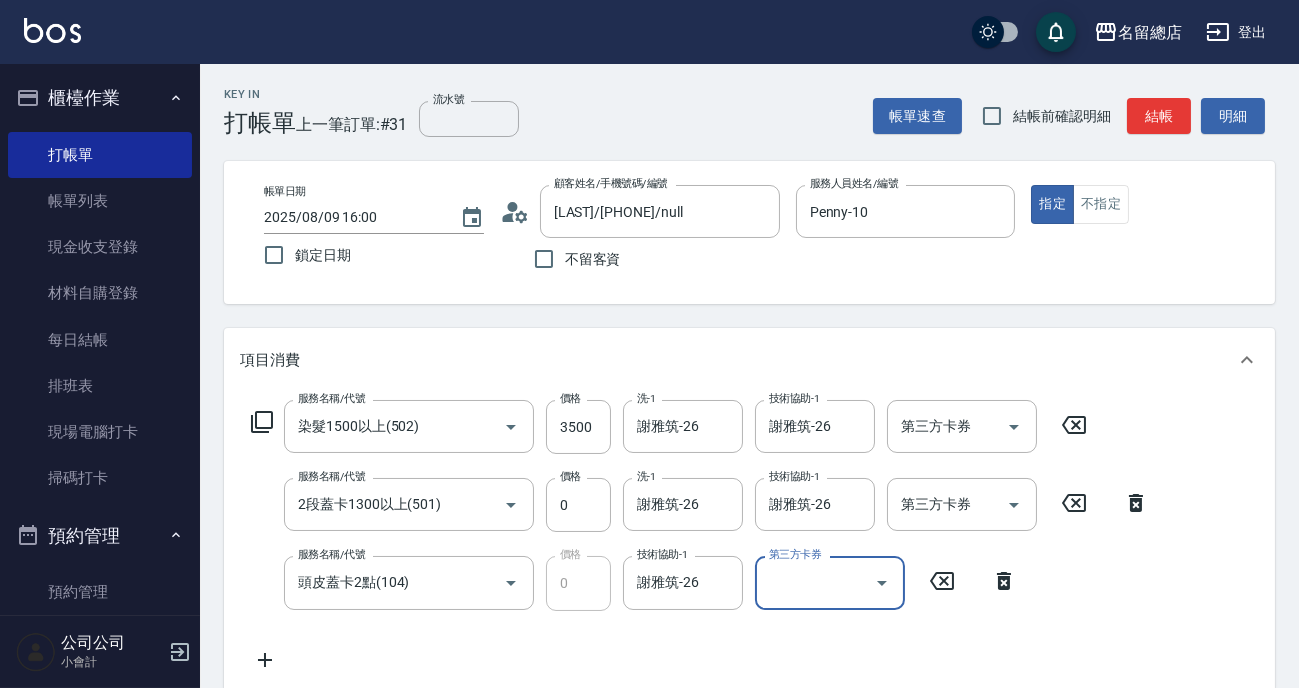 scroll, scrollTop: 272, scrollLeft: 0, axis: vertical 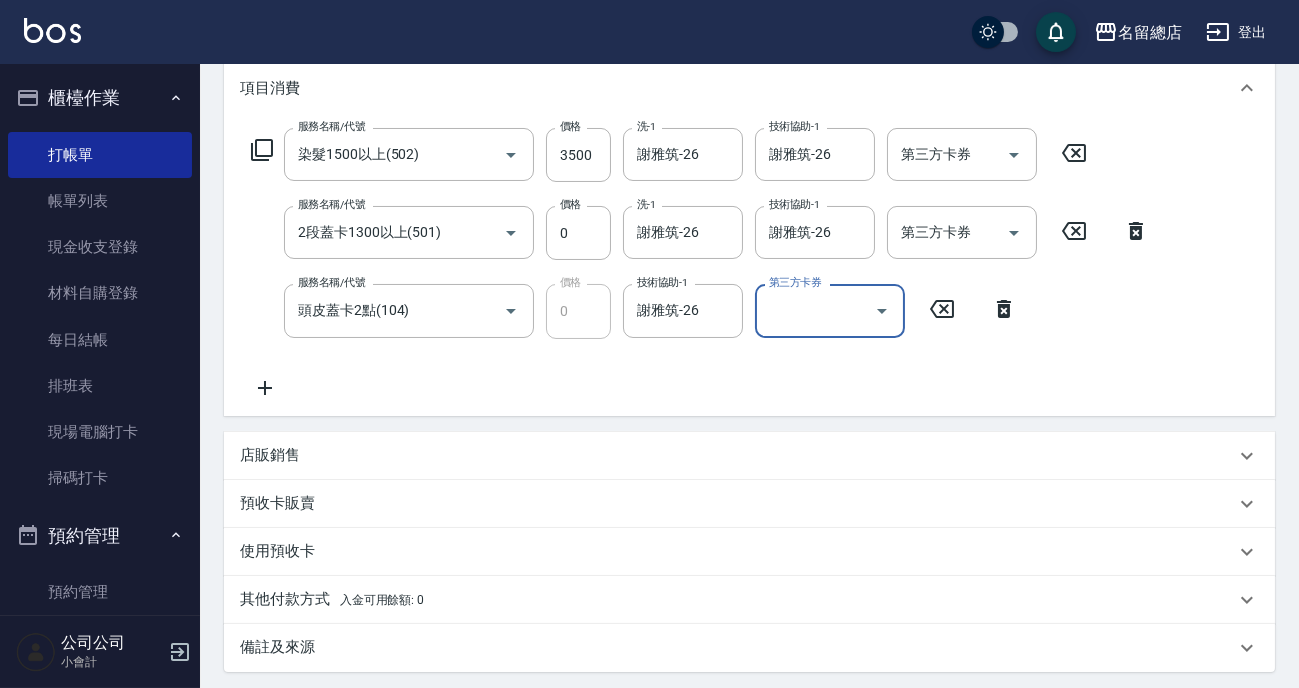 click on "預收卡販賣" at bounding box center (277, 503) 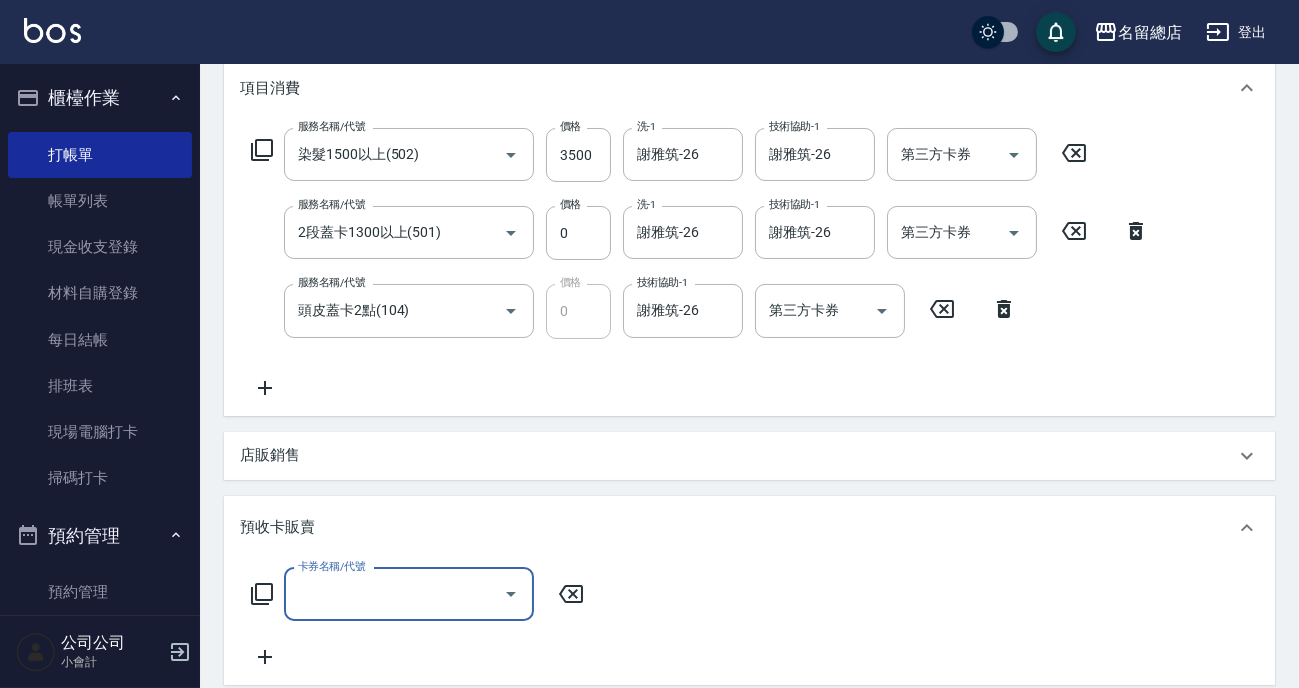 scroll, scrollTop: 0, scrollLeft: 0, axis: both 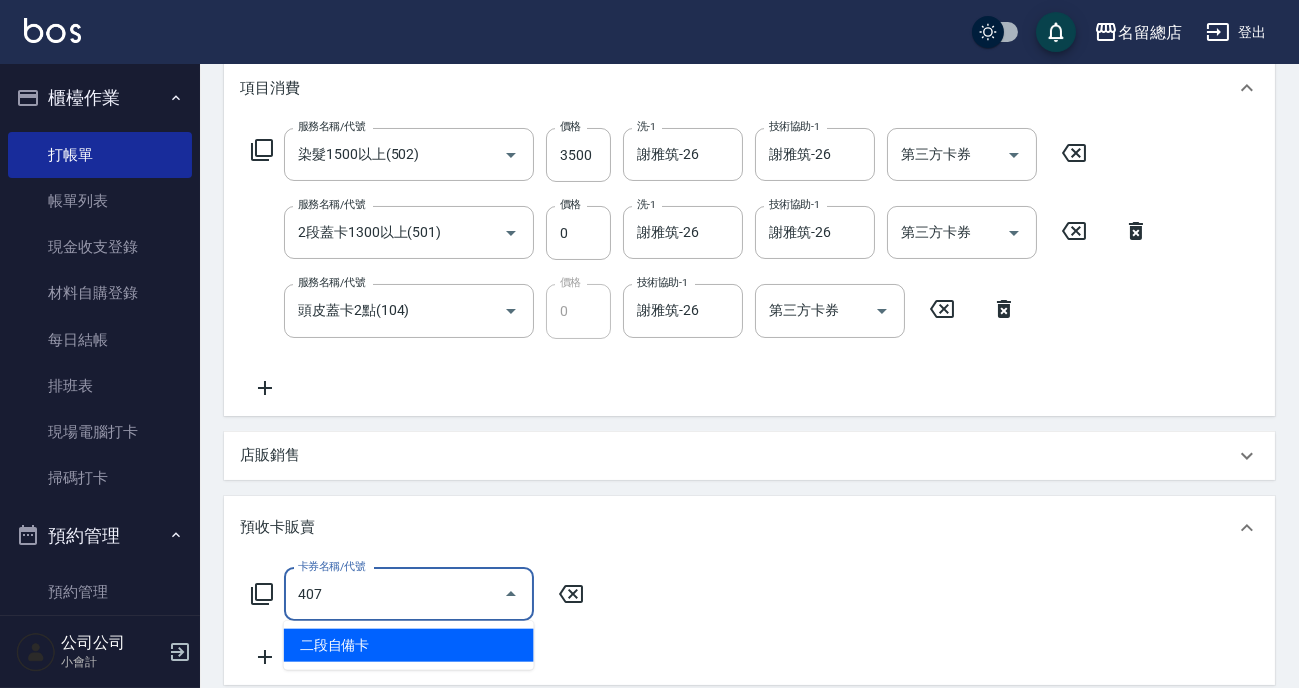 type on "二段自備卡(407)" 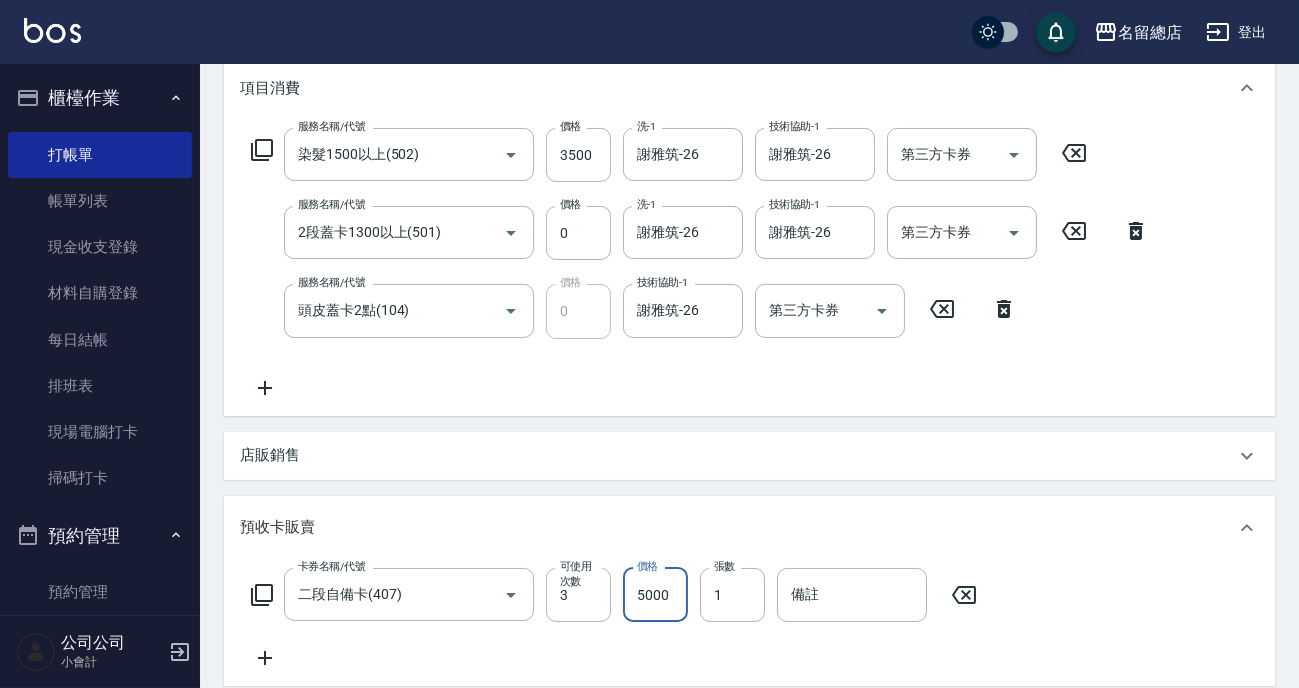 type on "5000" 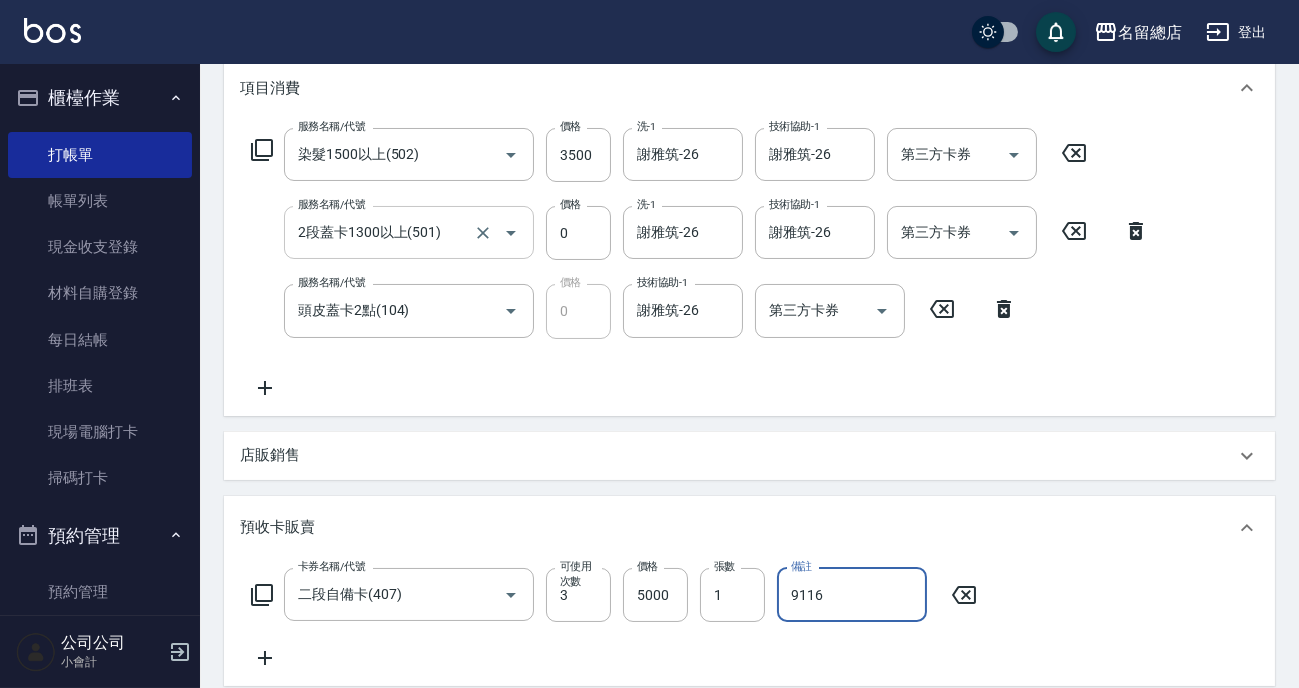 scroll, scrollTop: 0, scrollLeft: 0, axis: both 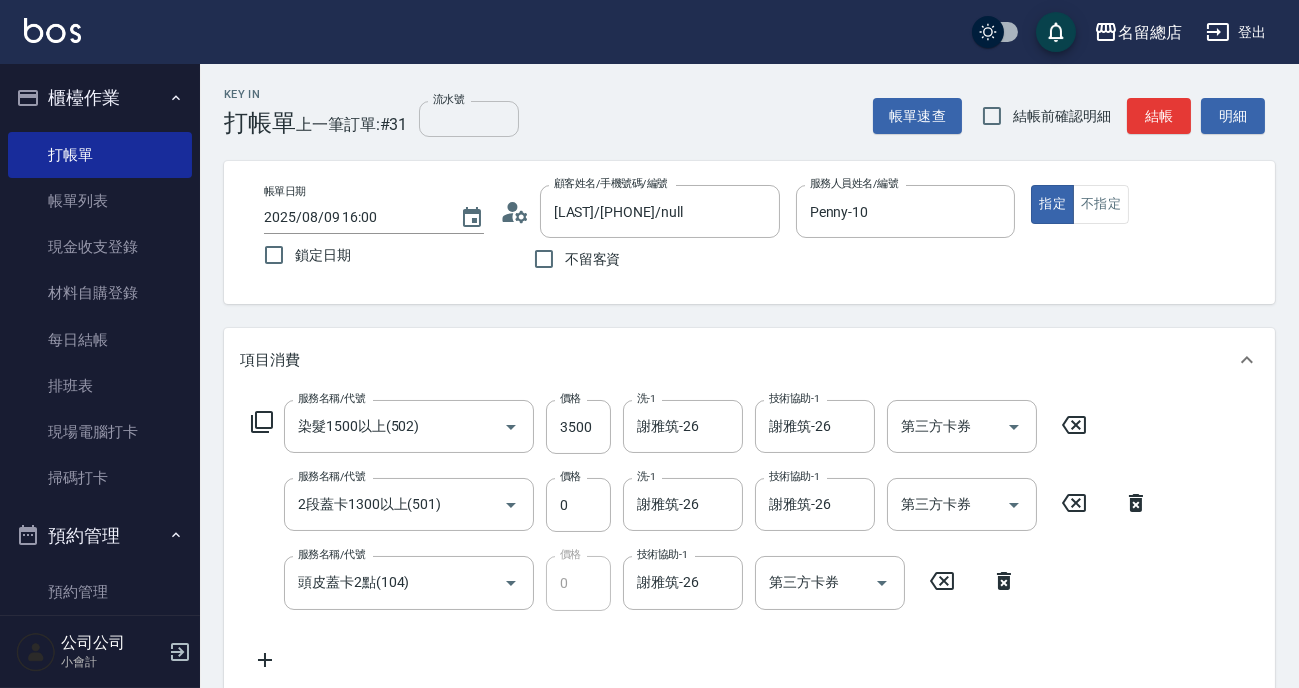 type on "9116" 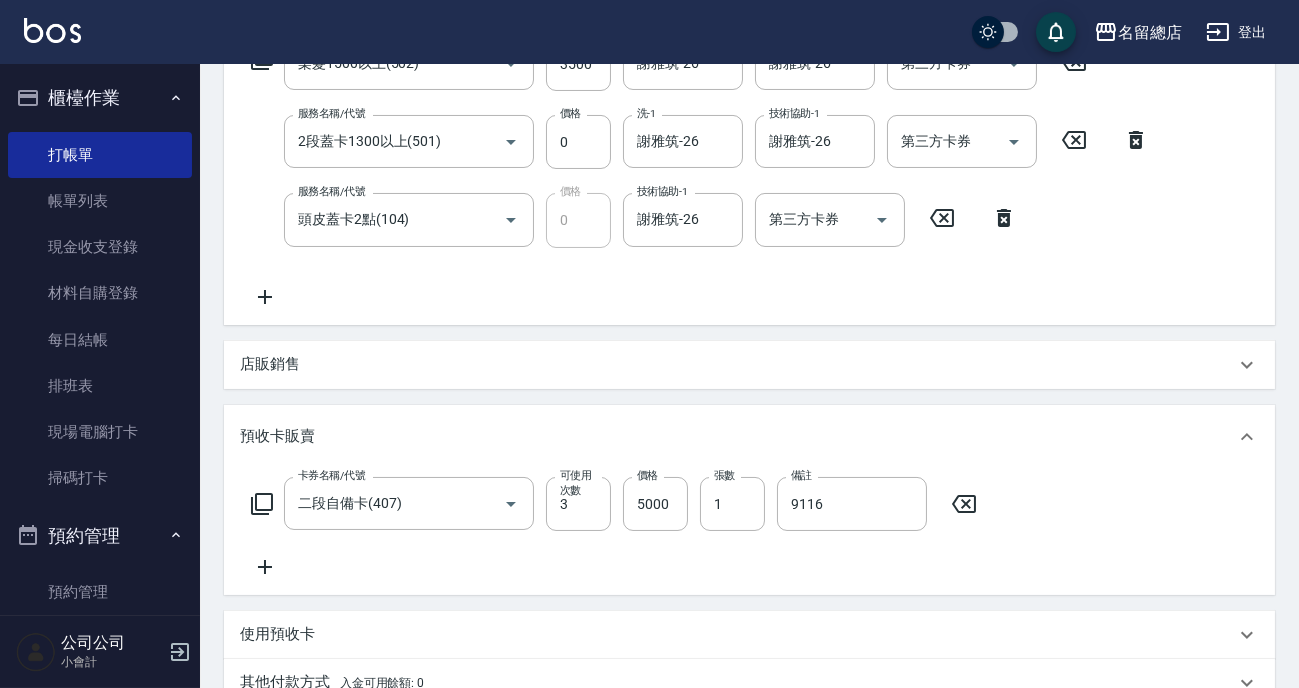 scroll, scrollTop: 545, scrollLeft: 0, axis: vertical 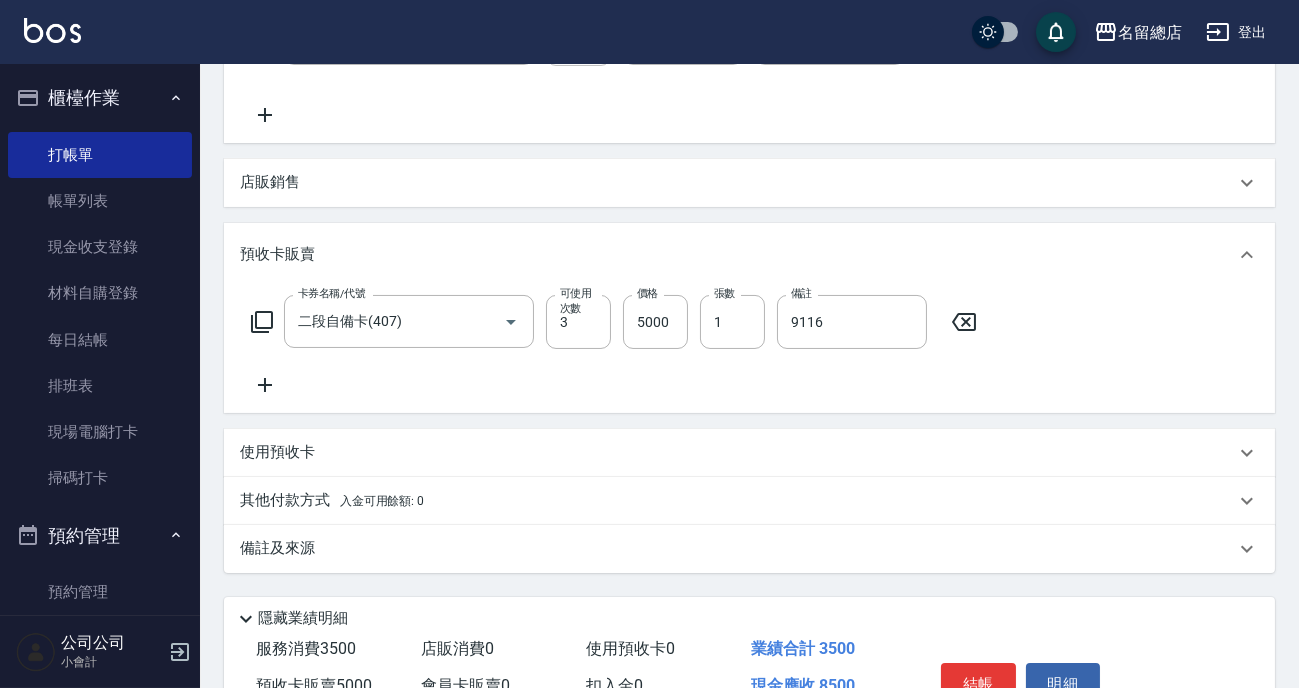 type on "9116" 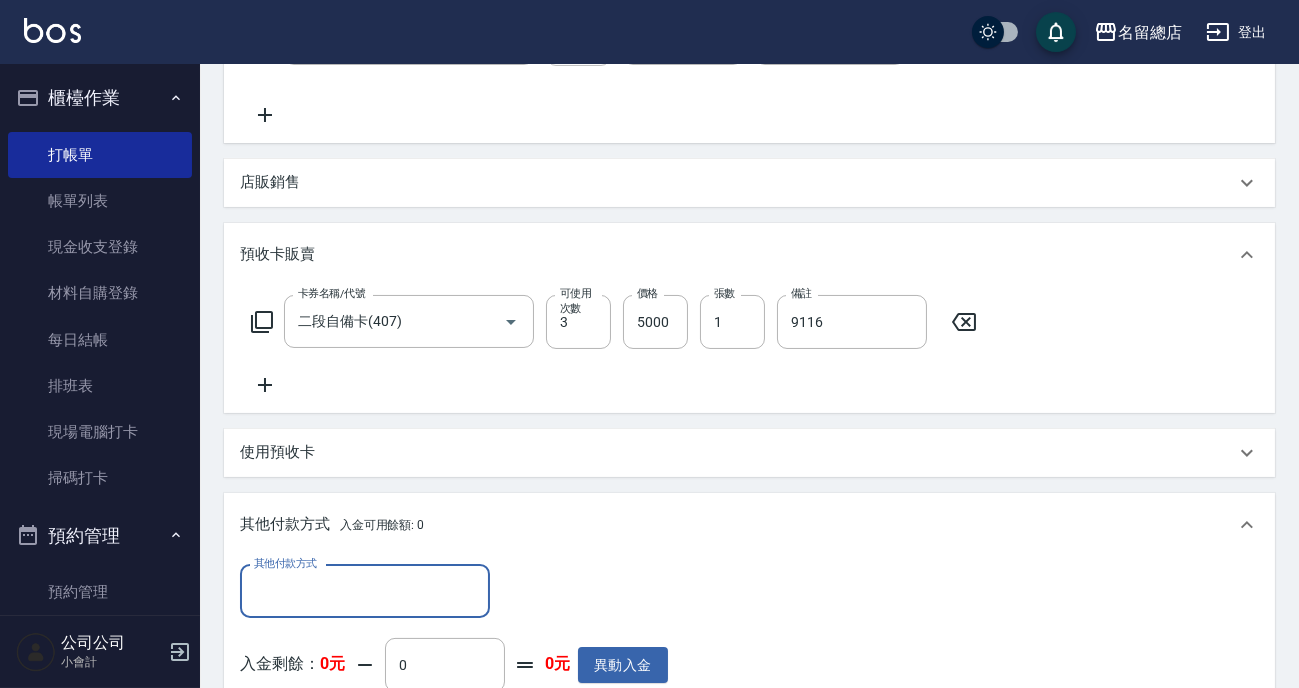 scroll, scrollTop: 0, scrollLeft: 0, axis: both 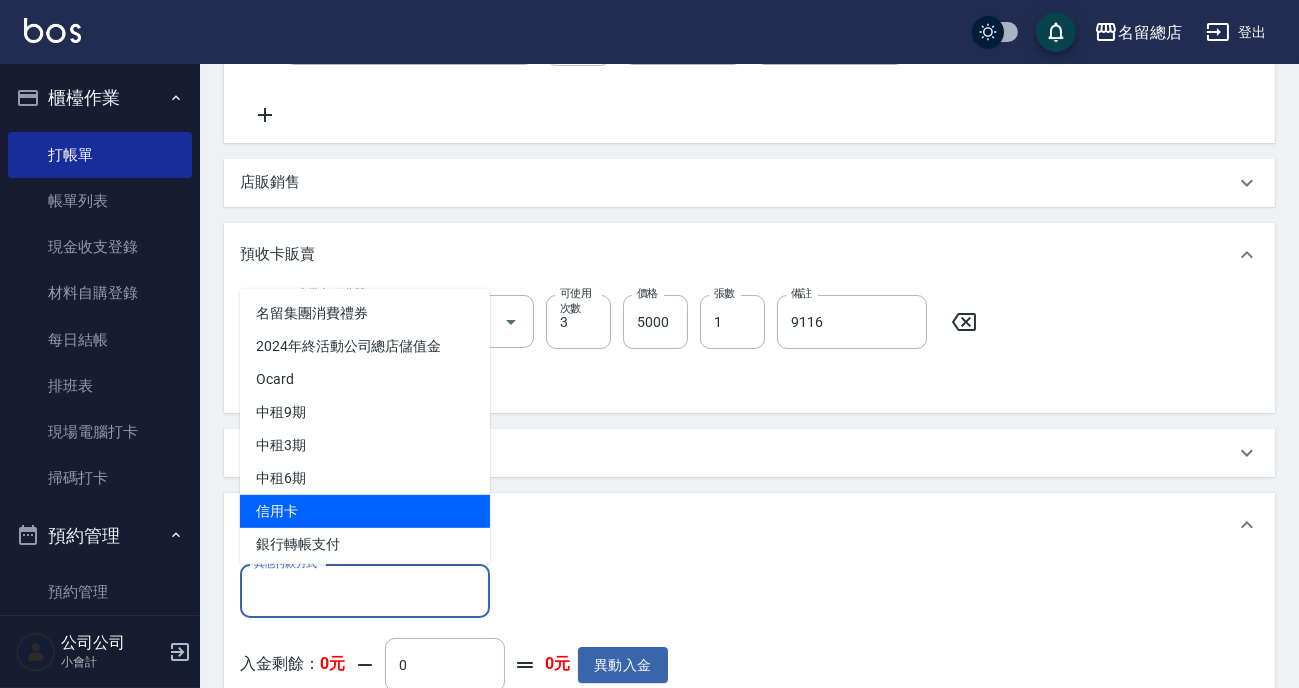 click on "信用卡" at bounding box center [365, 511] 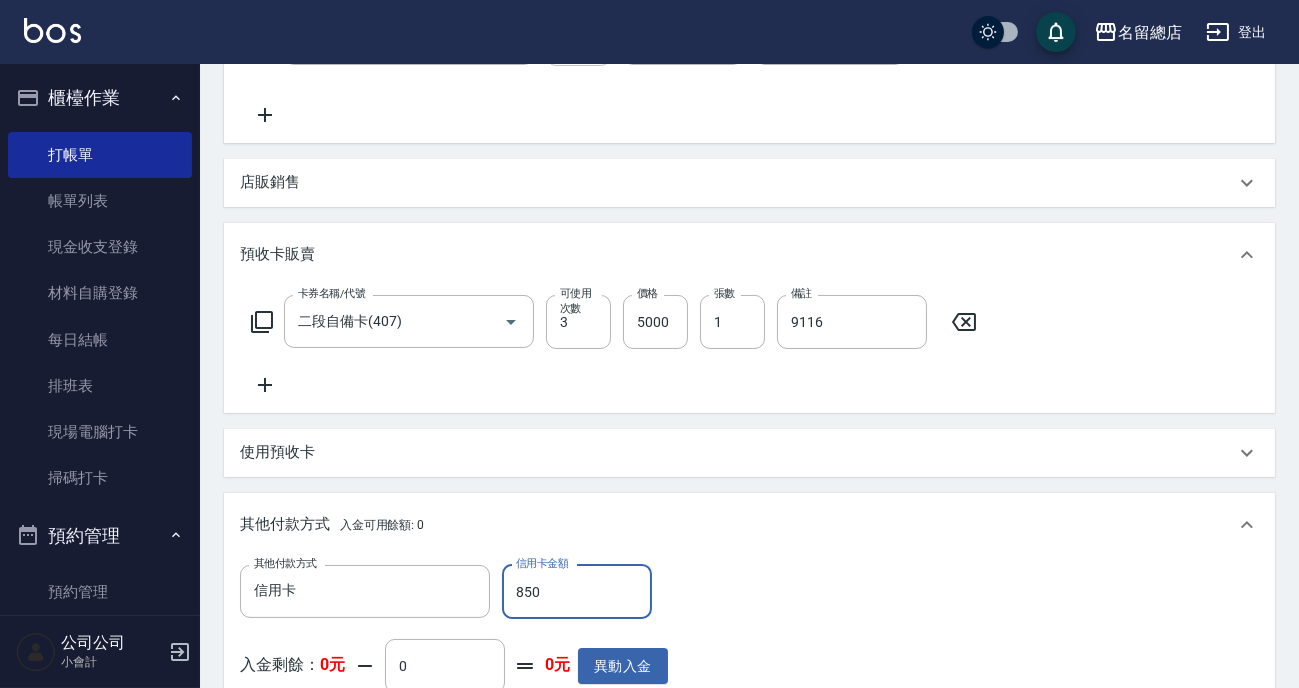 type on "8500" 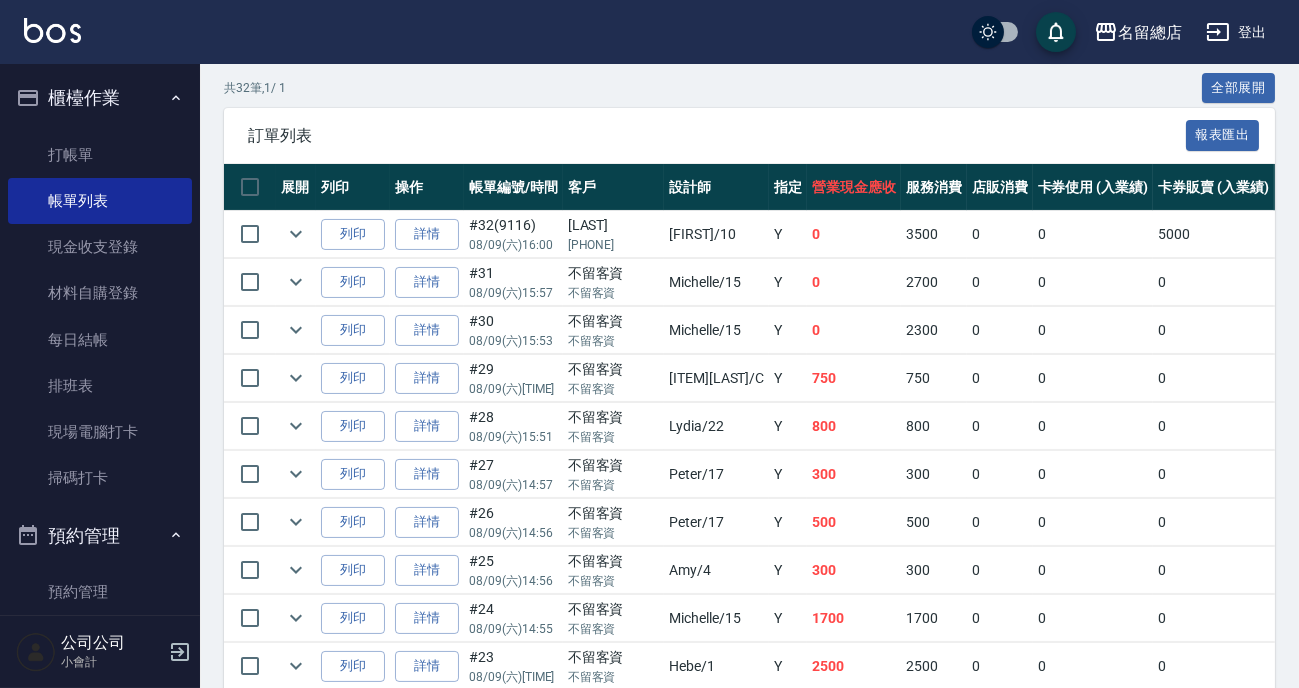scroll, scrollTop: 0, scrollLeft: 0, axis: both 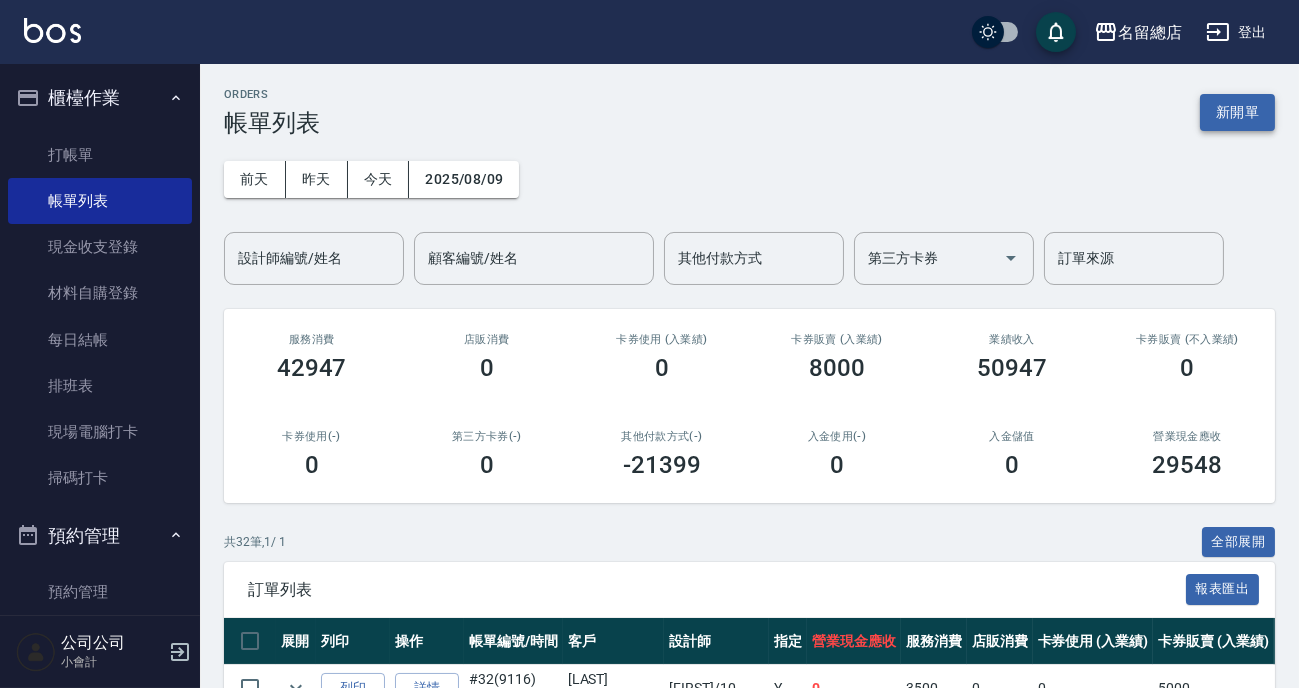 click on "新開單" at bounding box center [1237, 112] 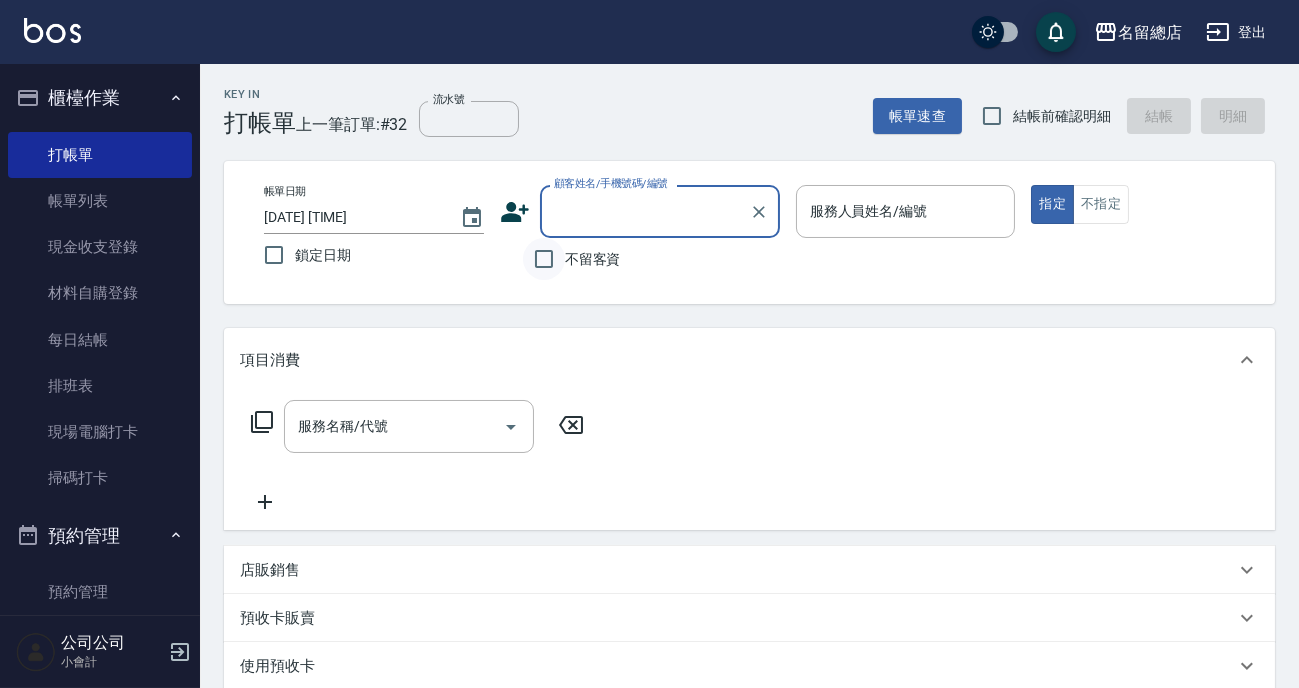 click on "不留客資" at bounding box center (544, 259) 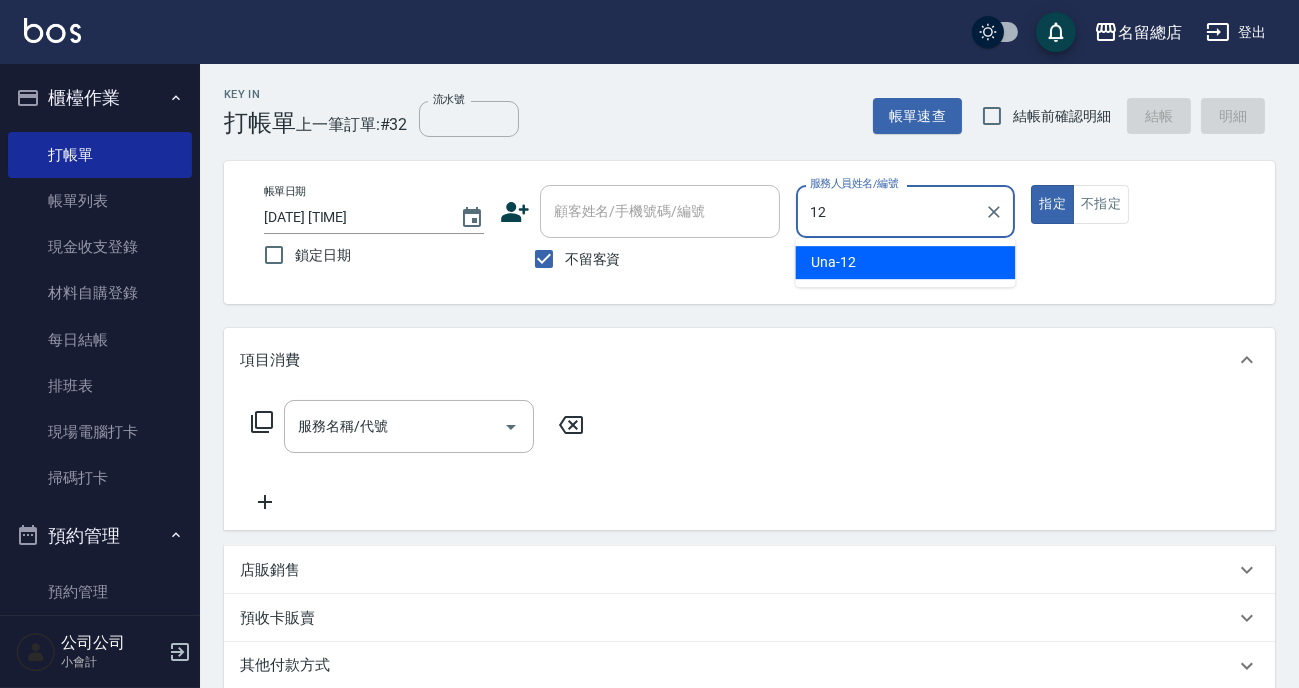 type on "Una-12" 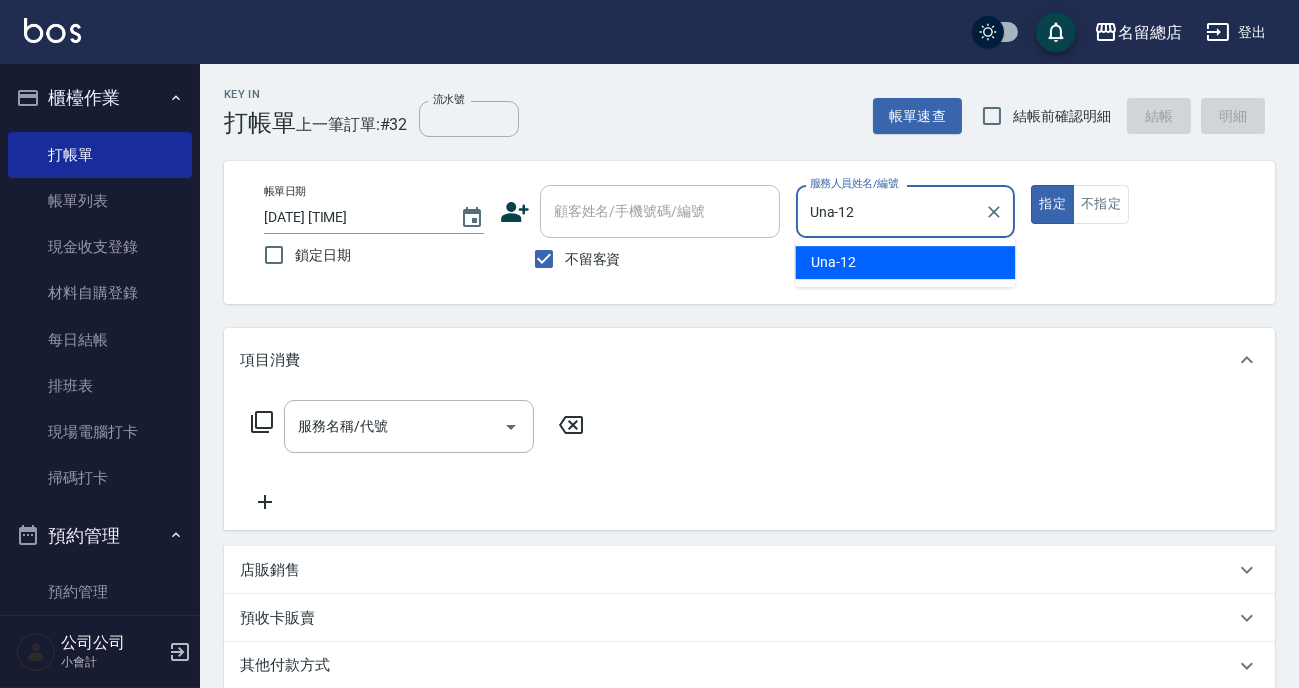 type on "true" 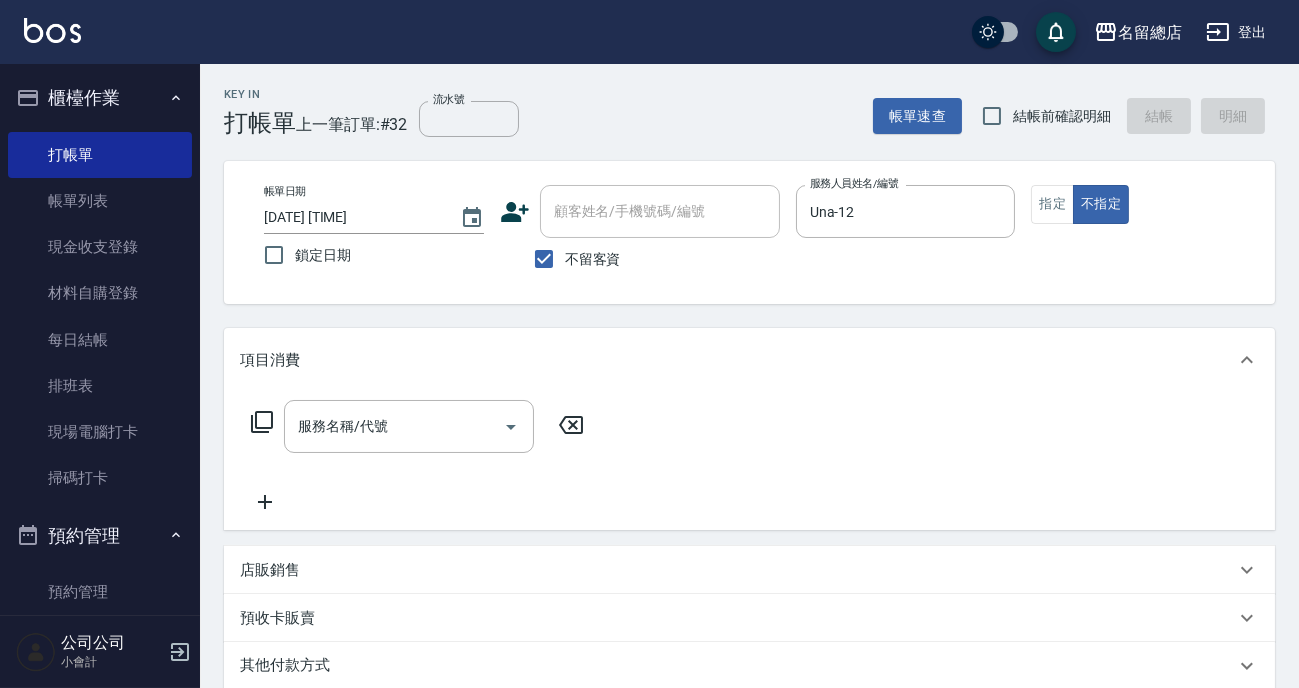 click on "服務名稱/代號 服務名稱/代號" at bounding box center [418, 457] 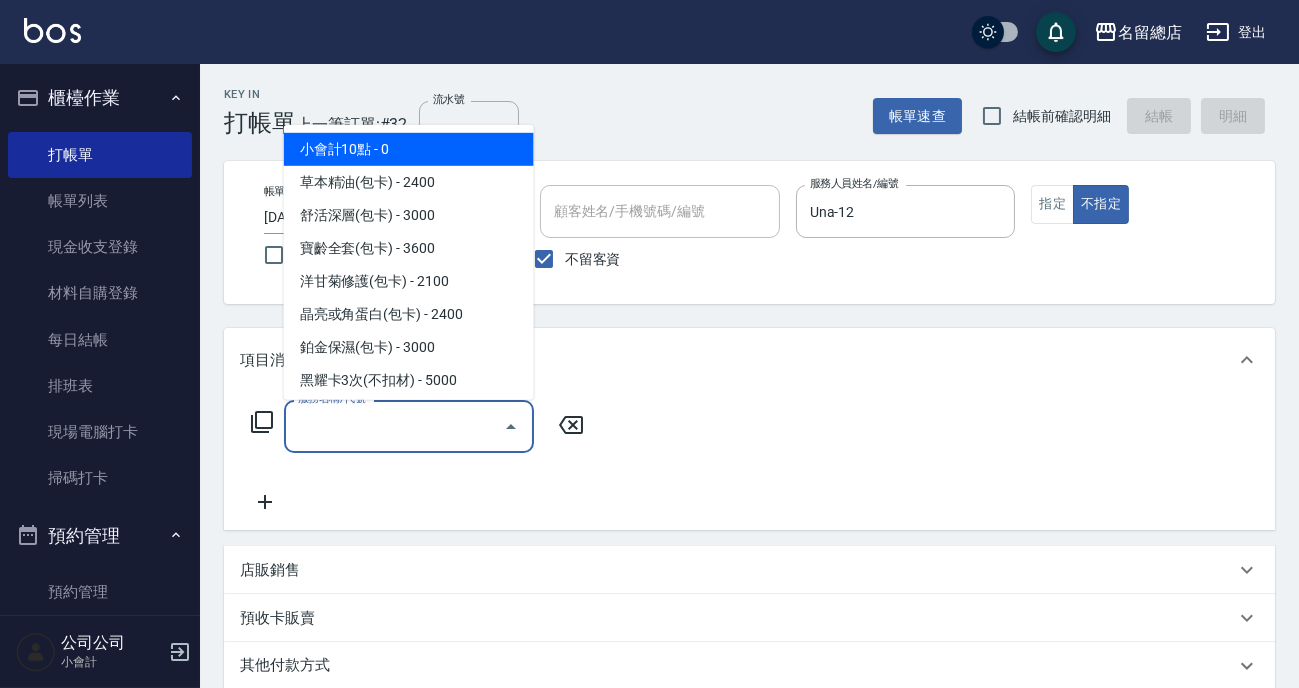click on "服務名稱/代號" at bounding box center [394, 426] 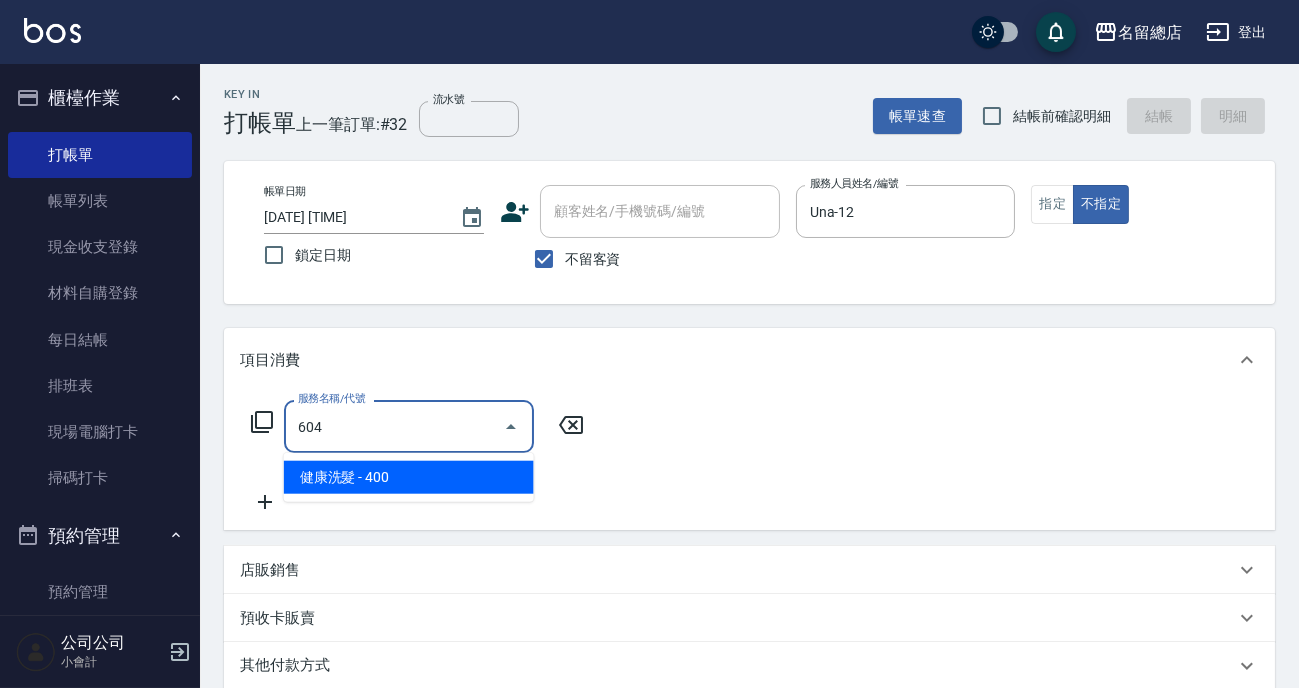 type on "健康洗髮(604)" 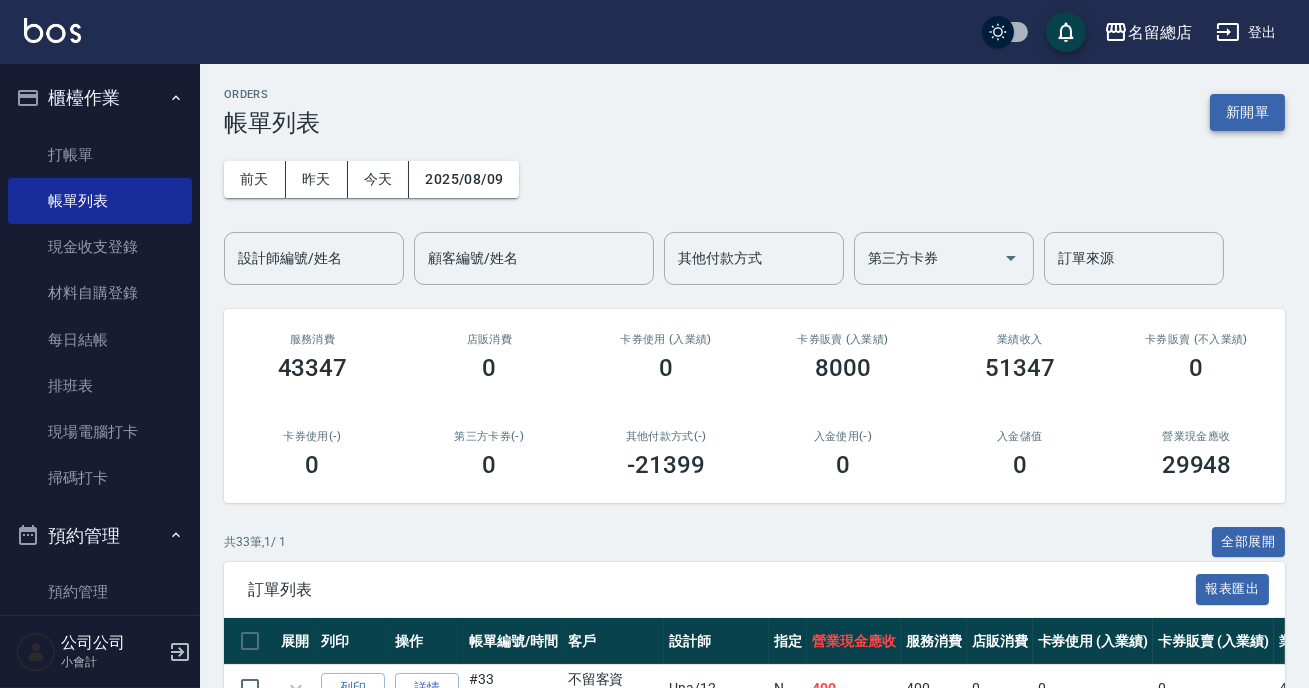 click on "新開單" at bounding box center [1247, 112] 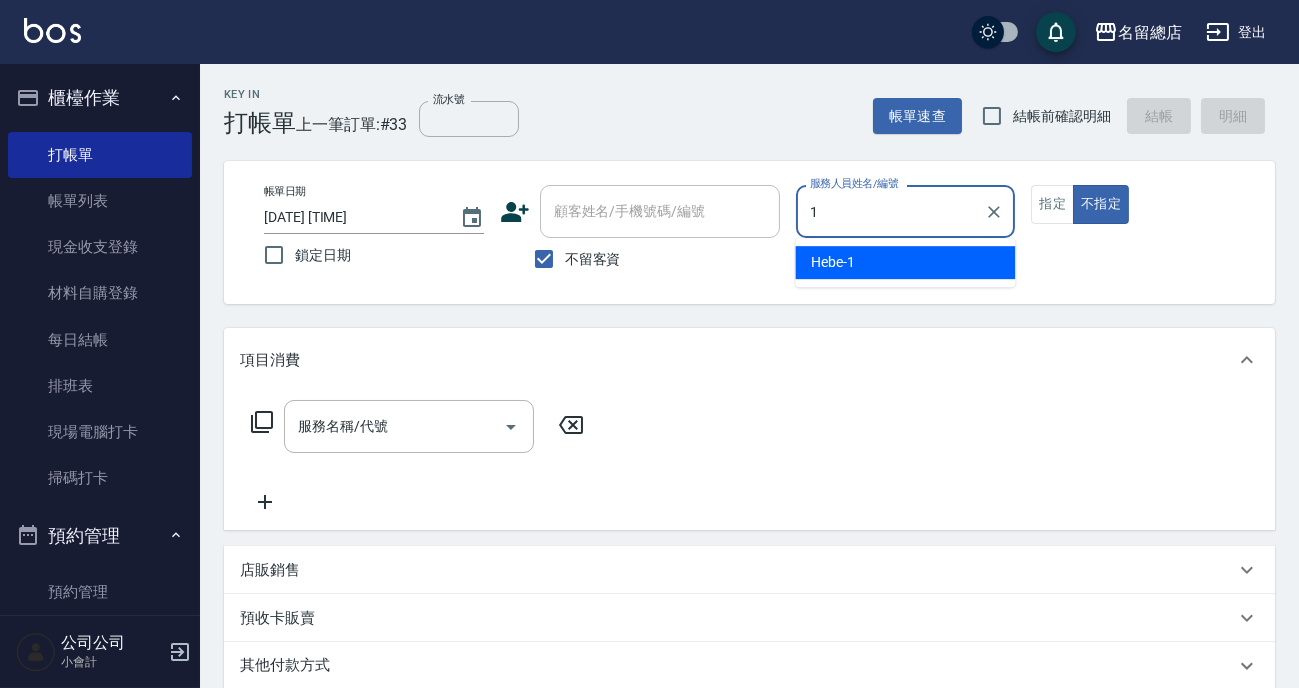 type on "Hebe-1" 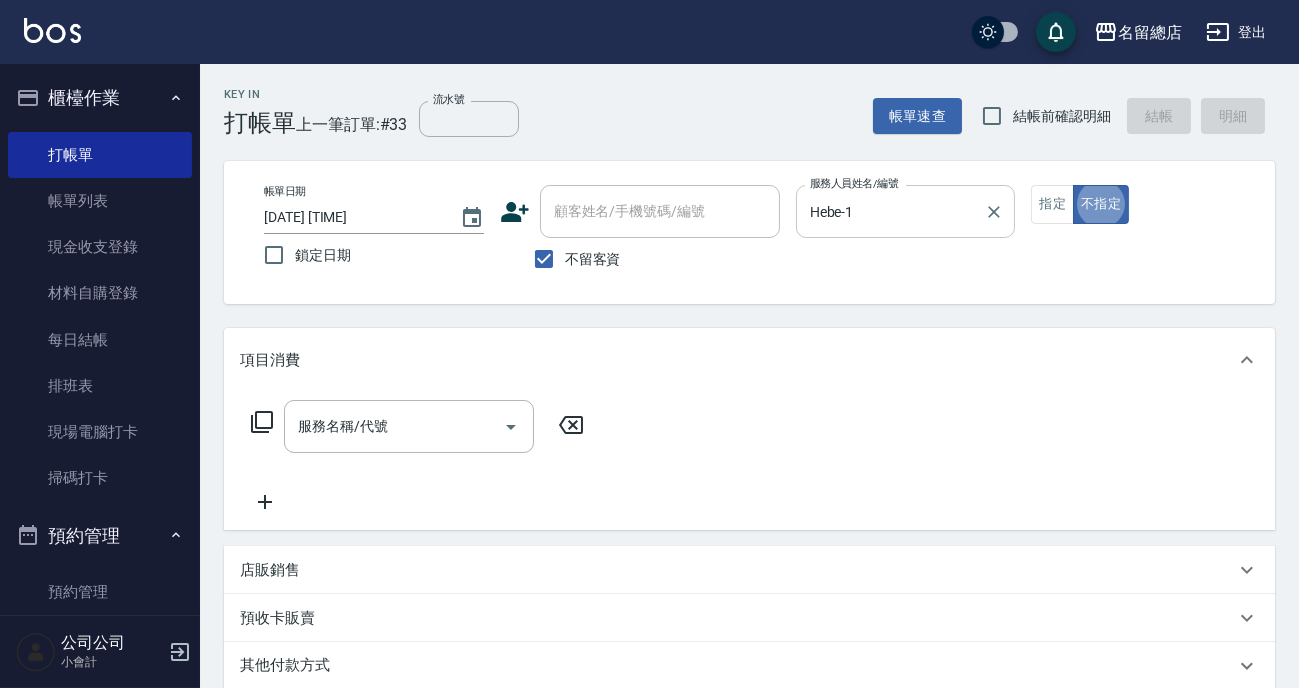 type on "false" 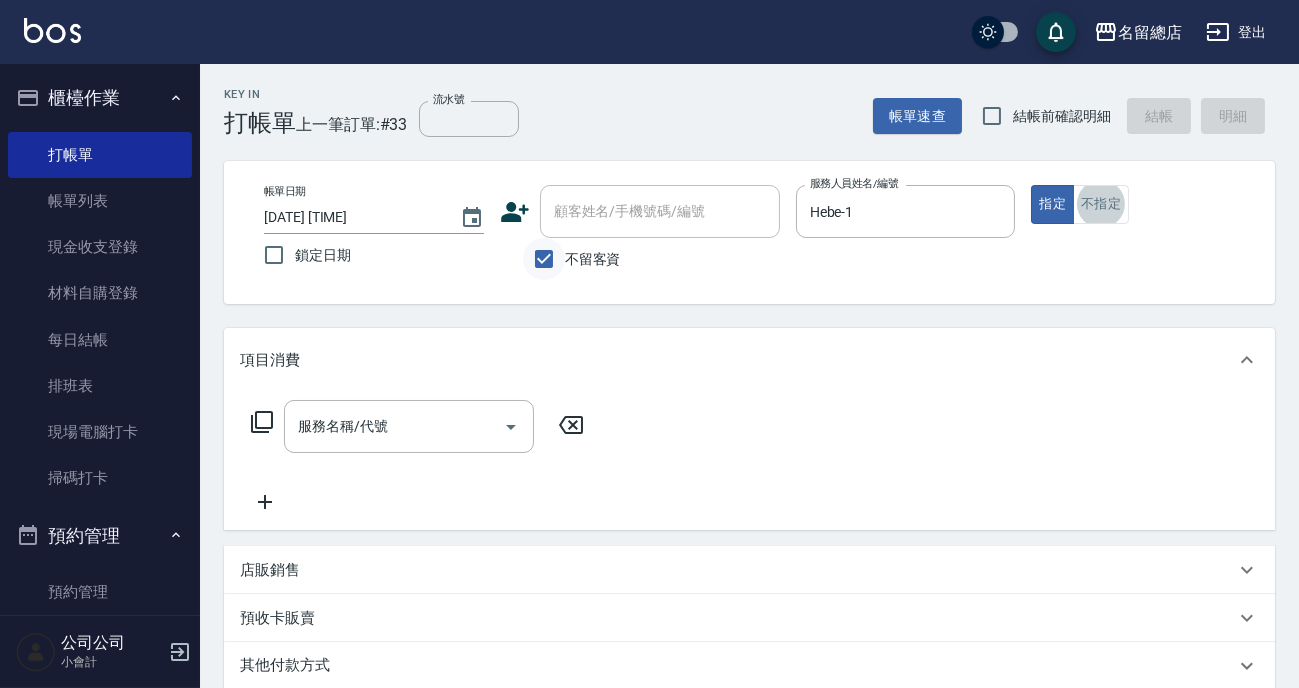 click on "不留客資" at bounding box center (544, 259) 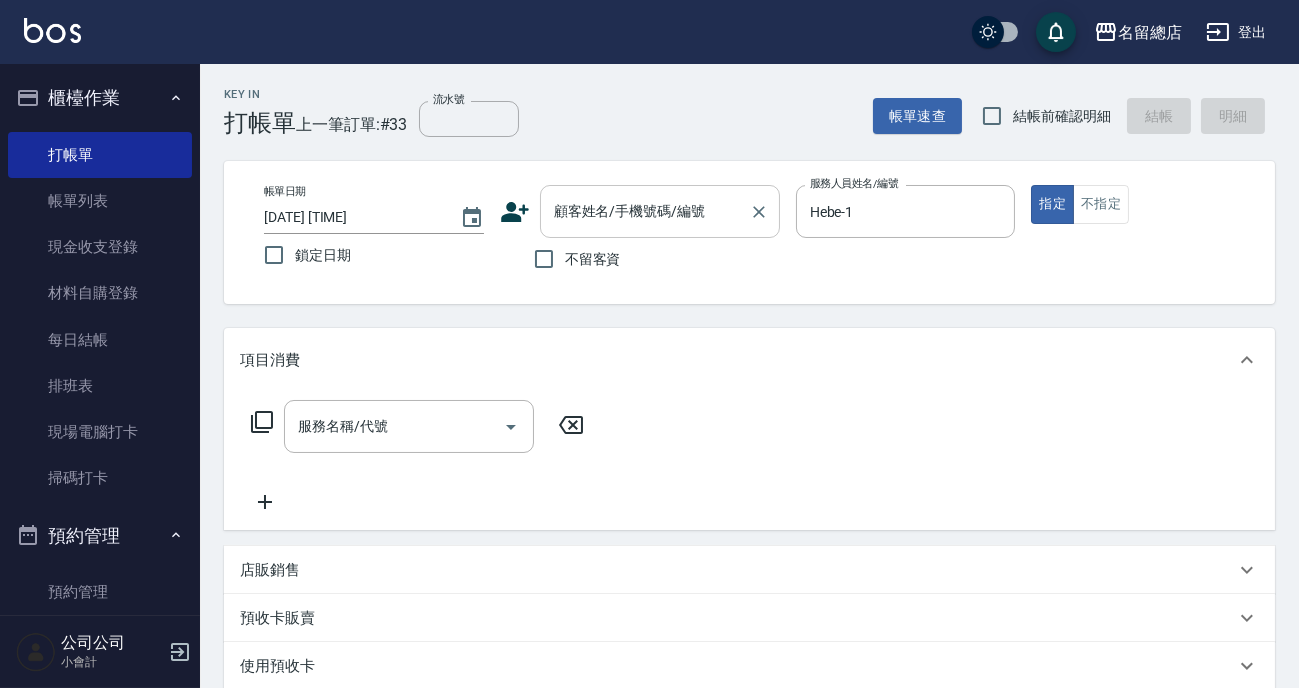 click on "顧客姓名/手機號碼/編號" at bounding box center (645, 211) 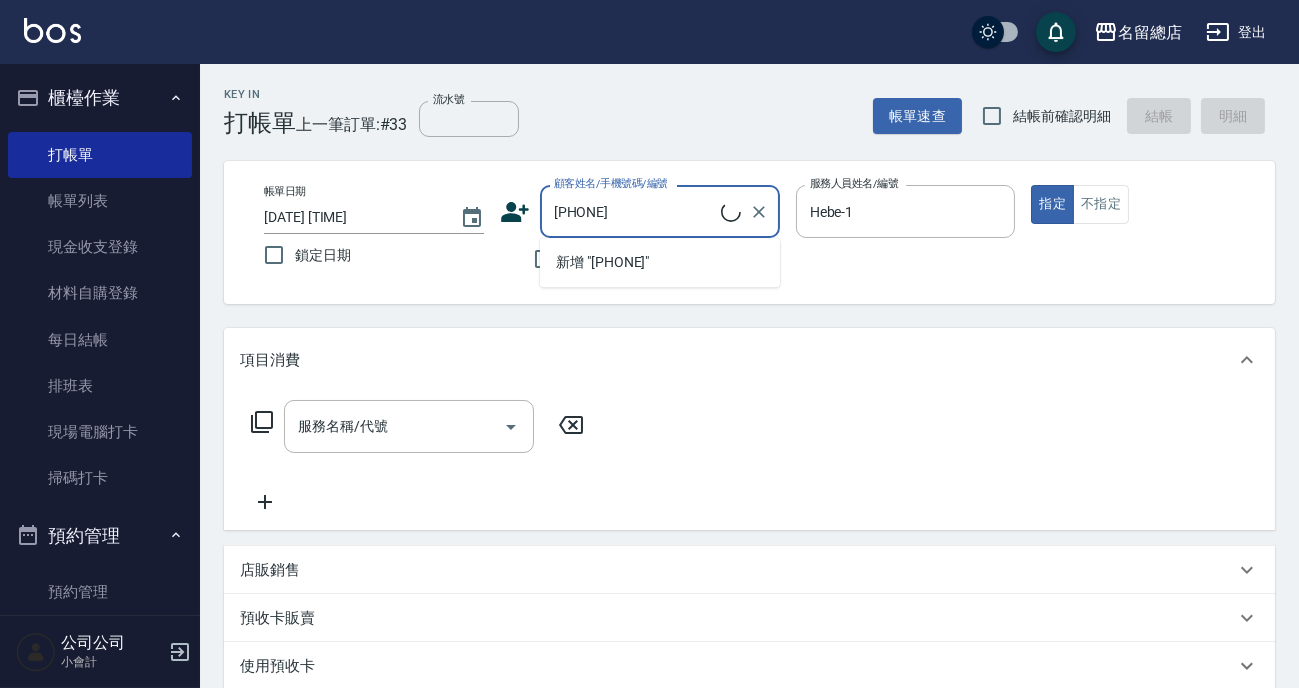 type on "[LAST]/[PHONE]/" 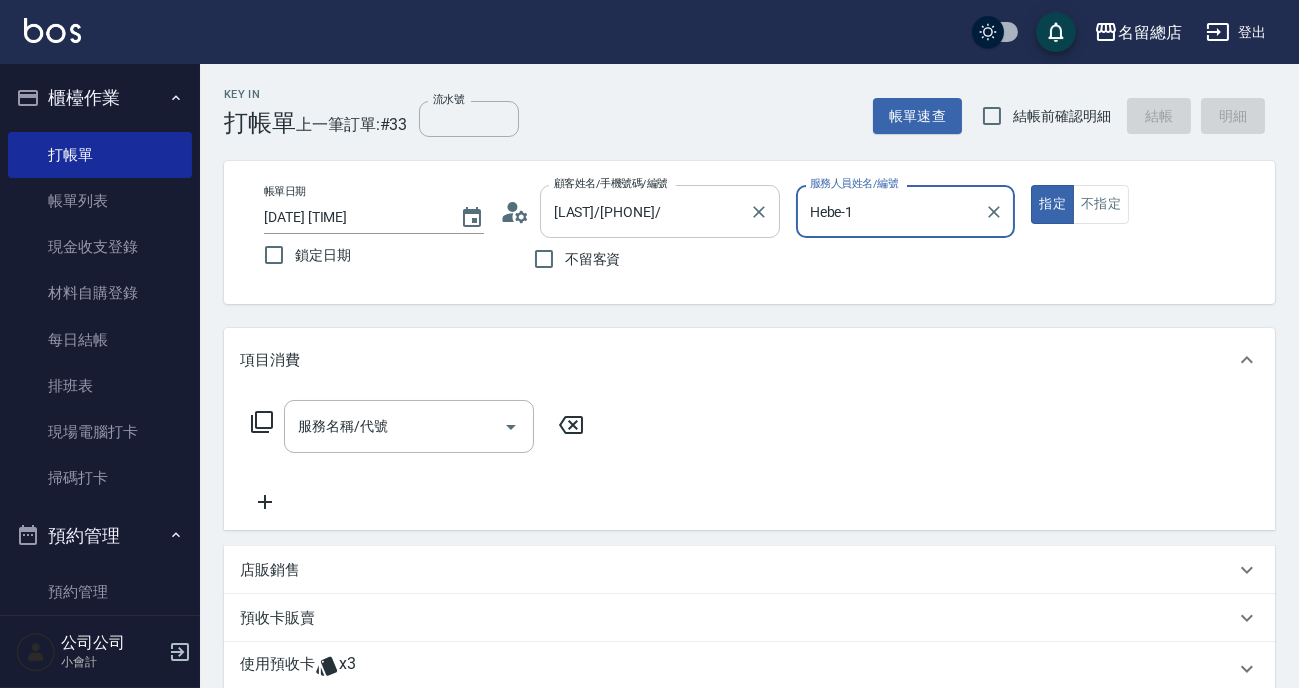click on "指定" at bounding box center (1052, 204) 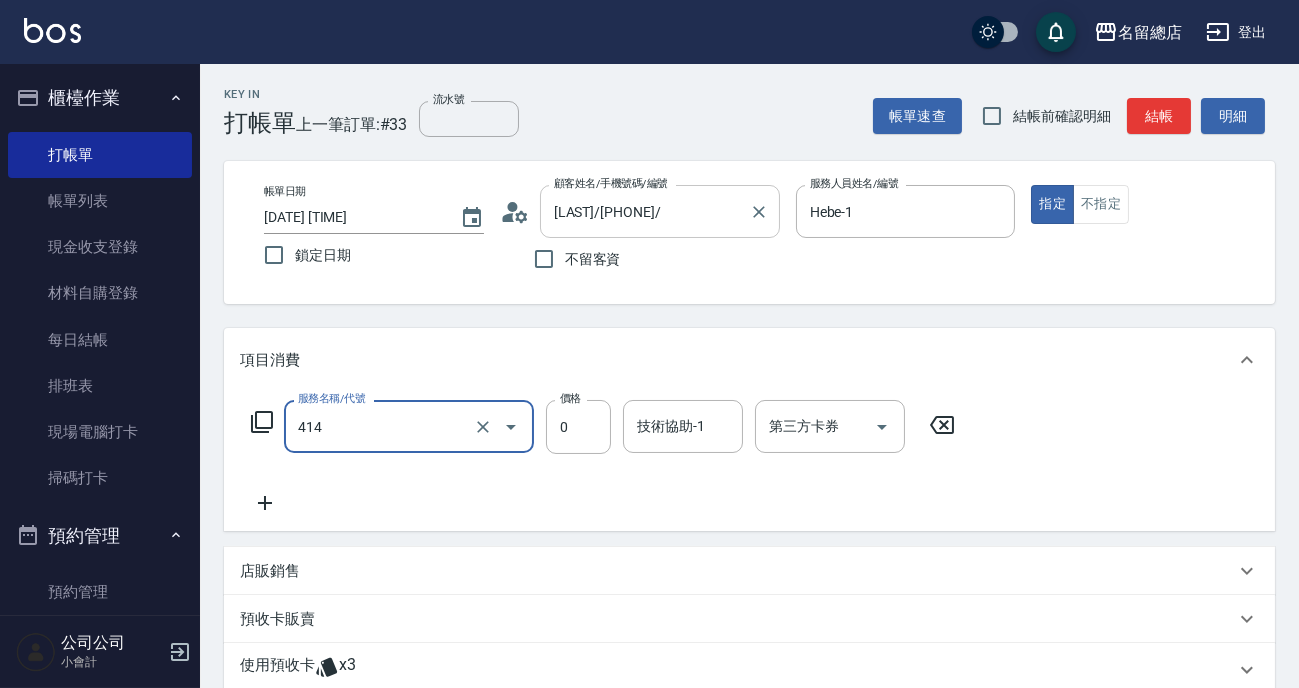 type on "護染蓋卡1000~1499(414)" 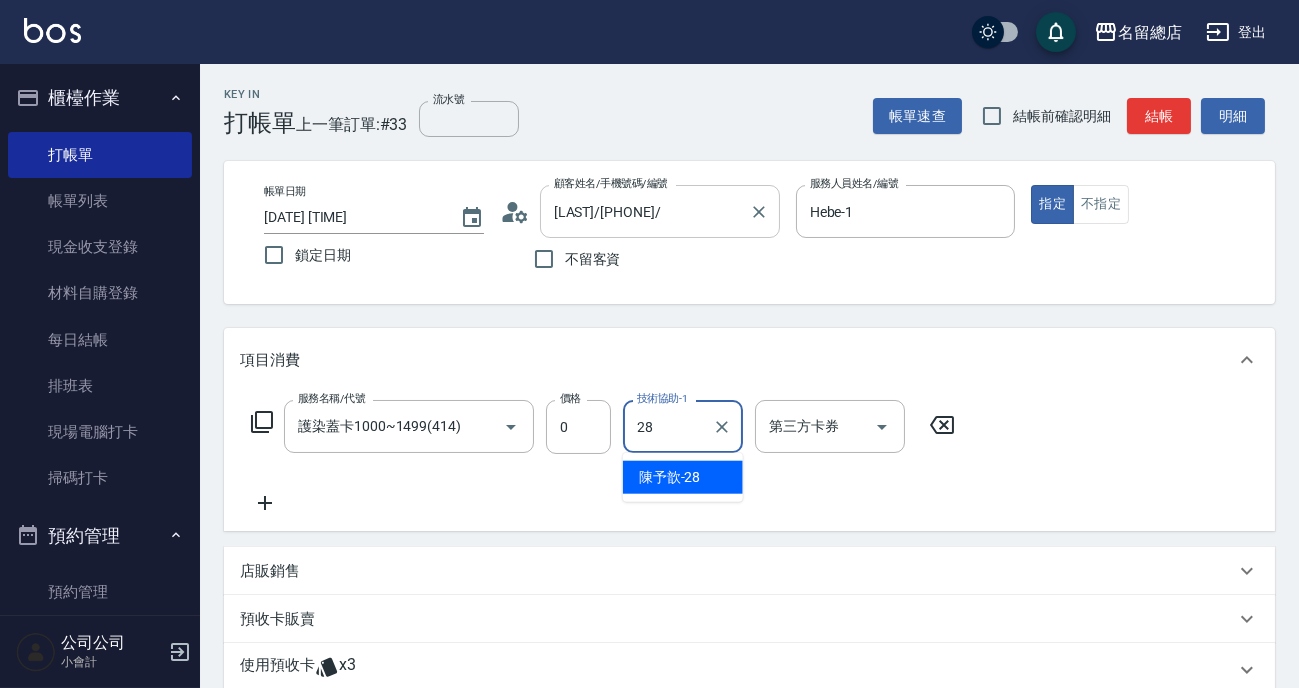 type on "陳予歆-28" 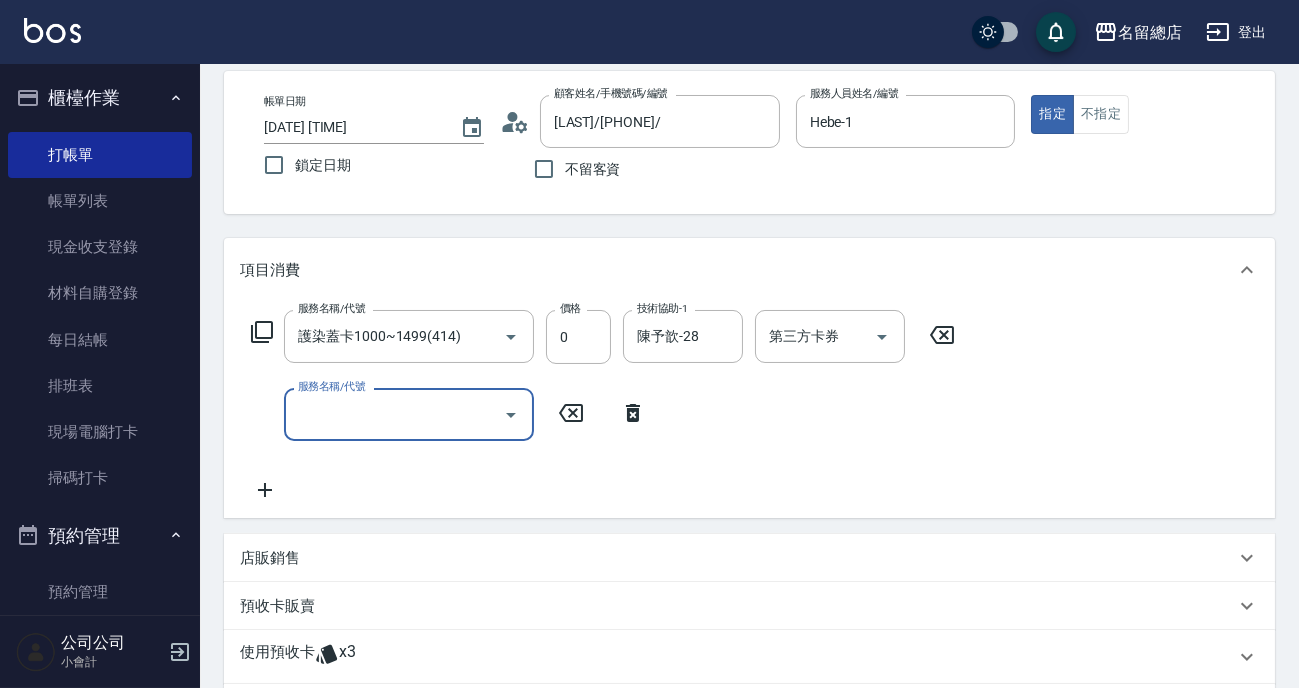 scroll, scrollTop: 181, scrollLeft: 0, axis: vertical 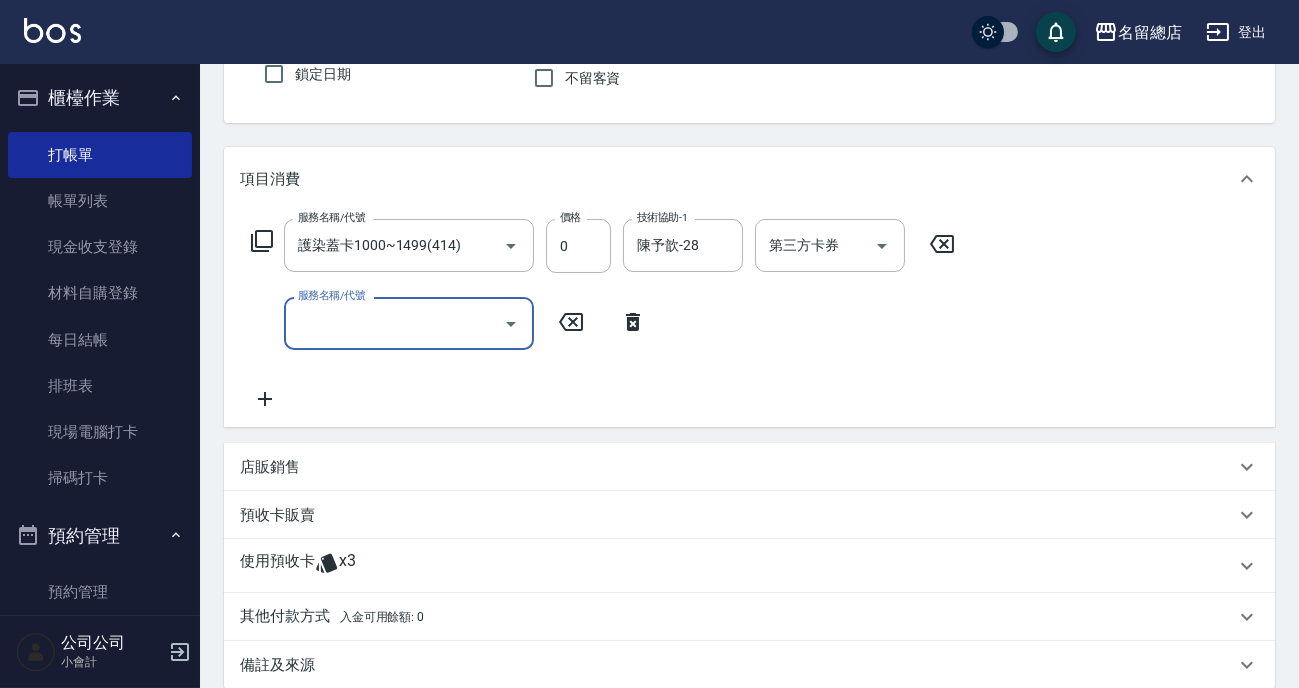 click on "使用預收卡 x3" at bounding box center [749, 566] 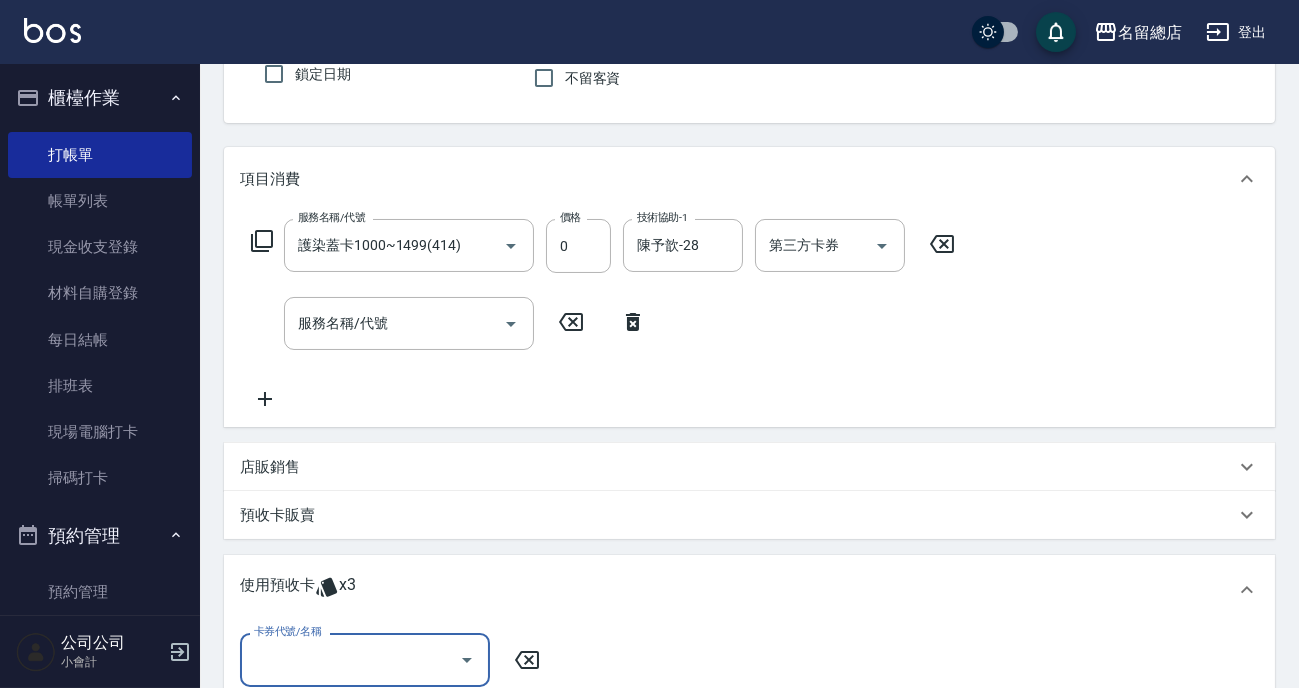 scroll, scrollTop: 0, scrollLeft: 0, axis: both 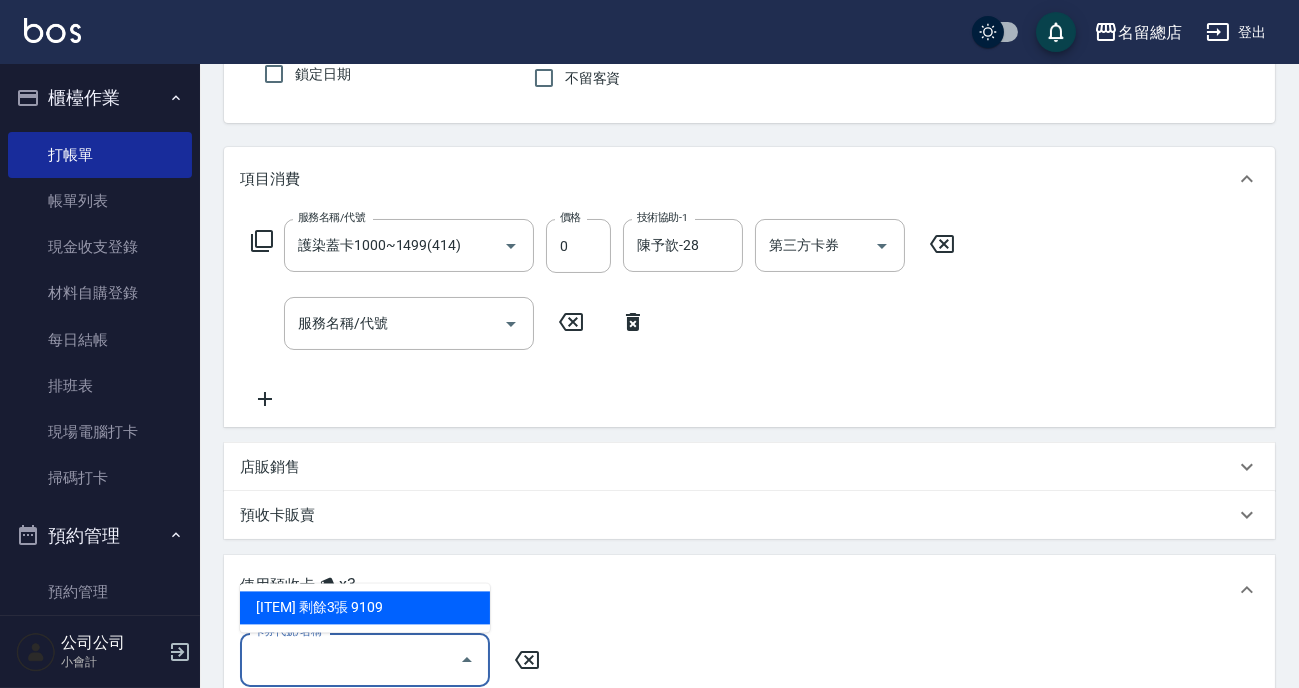 click on "卡券代號/名稱" at bounding box center [350, 659] 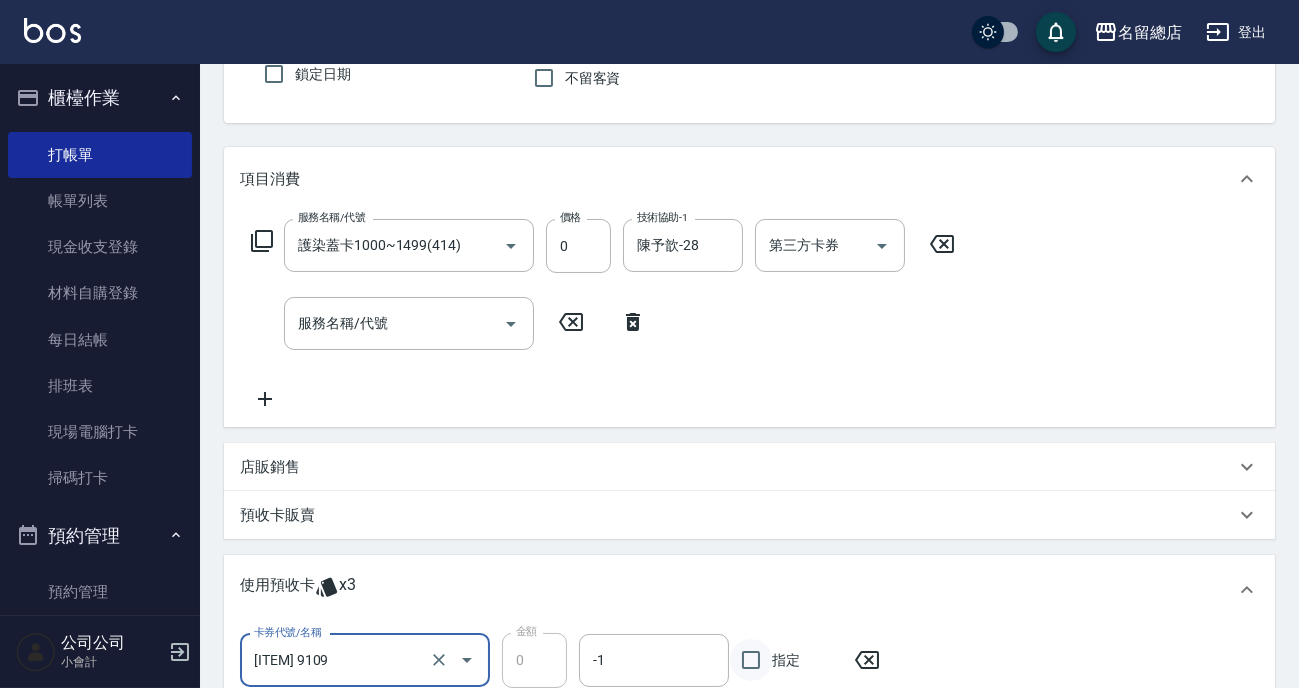 click on "指定" at bounding box center [751, 660] 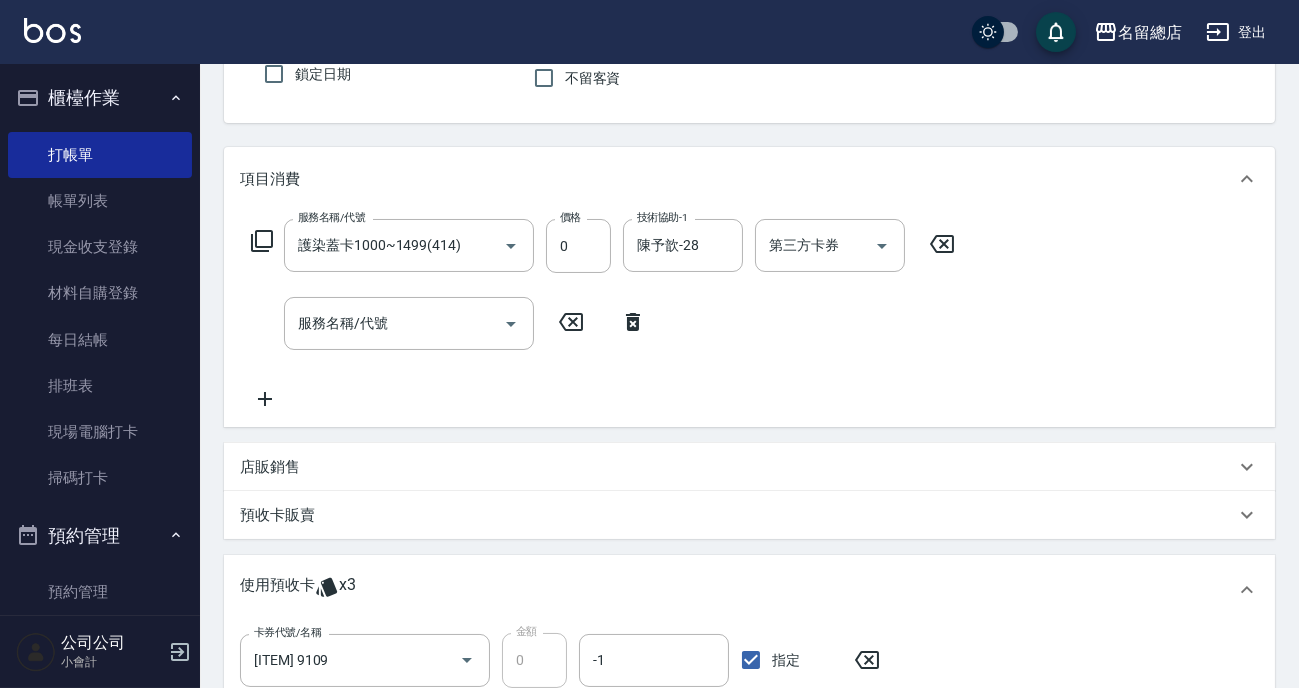 click on "預收卡販賣" at bounding box center (277, 515) 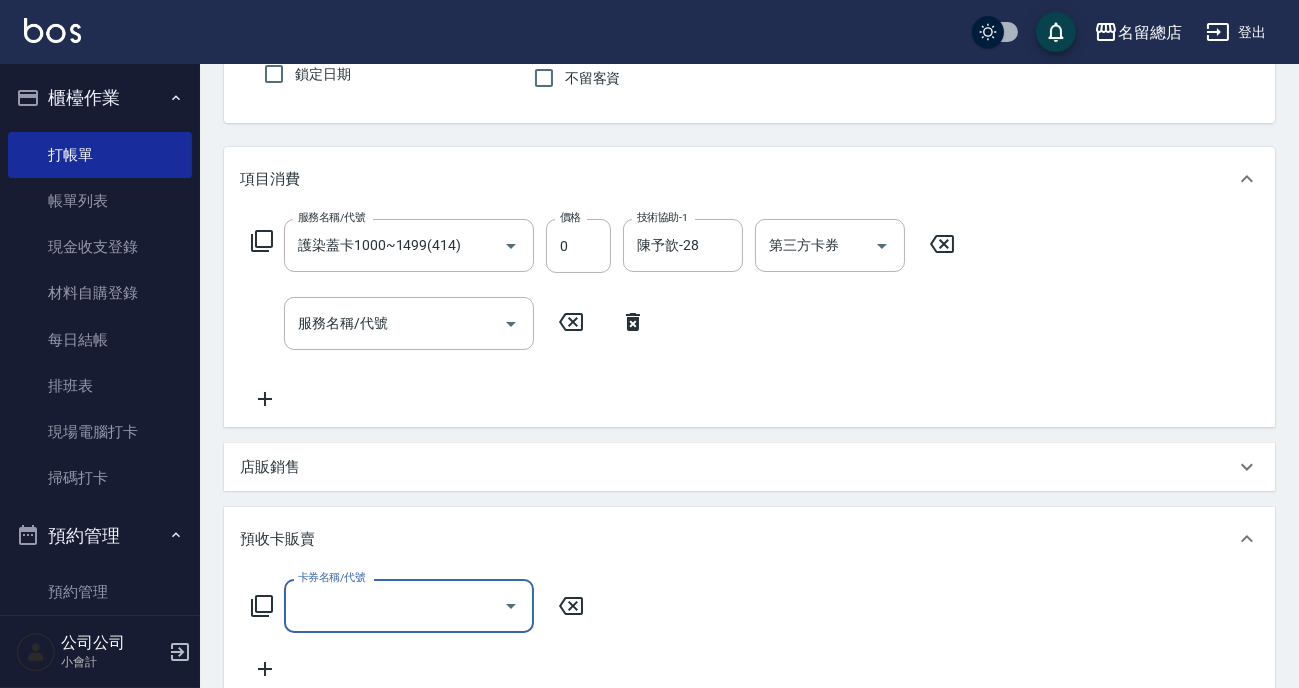 scroll, scrollTop: 0, scrollLeft: 0, axis: both 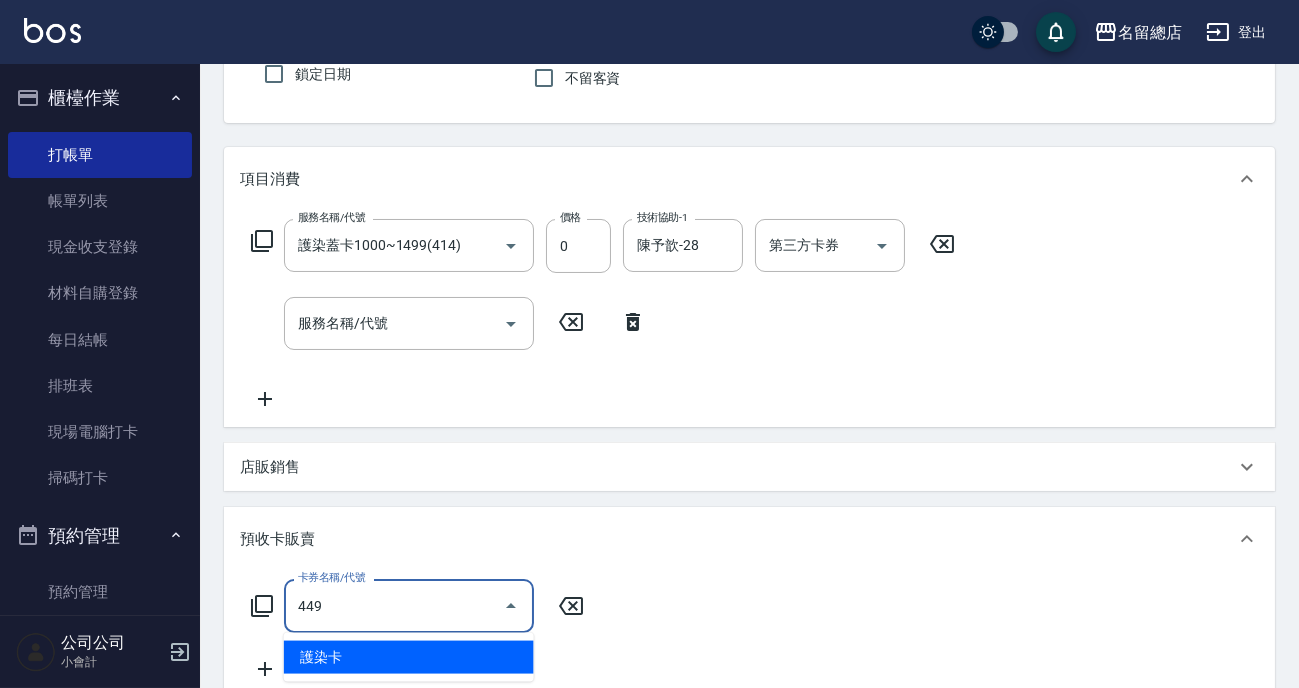 type on "護染卡(449)" 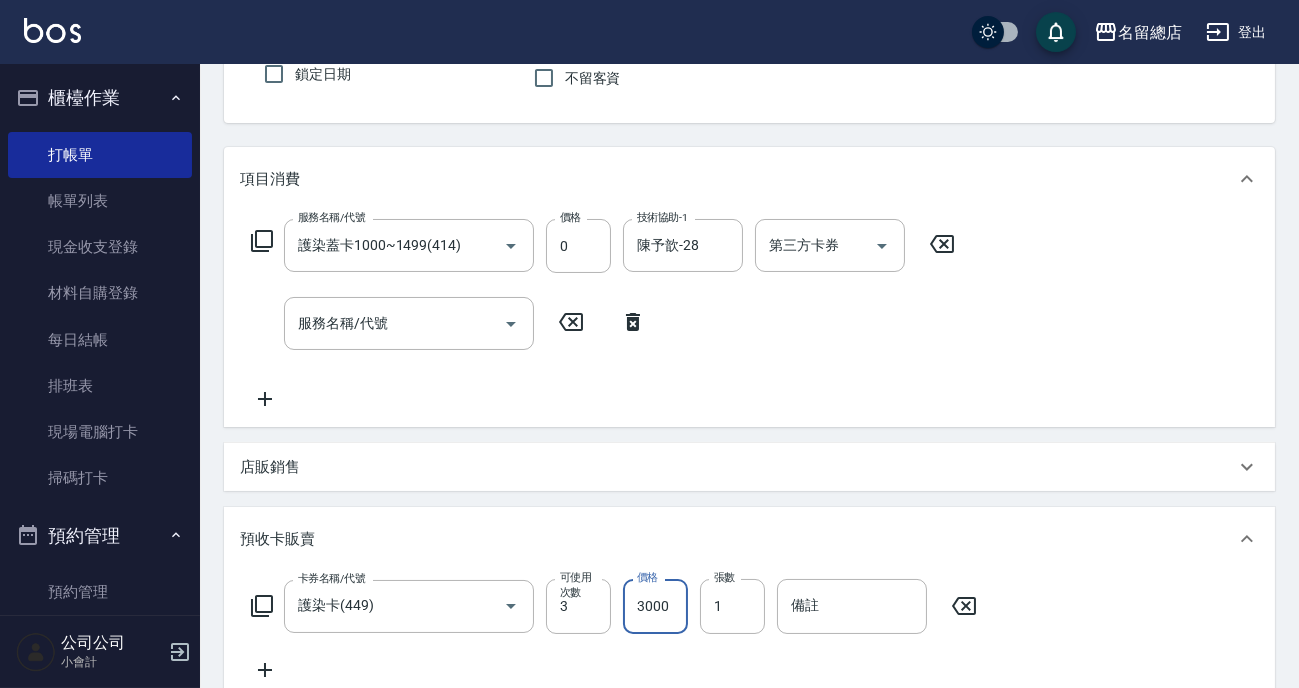type on "3000" 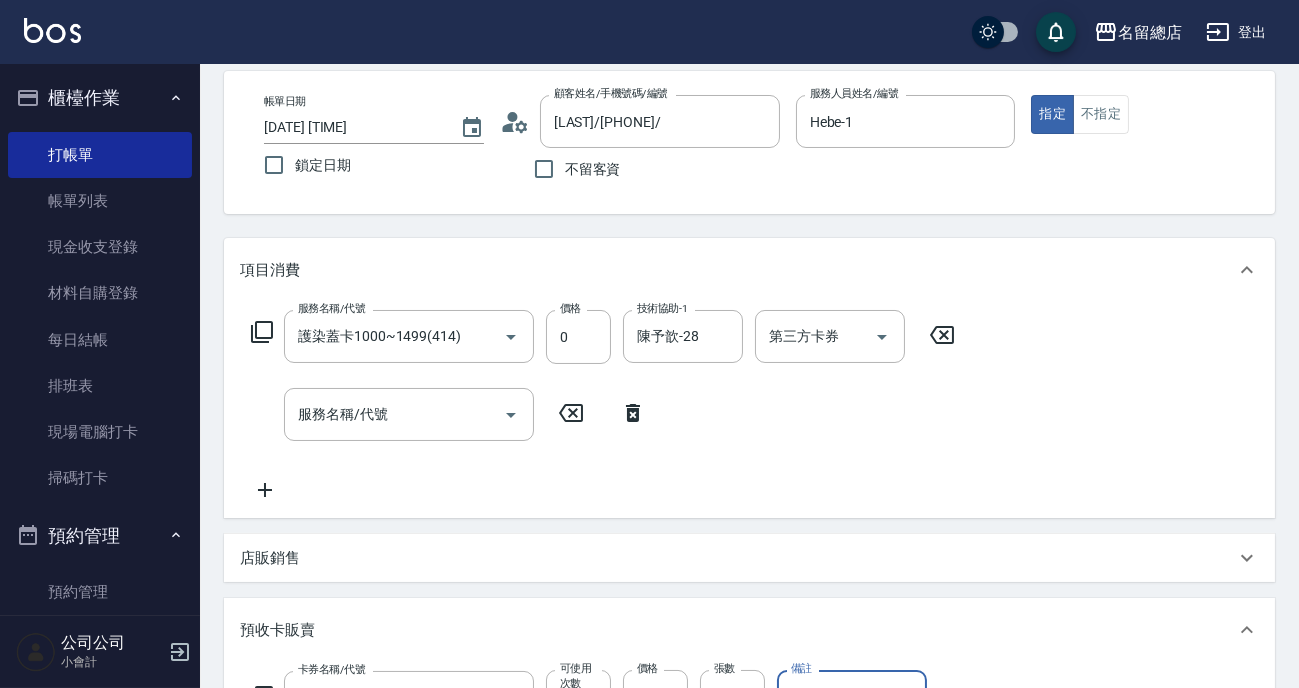 scroll, scrollTop: 0, scrollLeft: 0, axis: both 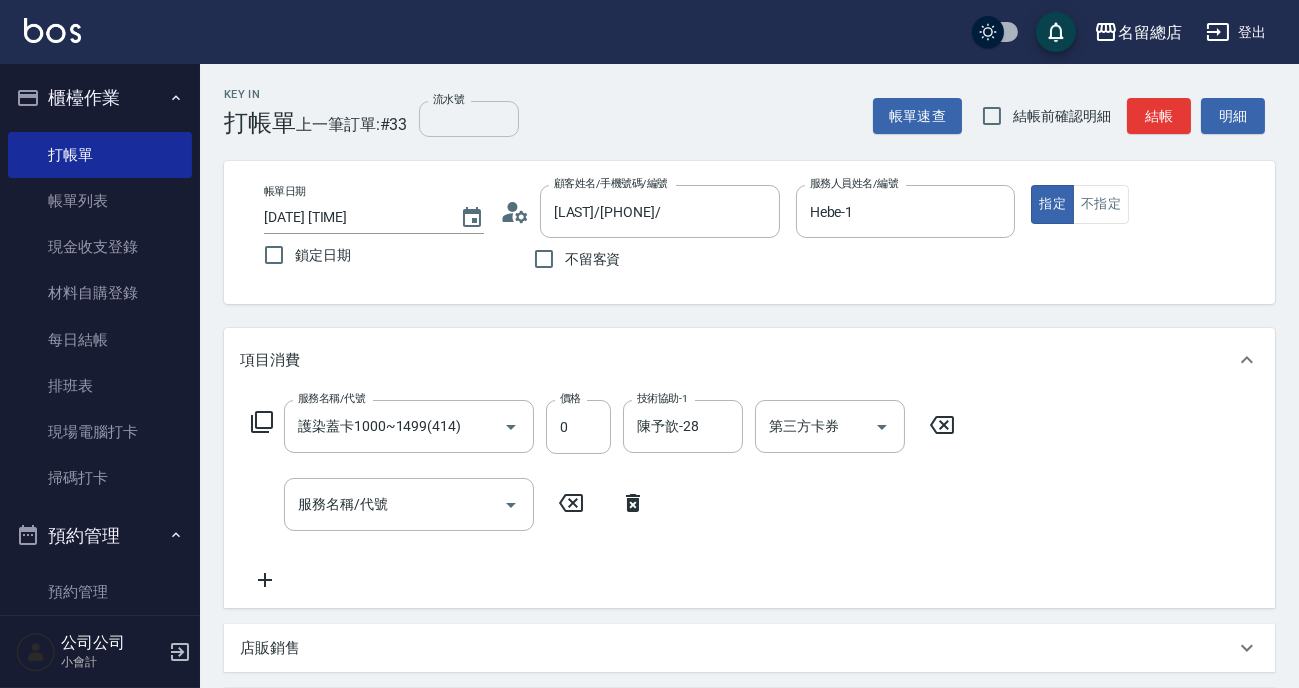 type on "9117" 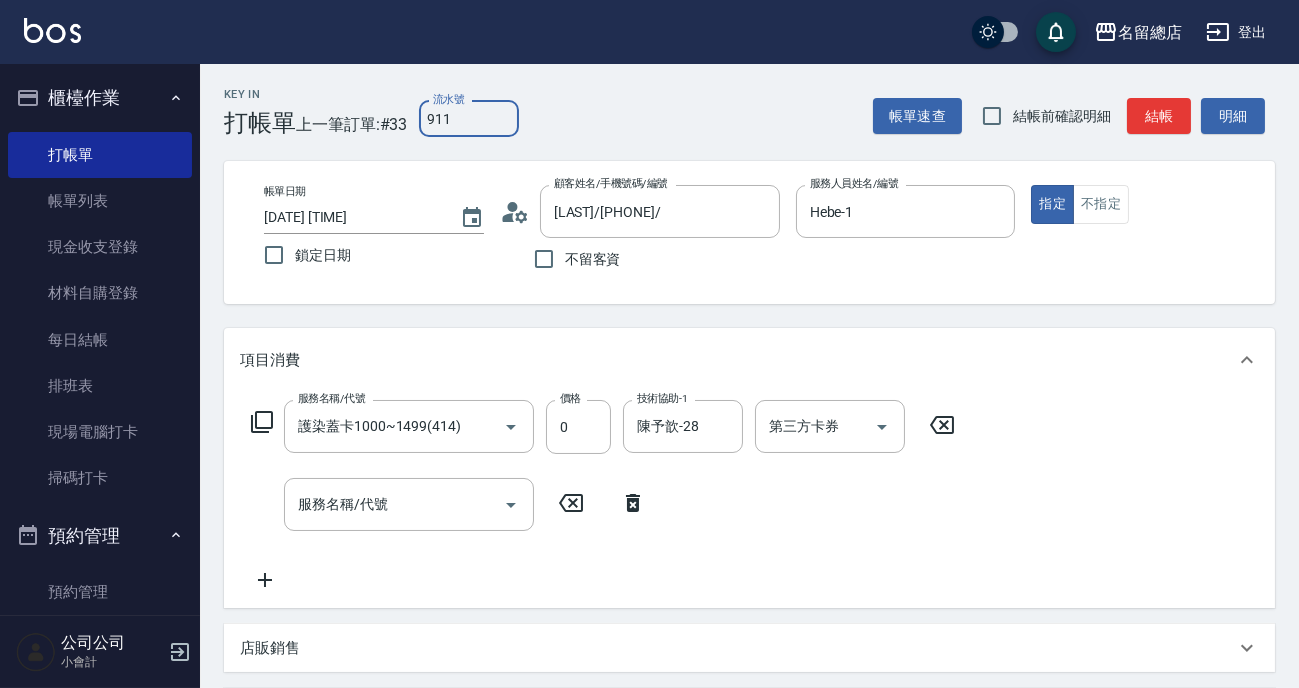 type on "9117" 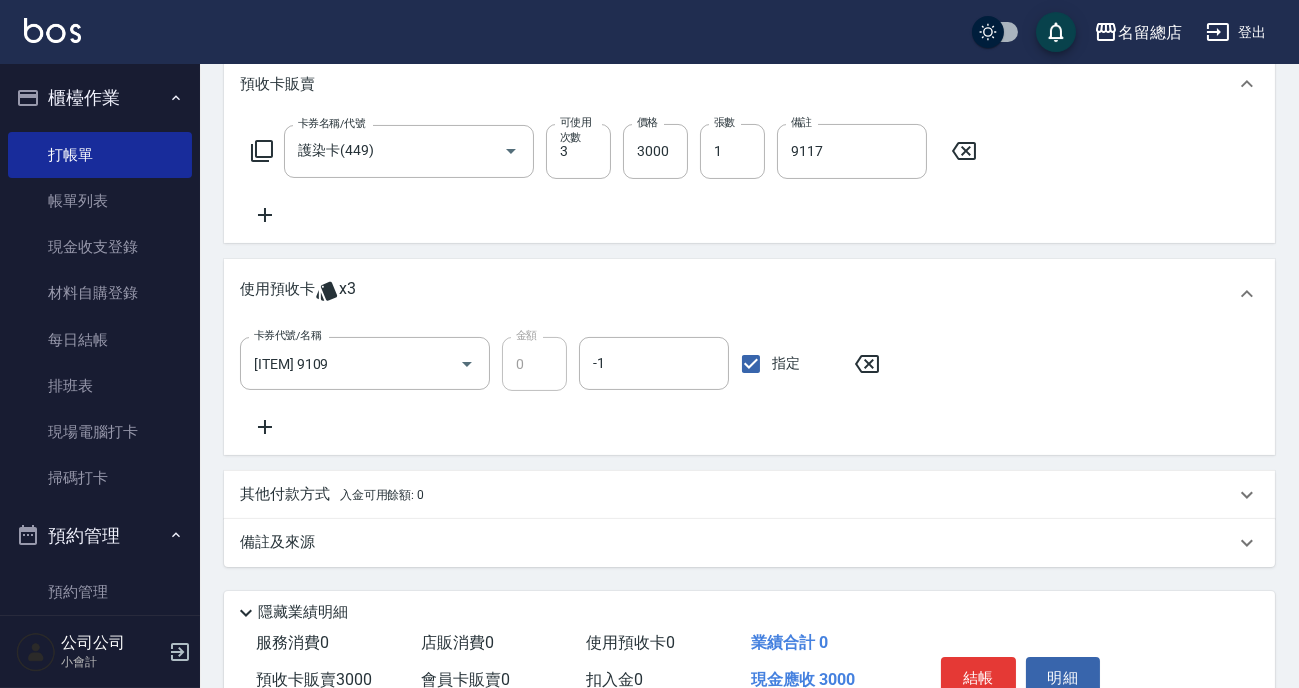 scroll, scrollTop: 727, scrollLeft: 0, axis: vertical 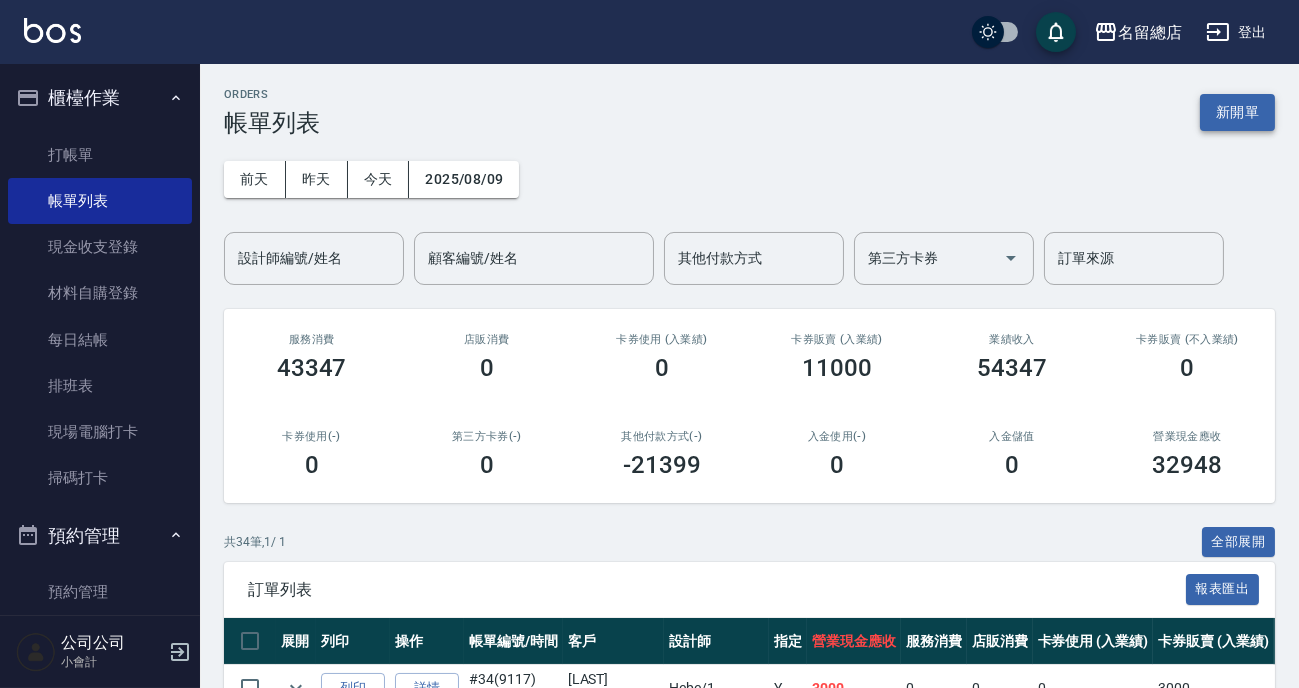click on "新開單" at bounding box center [1237, 112] 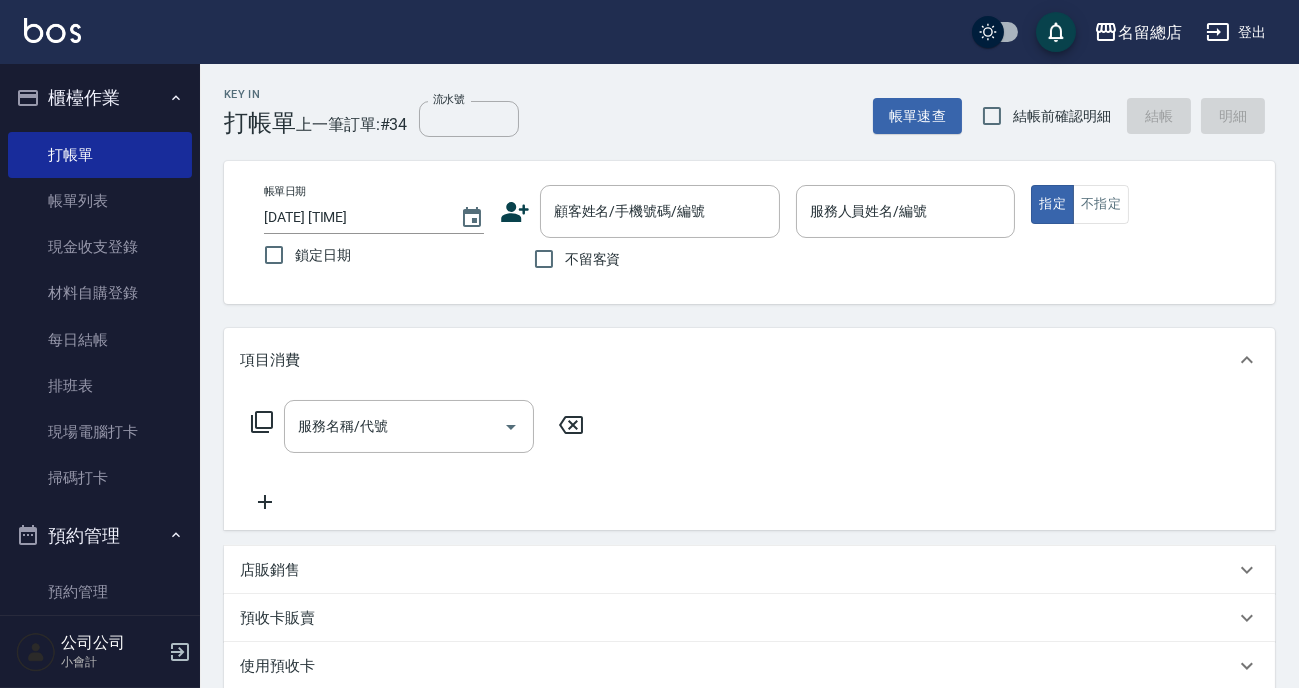 click on "不留客資" at bounding box center (593, 259) 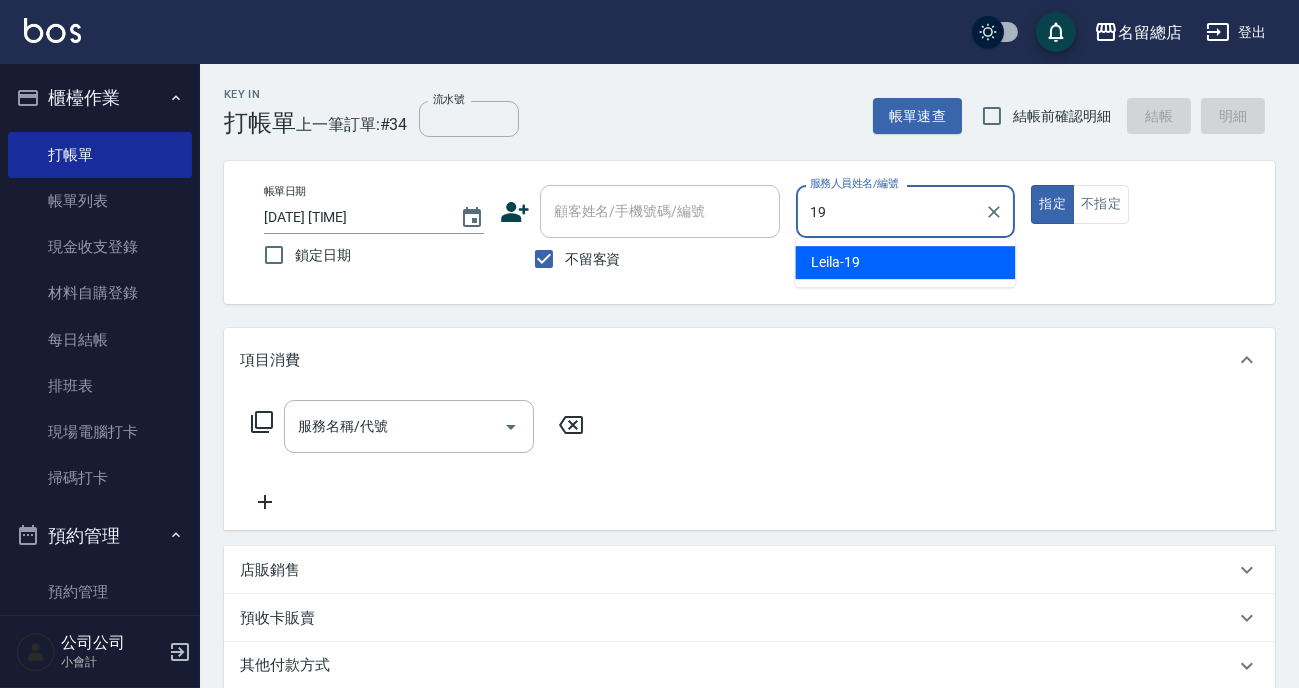 type on "Leila-19" 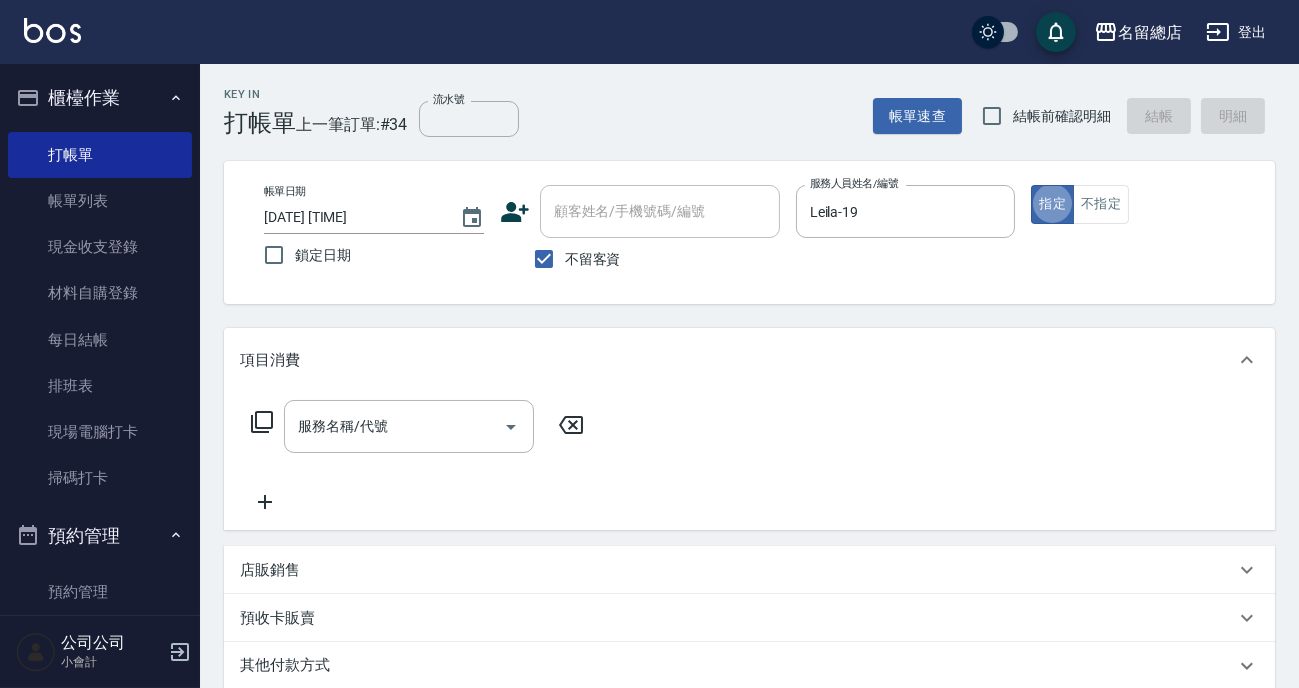 type on "true" 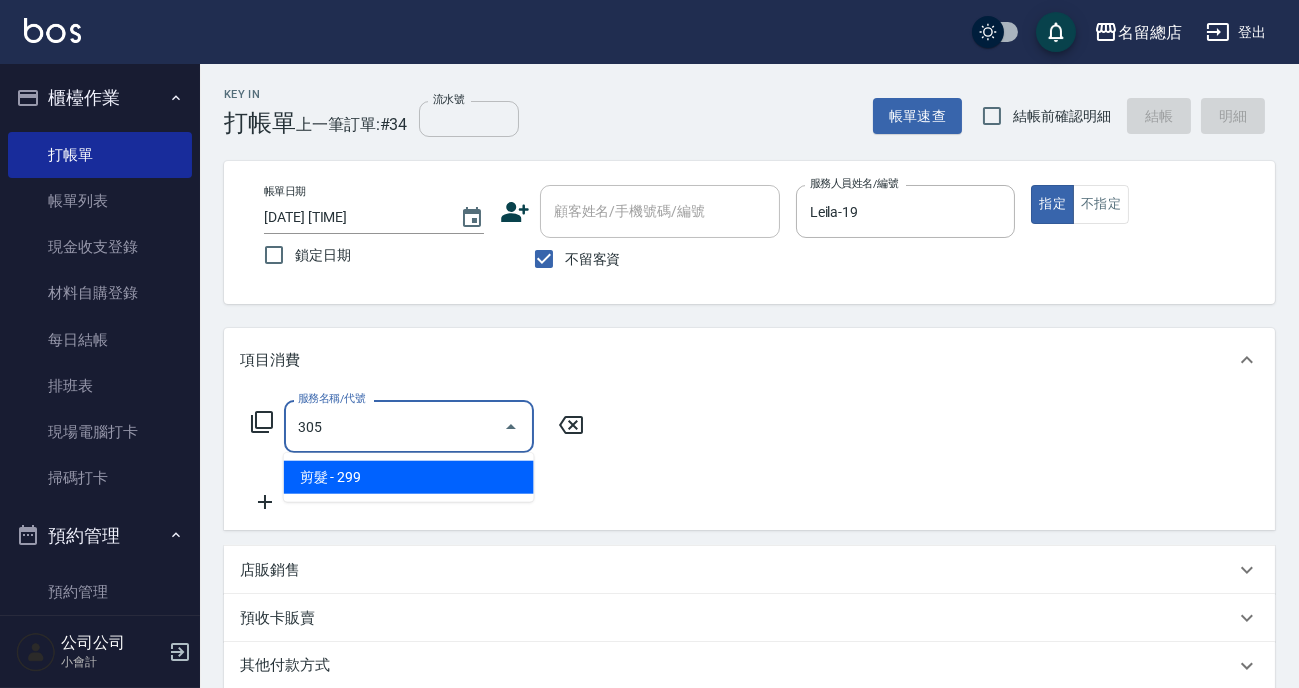type on "剪髮(305)" 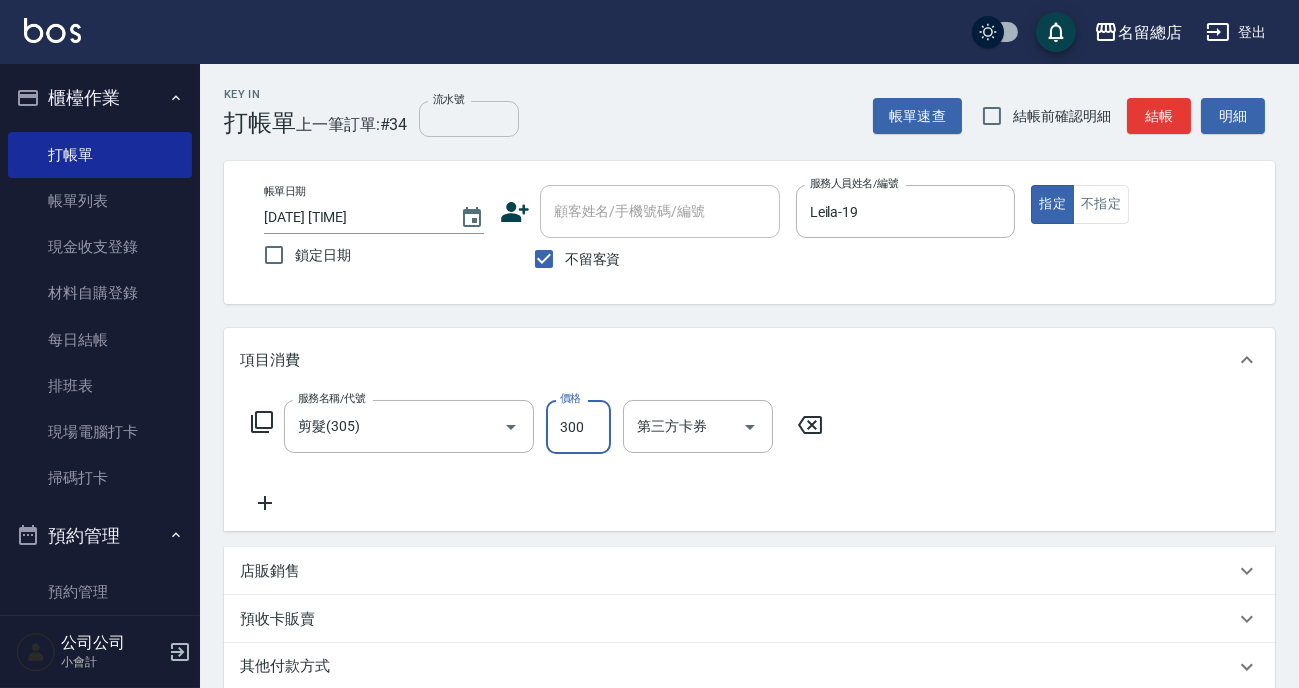 type on "300" 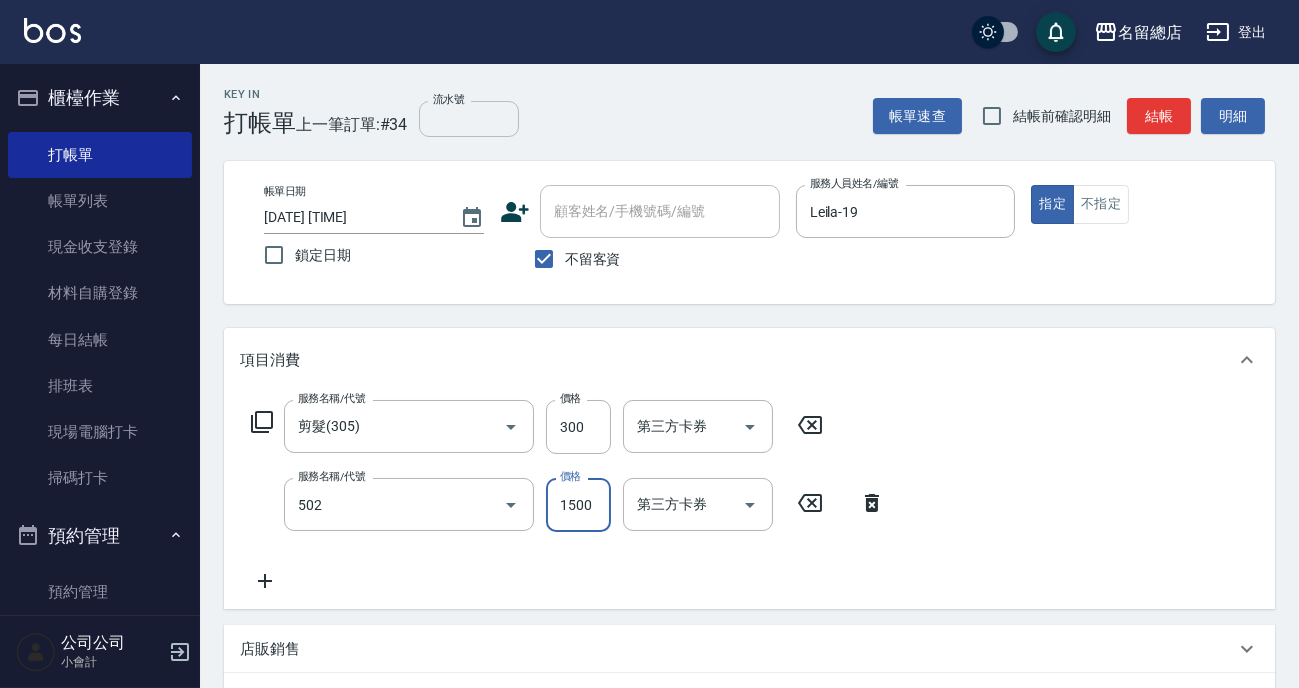 type on "染髮1500以上(502)" 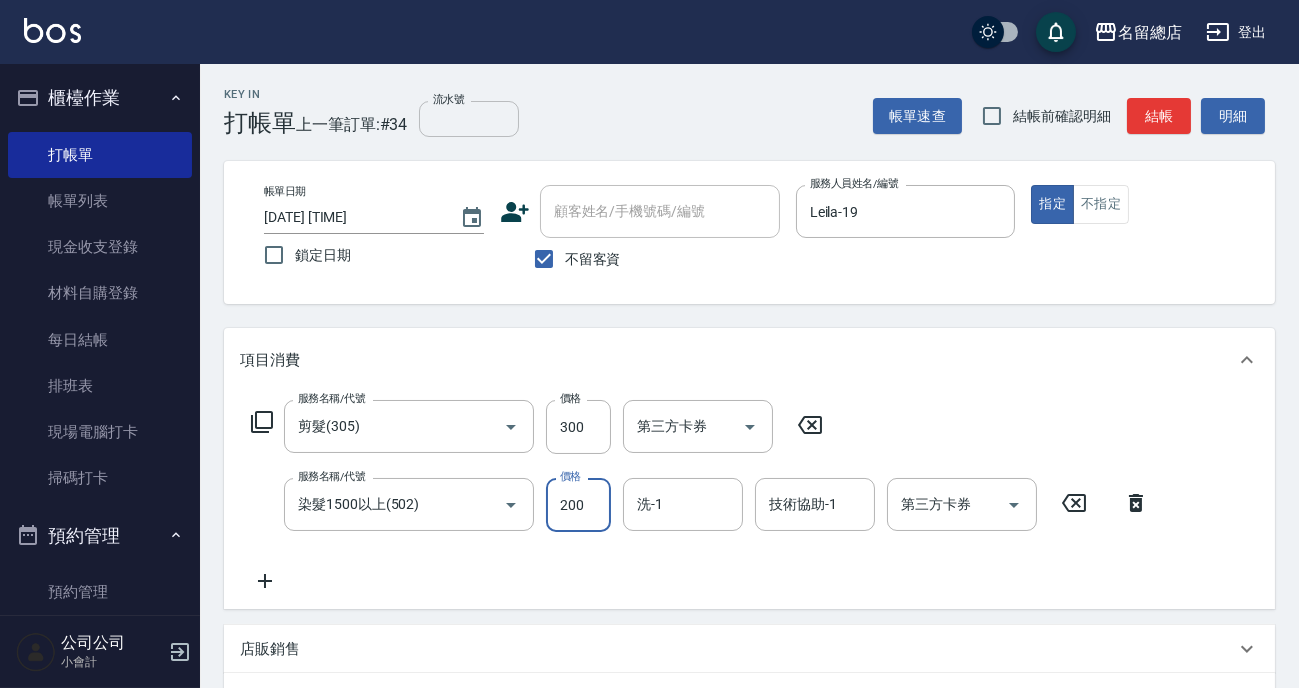 type on "2000" 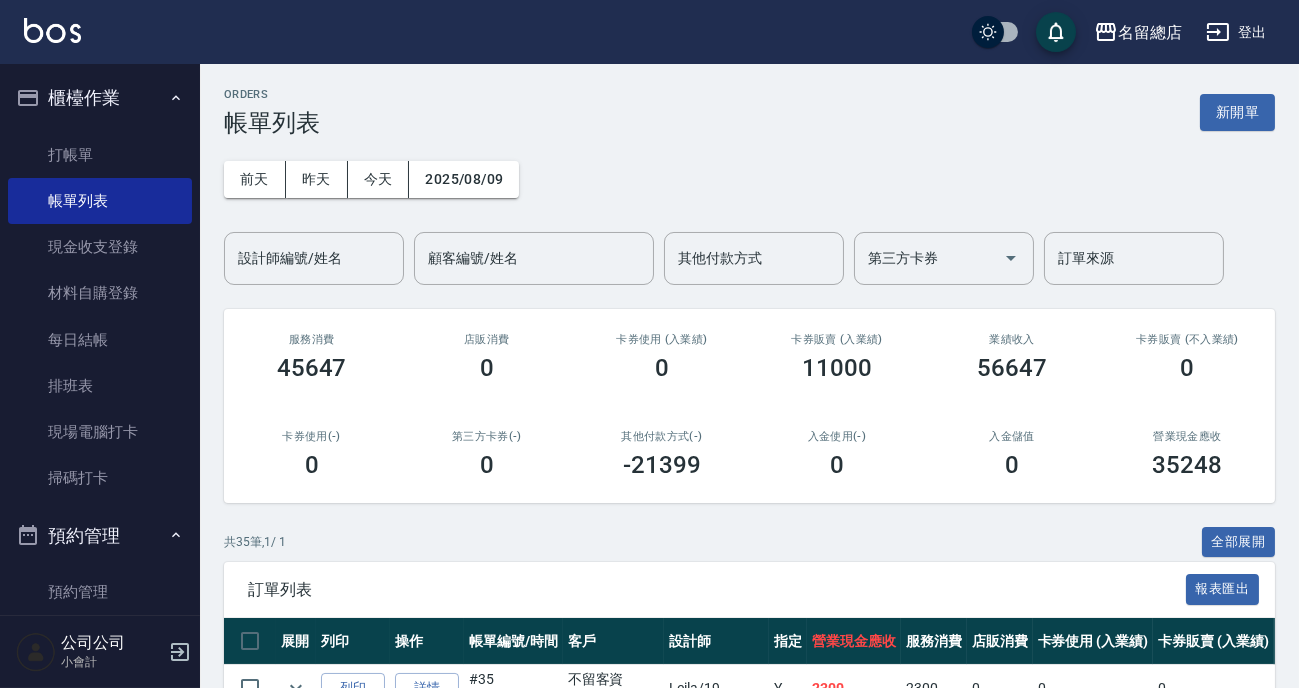 click on "ORDERS 帳單列表 新開單" at bounding box center (749, 112) 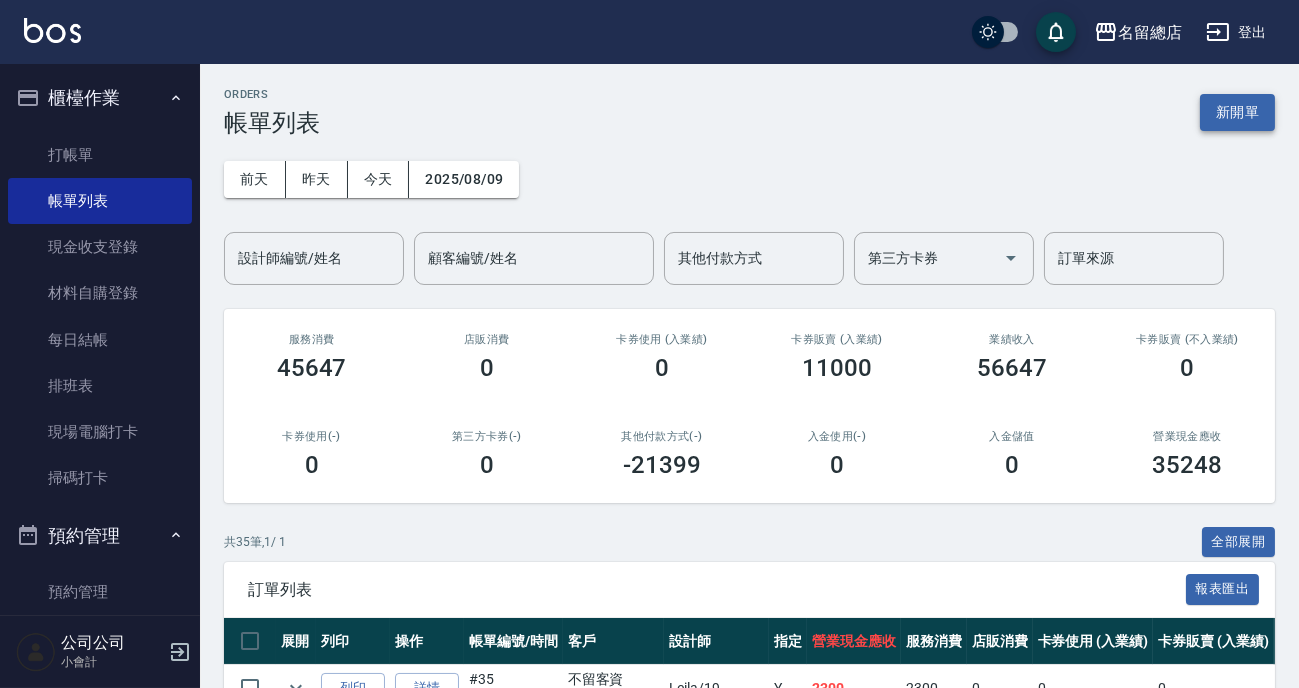 click on "新開單" at bounding box center [1237, 112] 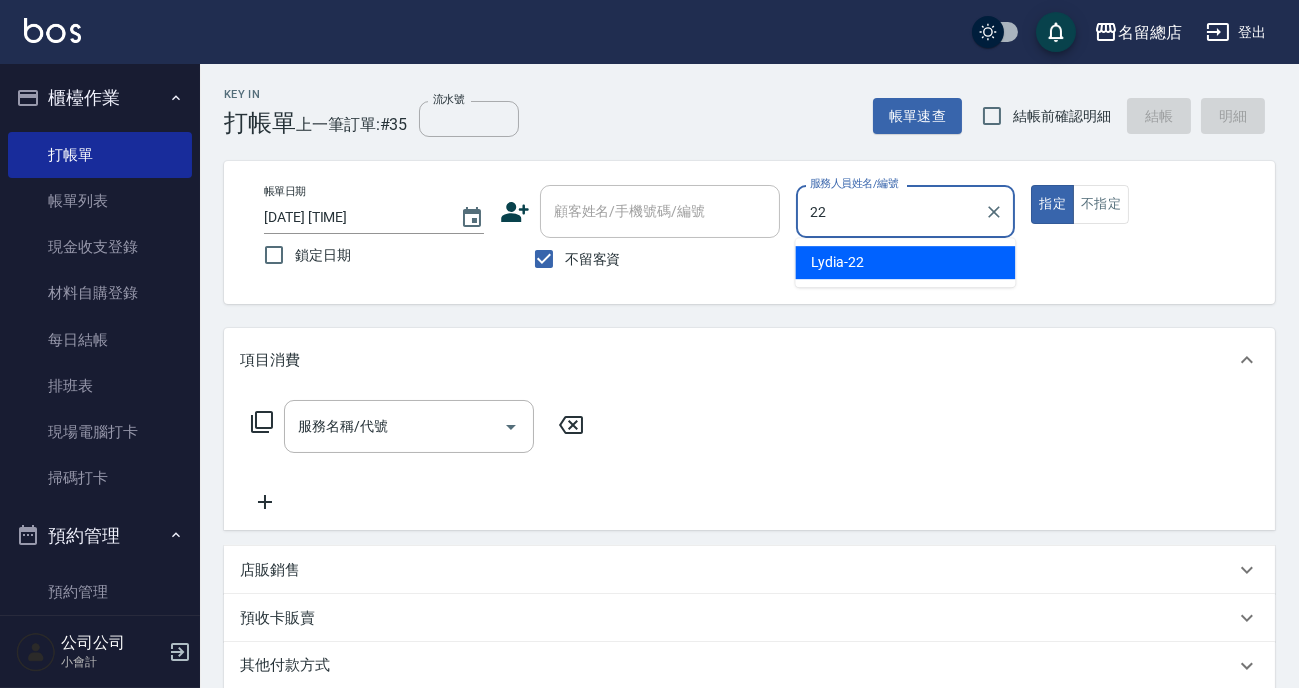 type on "[LAST]-[NUMBER]" 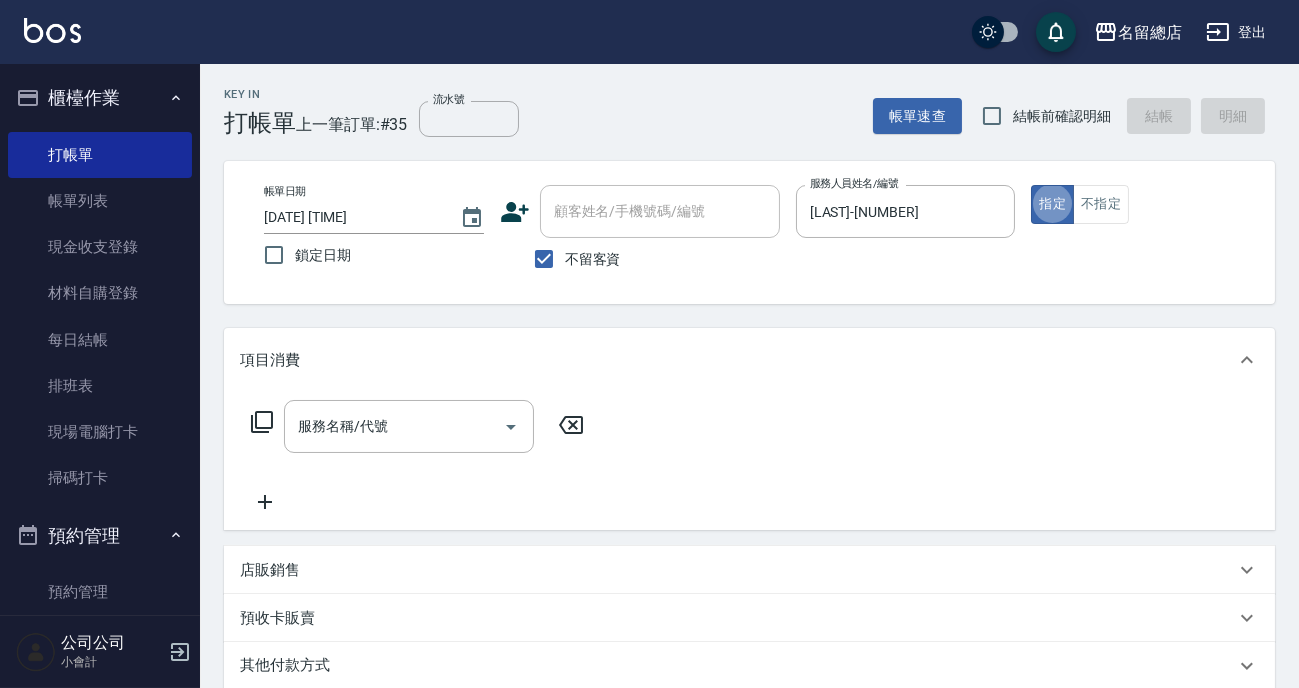 type on "true" 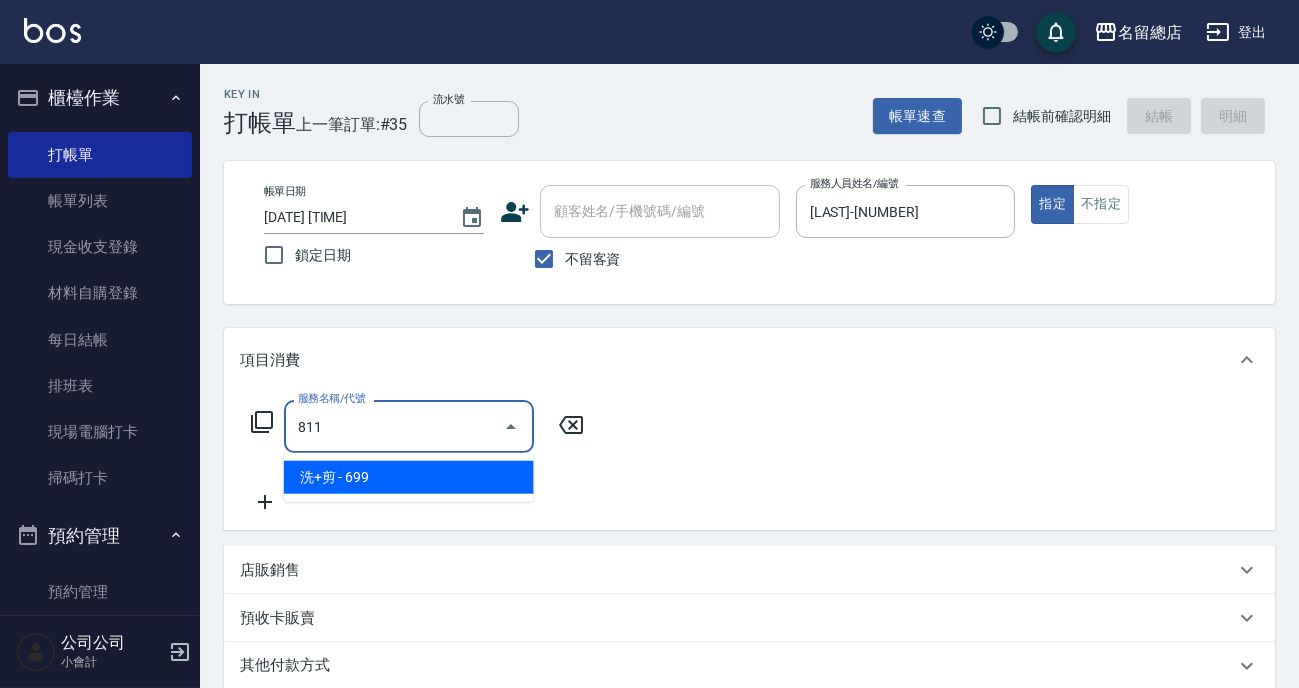 type on "洗+剪(811)" 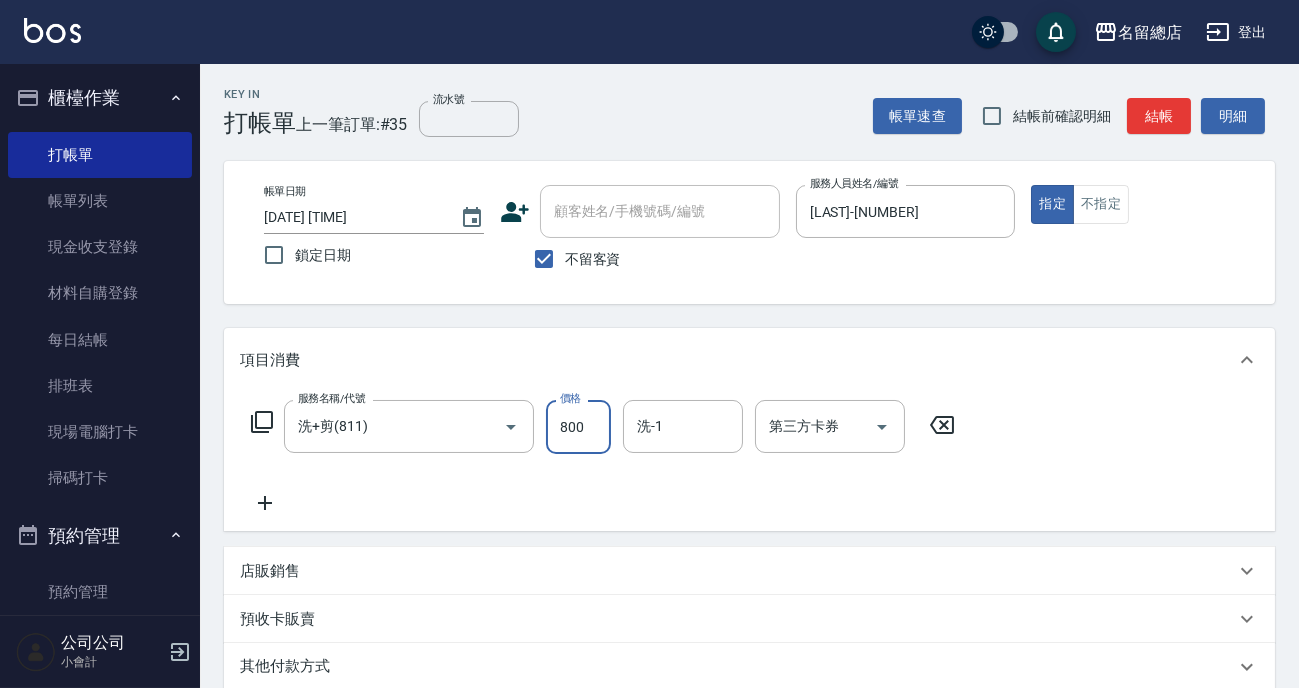 type on "800" 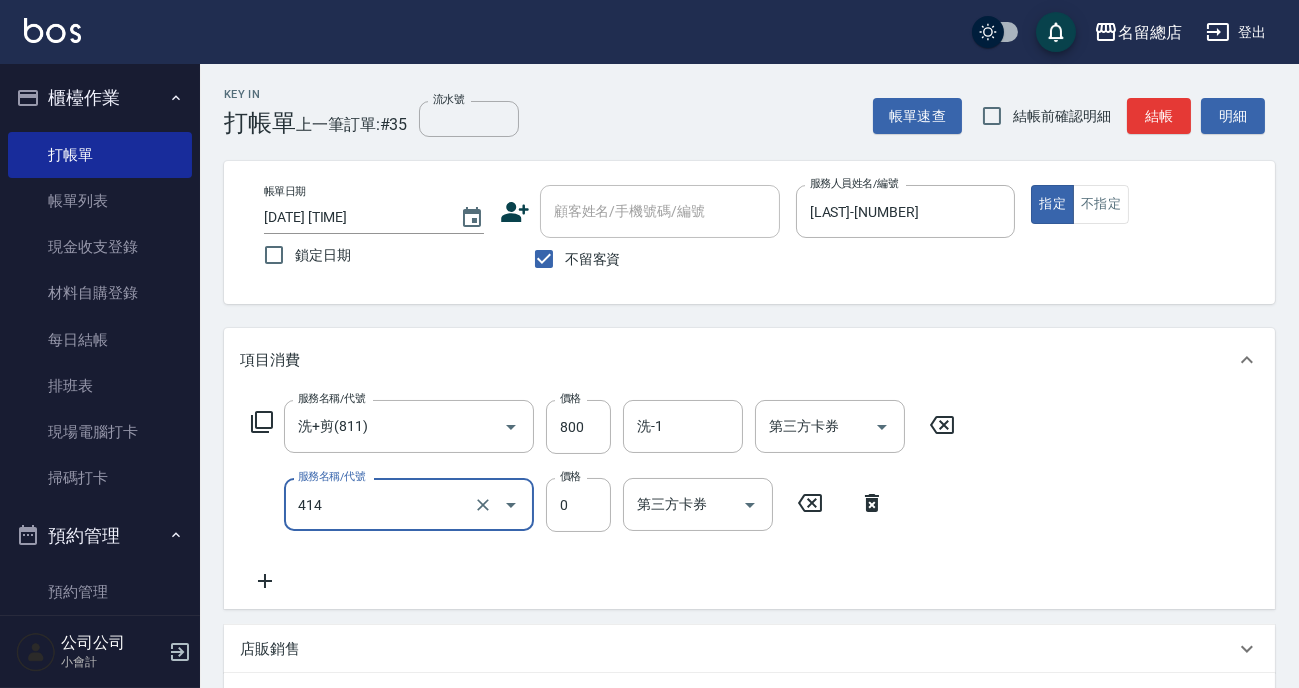 type on "護染蓋卡1000~1499(414)" 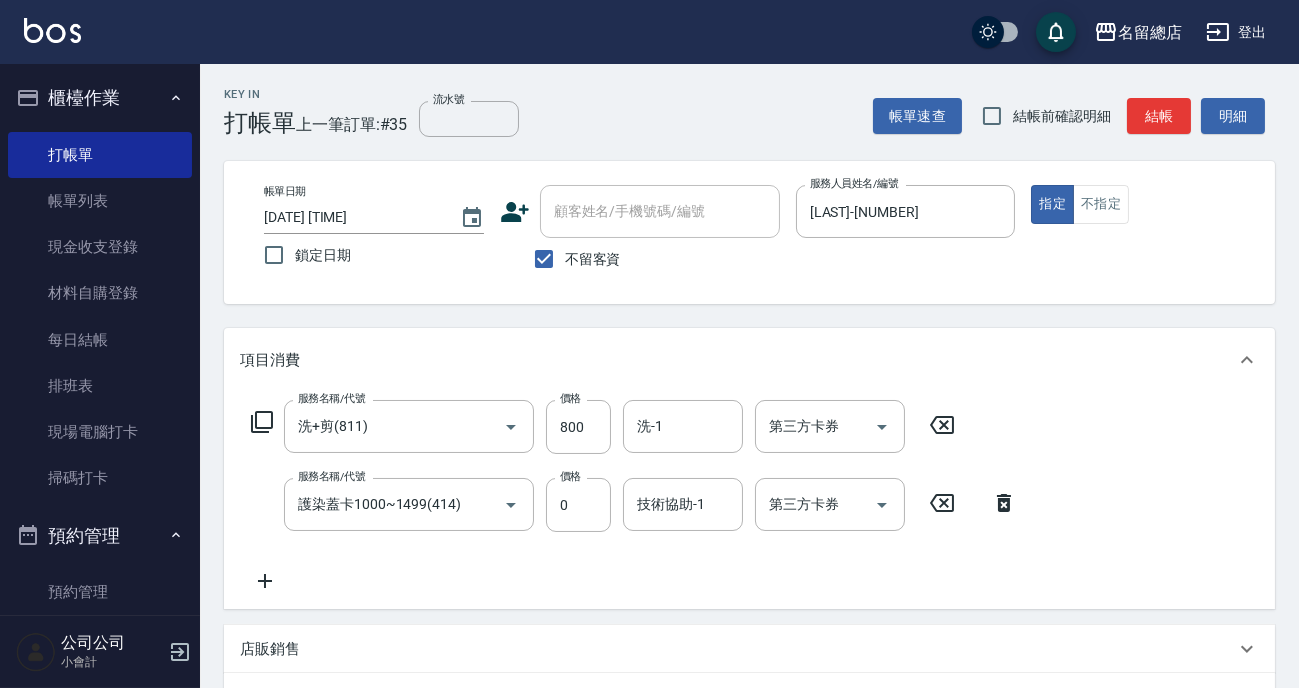 click 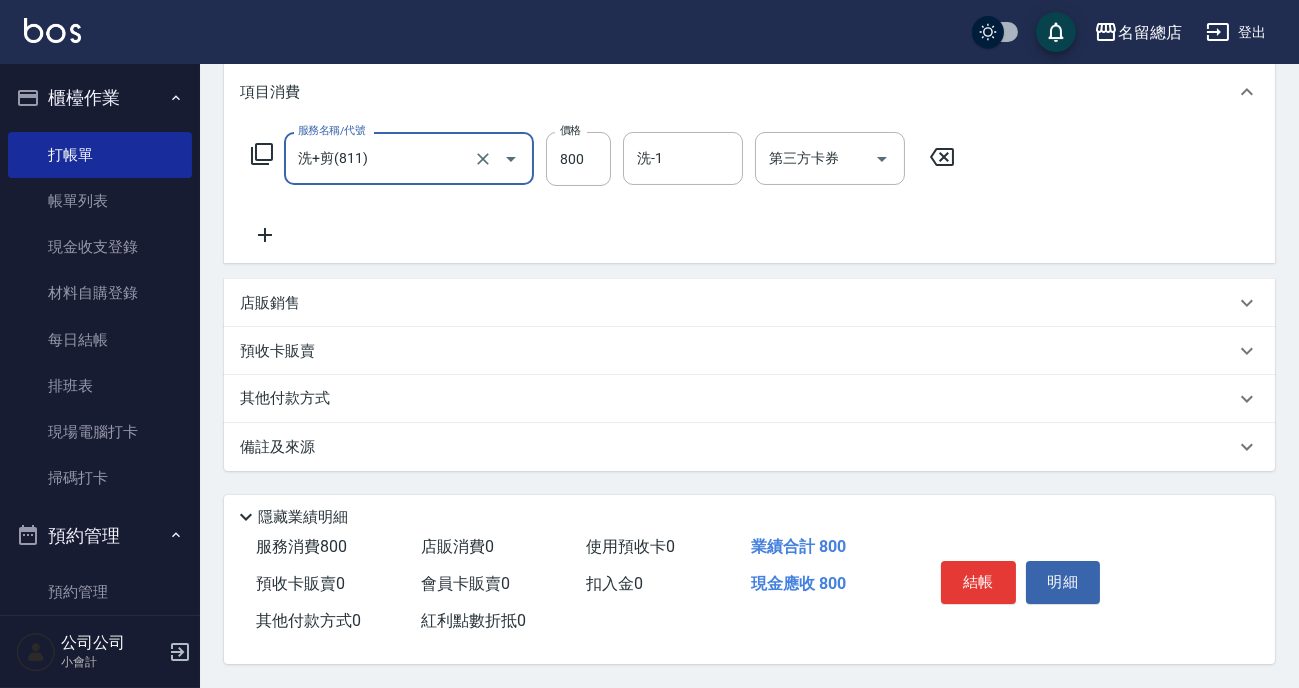 scroll, scrollTop: 0, scrollLeft: 0, axis: both 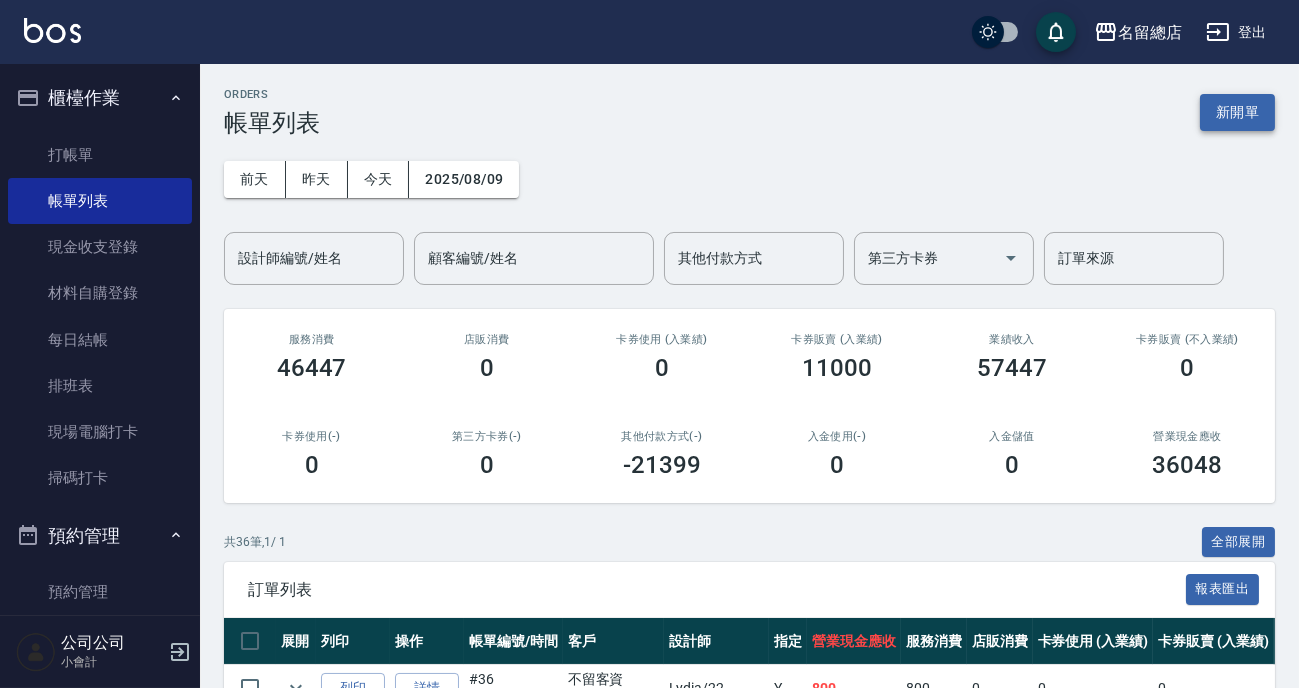 click on "新開單" at bounding box center [1237, 112] 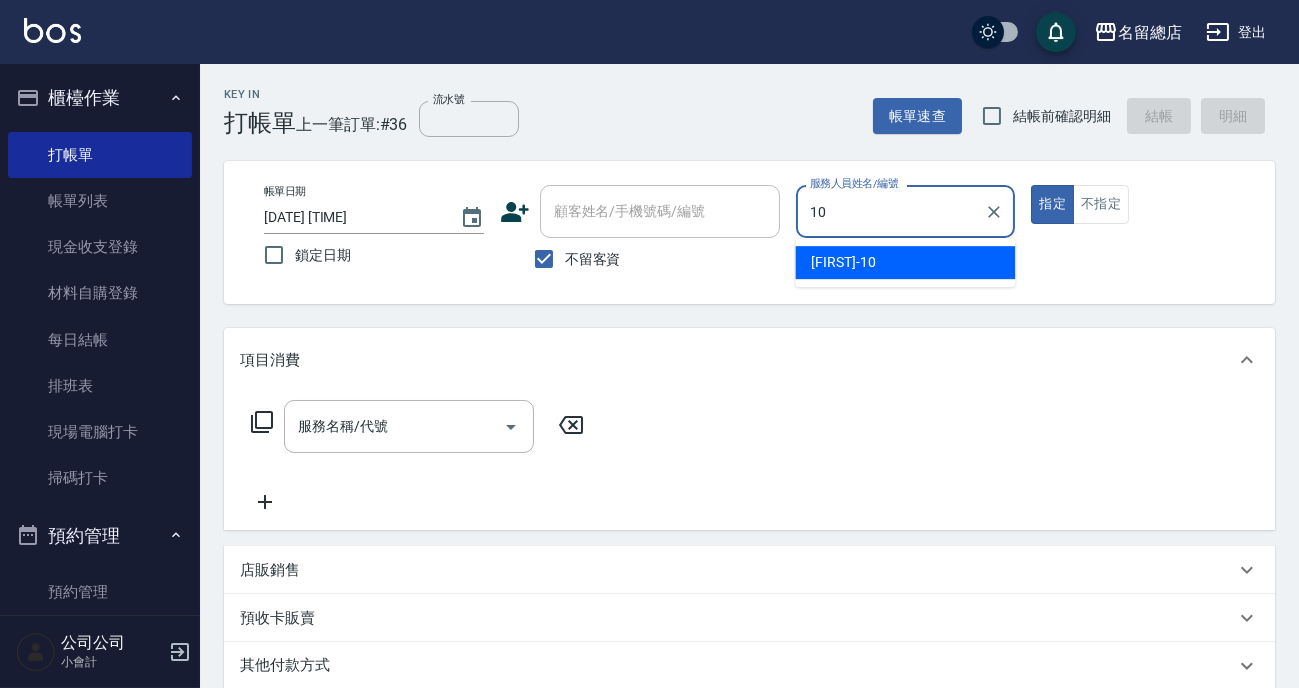 type on "Penny-10" 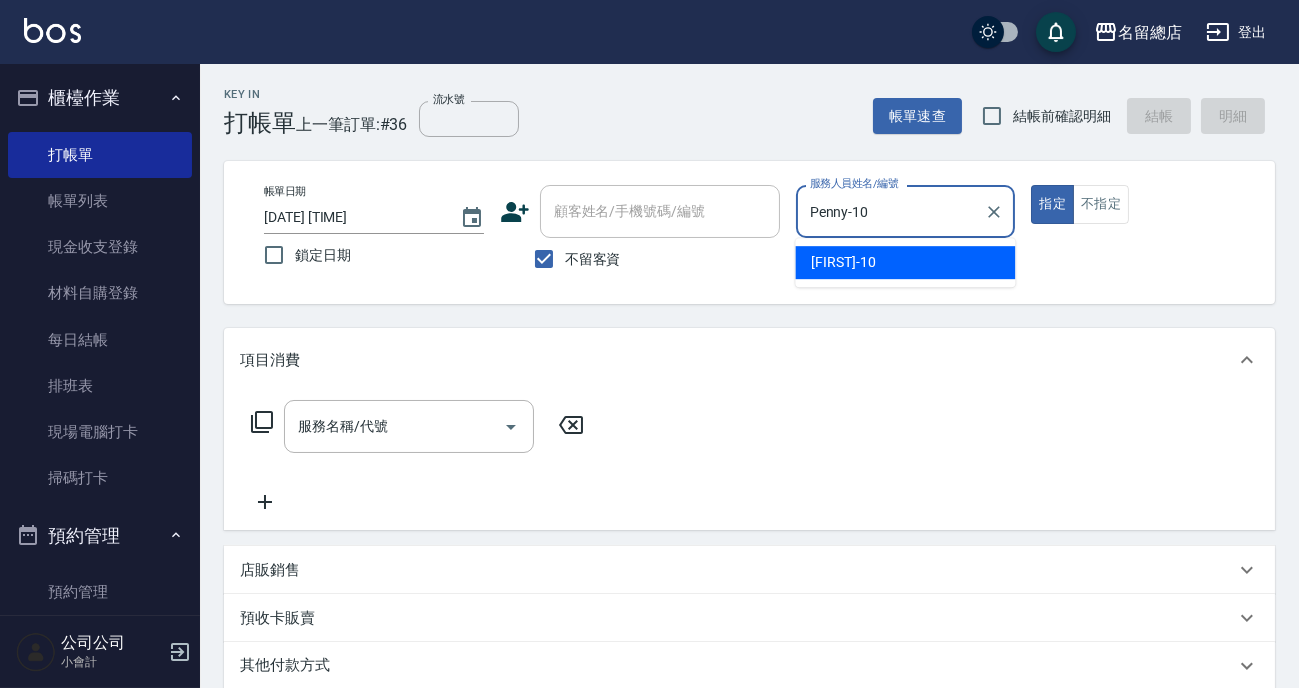 type on "true" 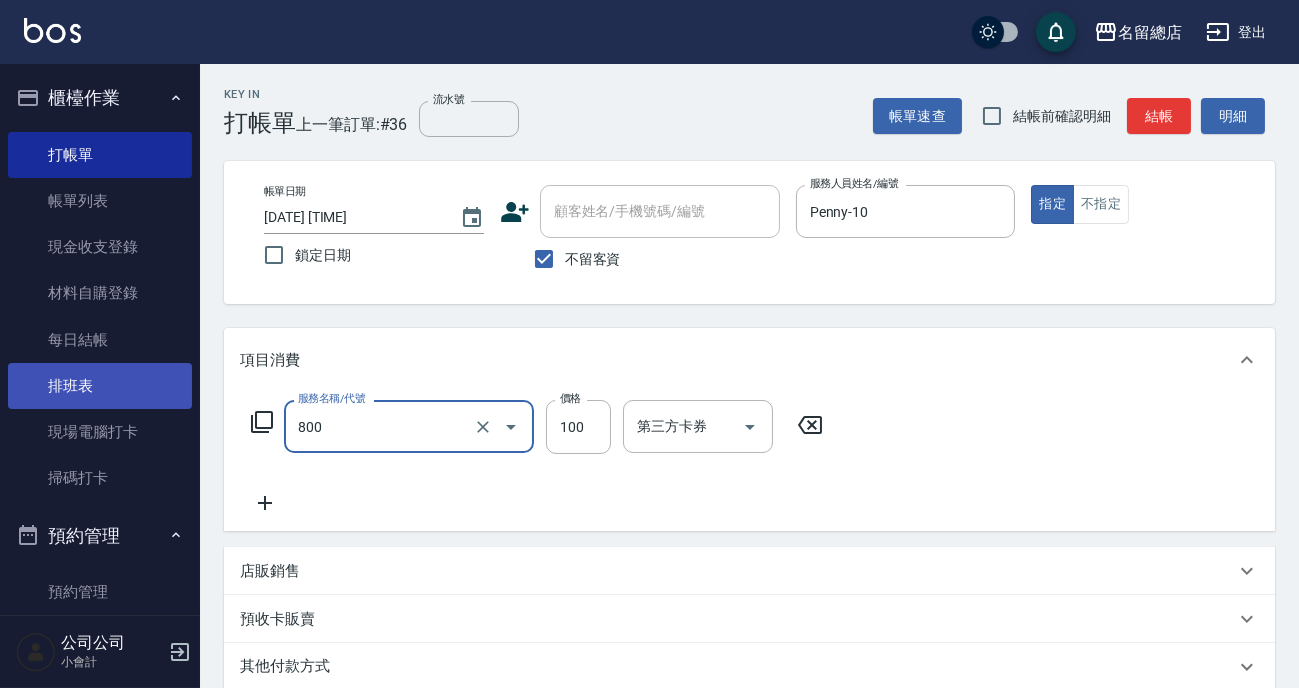 type on "梳髮(800)" 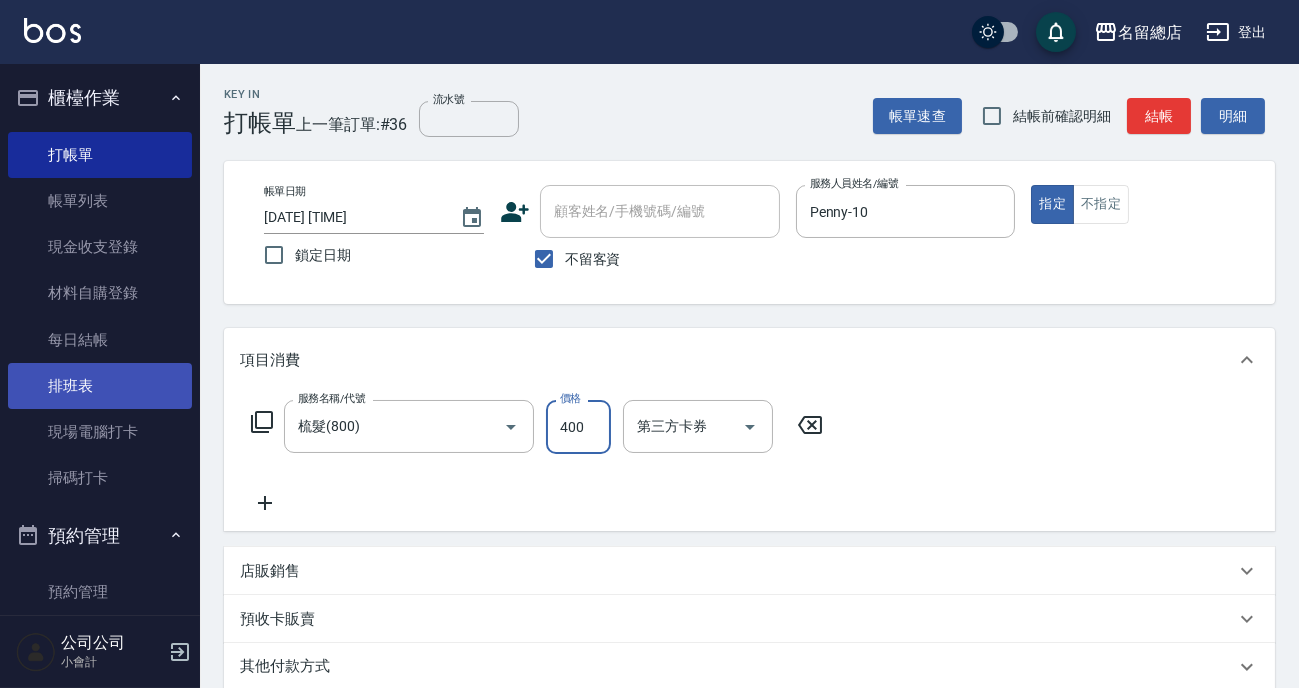 type on "400" 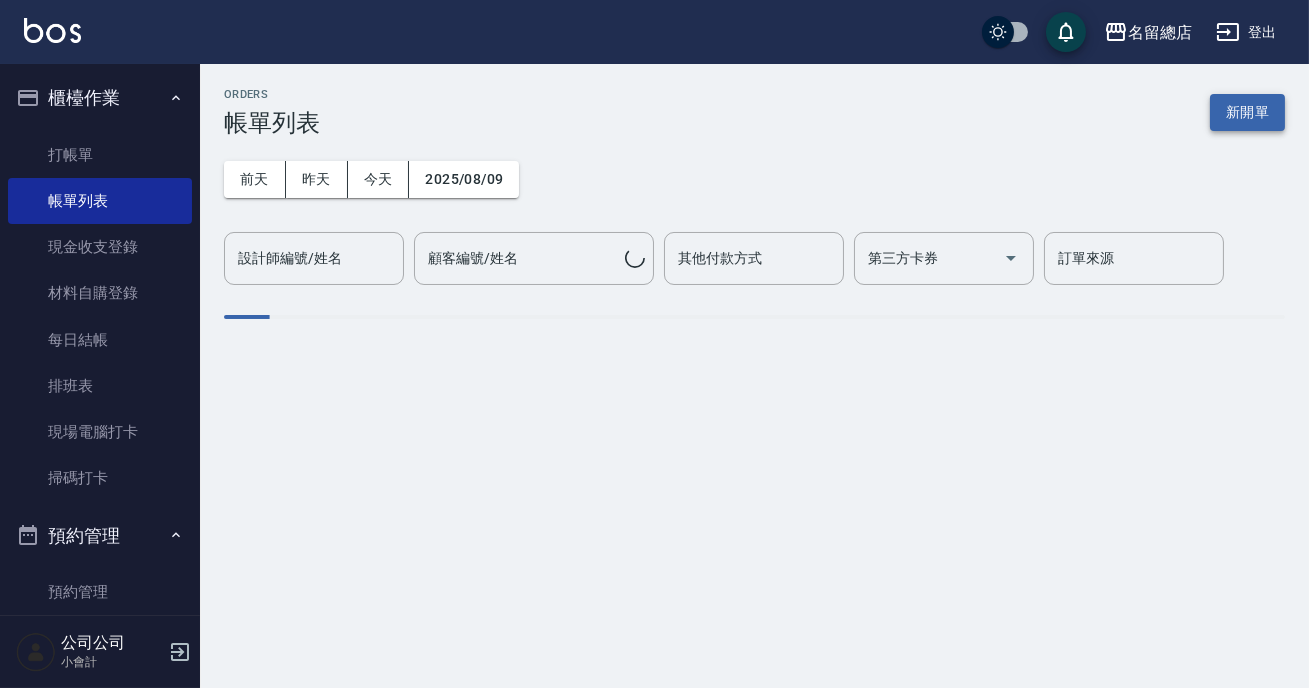 click on "新開單" at bounding box center (1247, 112) 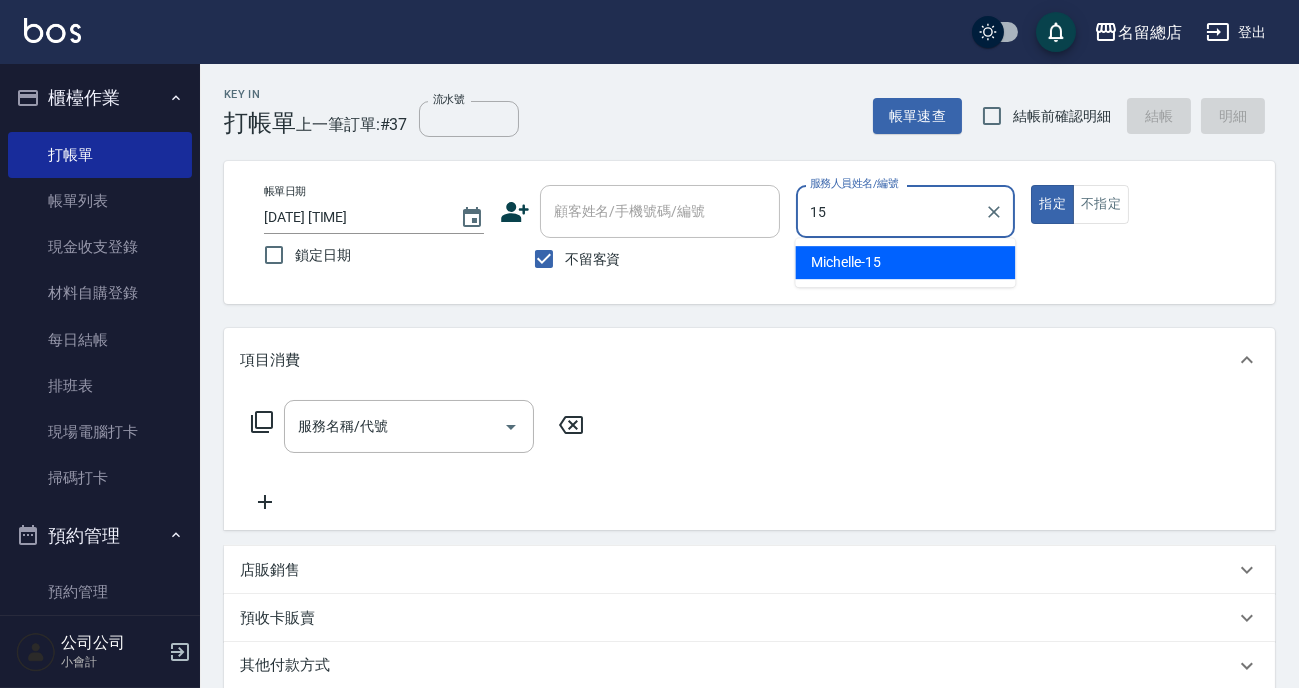 type on "[LAST]-[NUMBER]" 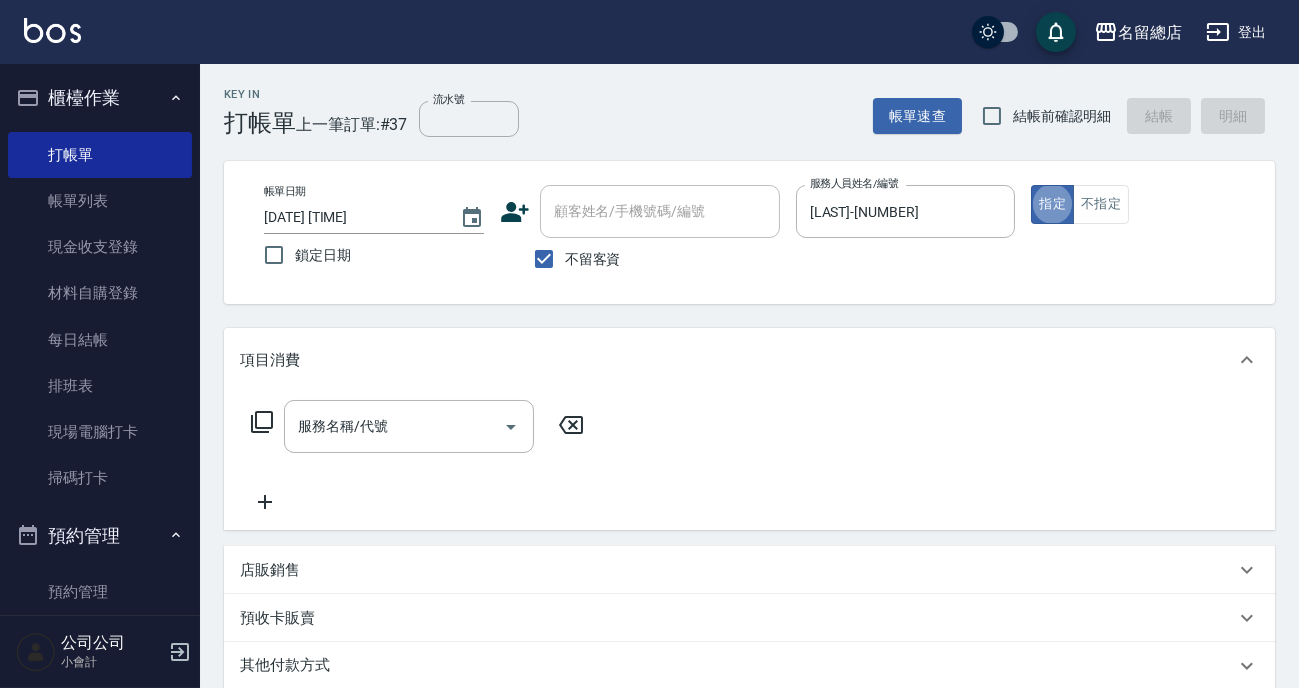 type on "true" 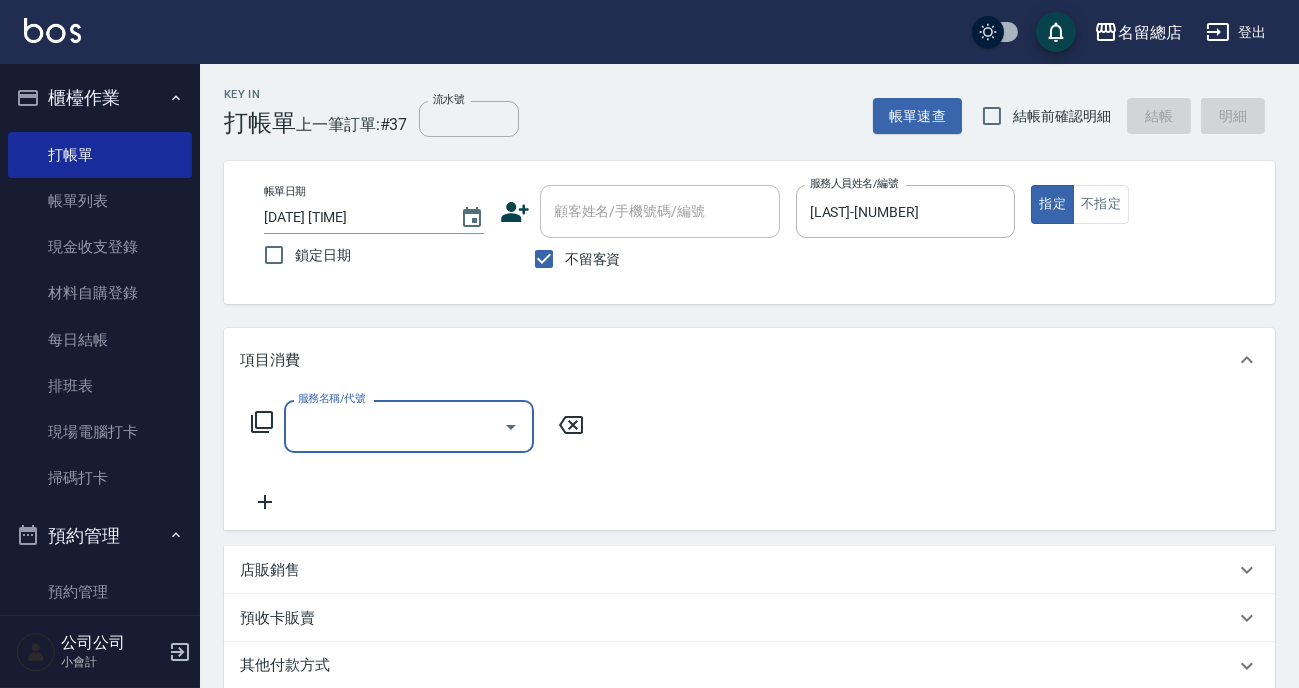 click on "店販銷售" at bounding box center [737, 570] 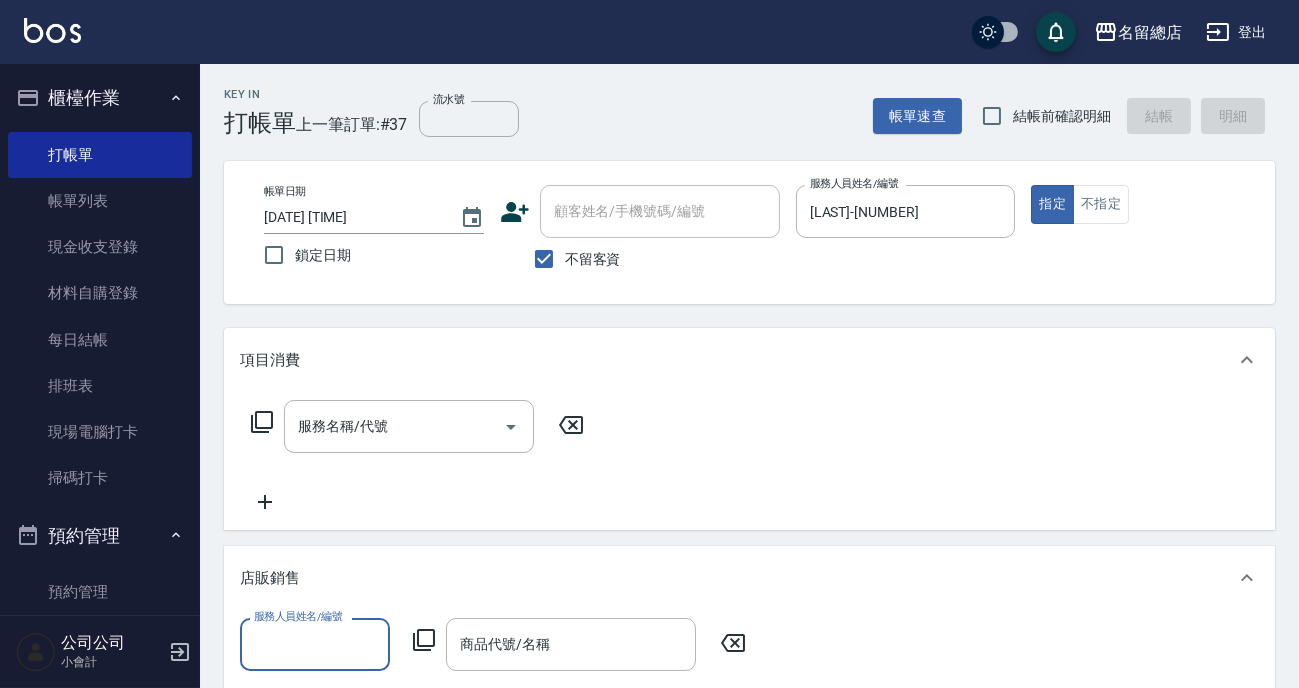 scroll, scrollTop: 0, scrollLeft: 0, axis: both 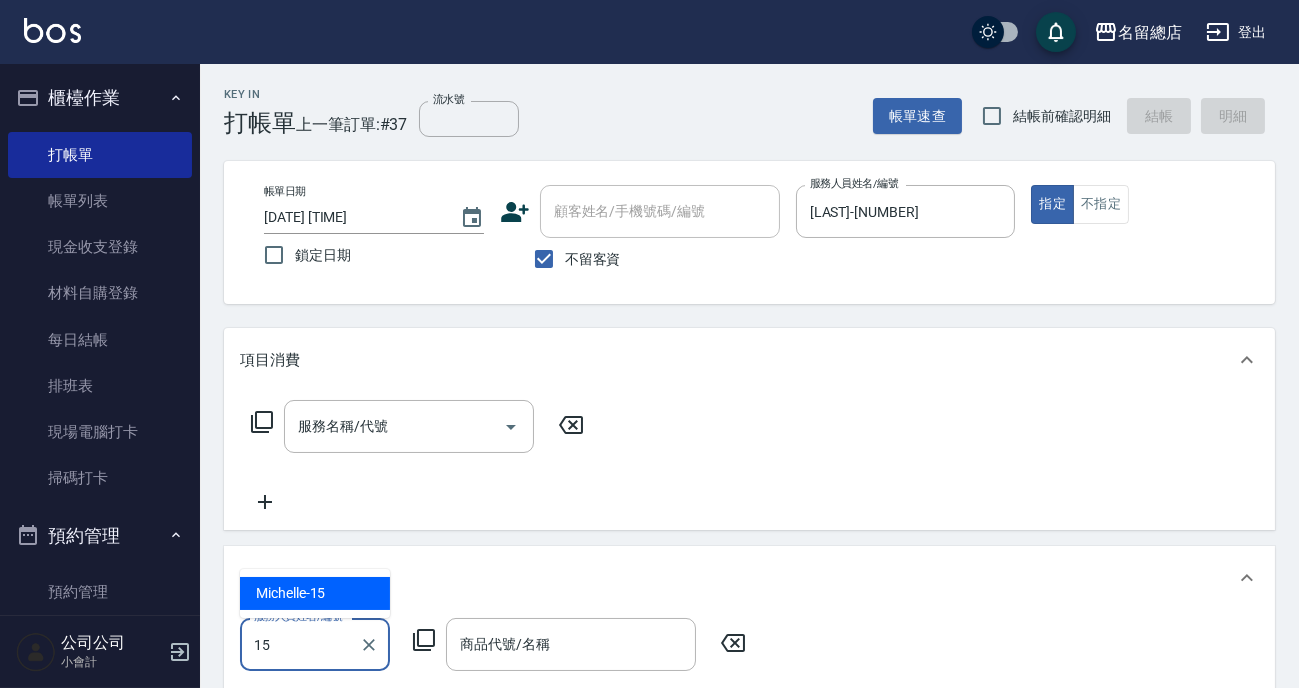 type on "[LAST]-[NUMBER]" 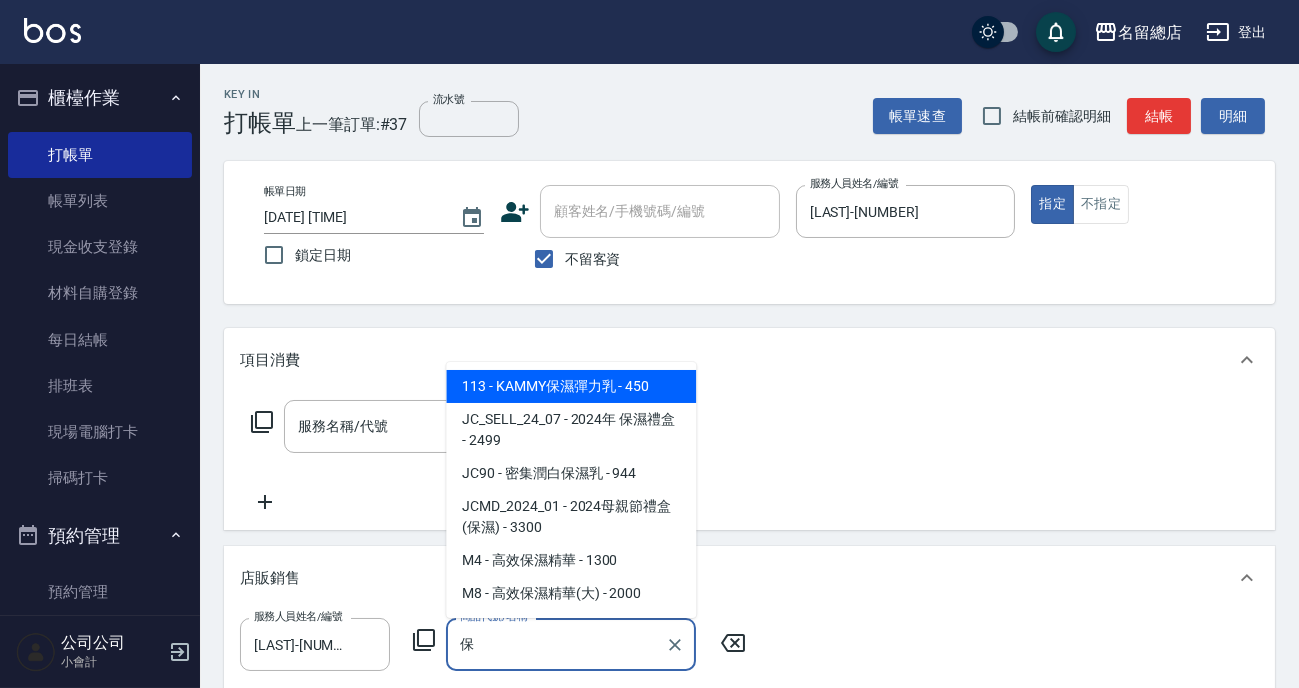 type on "寶" 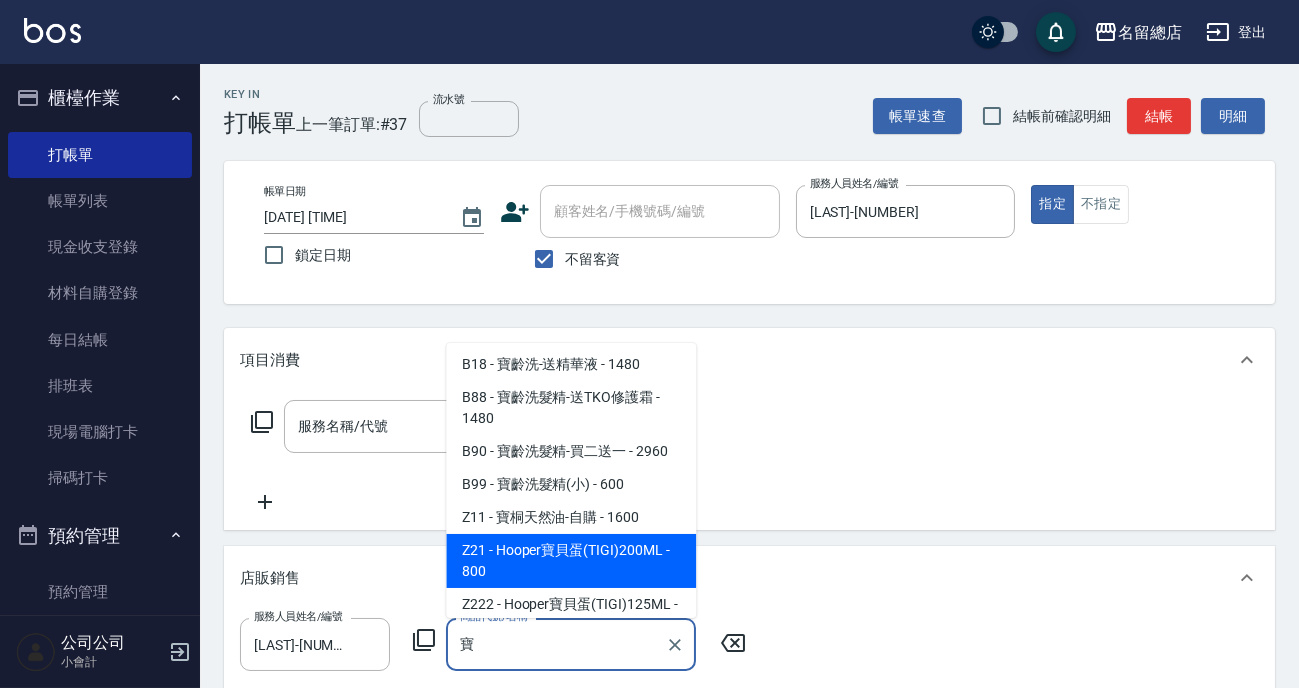 scroll, scrollTop: 121, scrollLeft: 0, axis: vertical 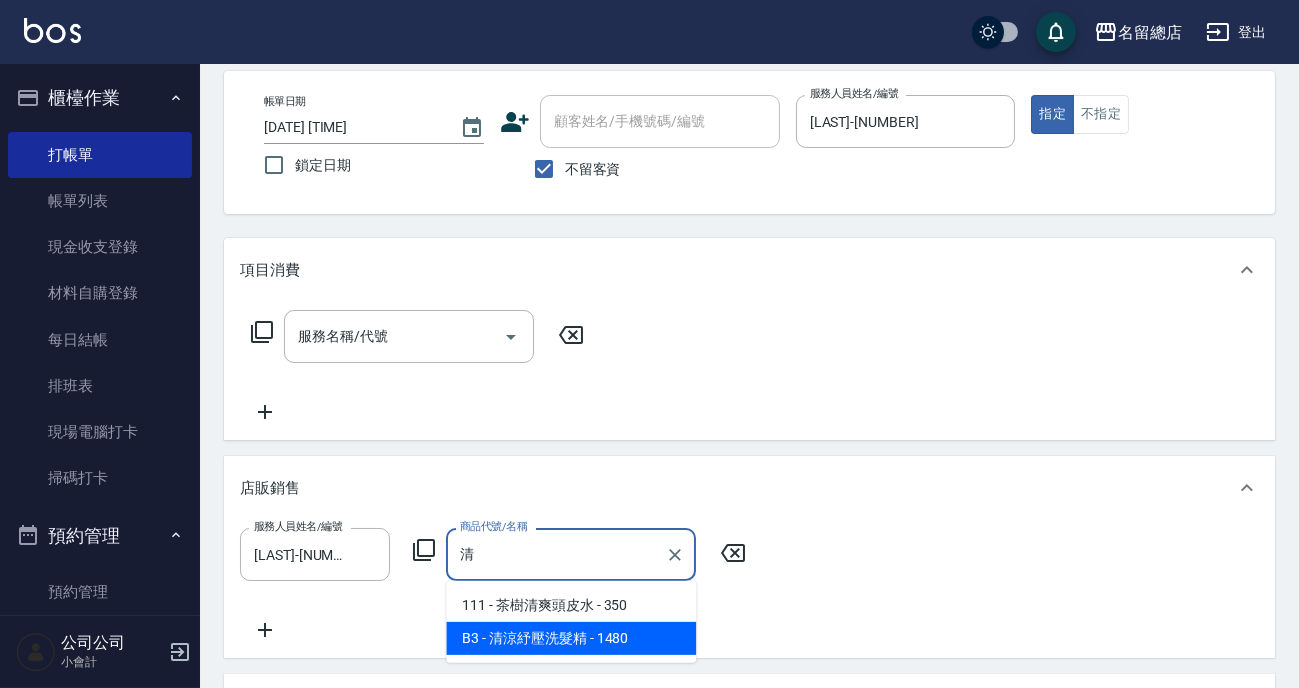 click on "B3 - 清涼紓壓洗髮精 - 1480" at bounding box center (571, 638) 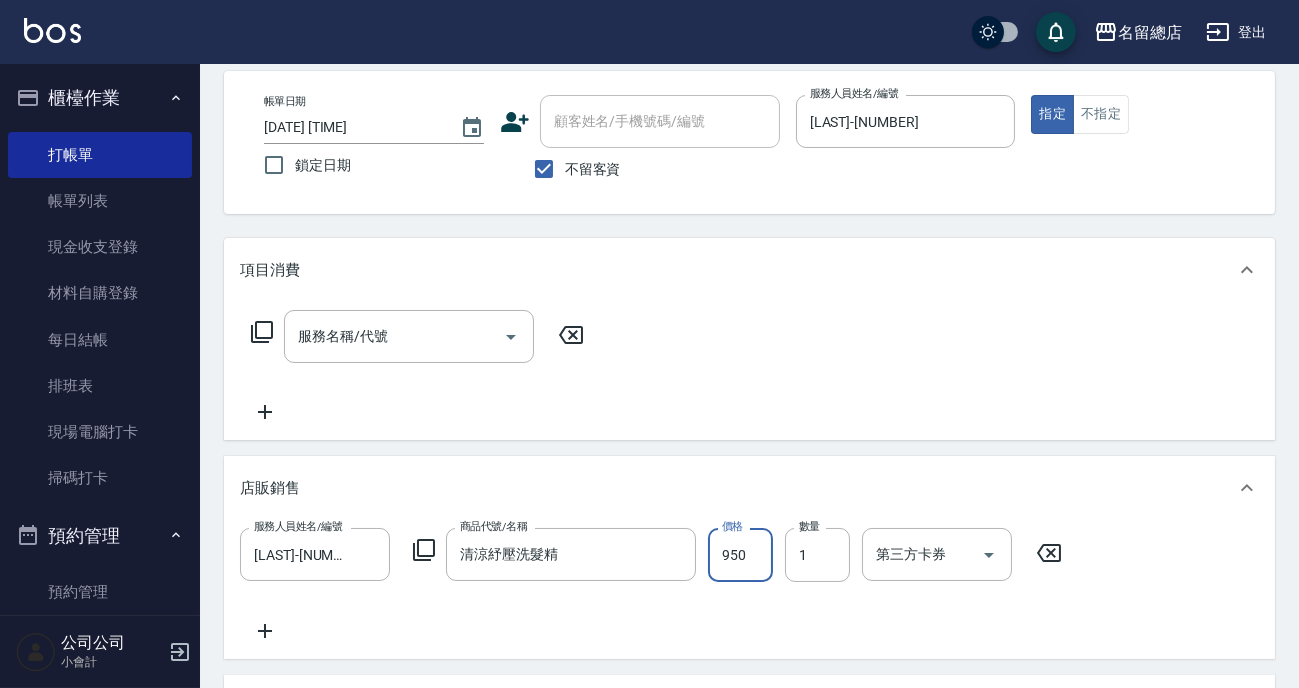 scroll, scrollTop: 272, scrollLeft: 0, axis: vertical 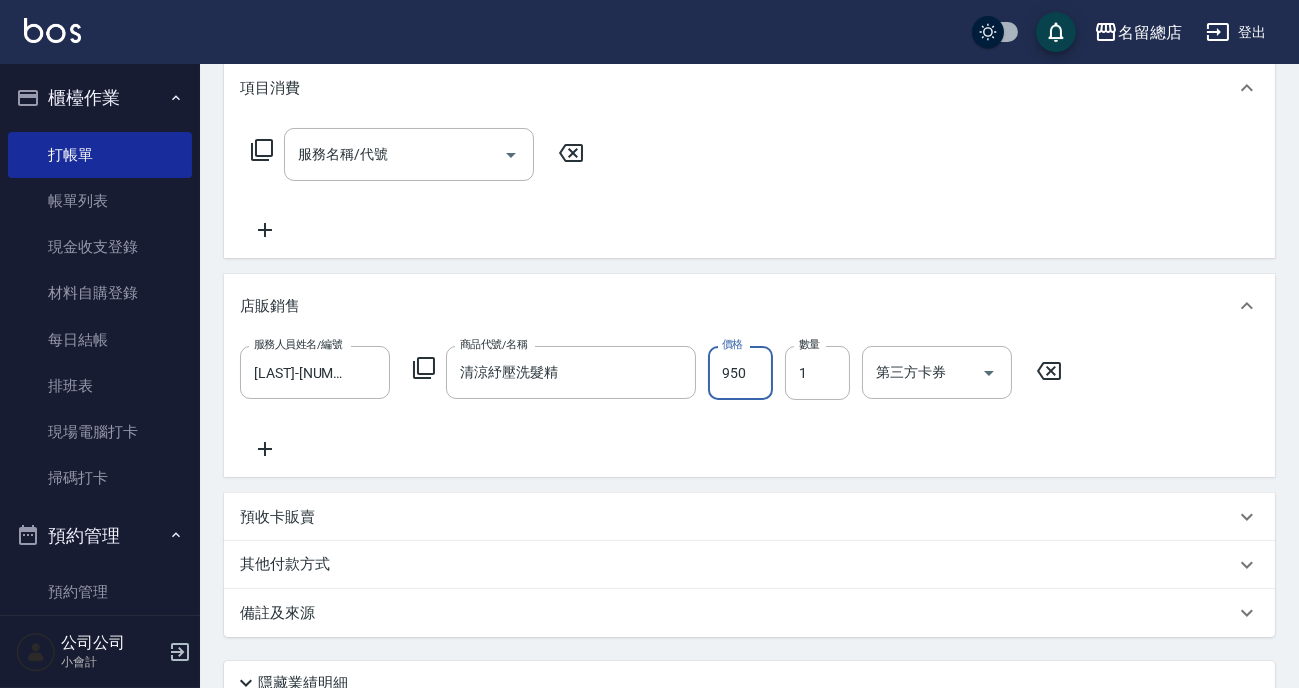 type on "950" 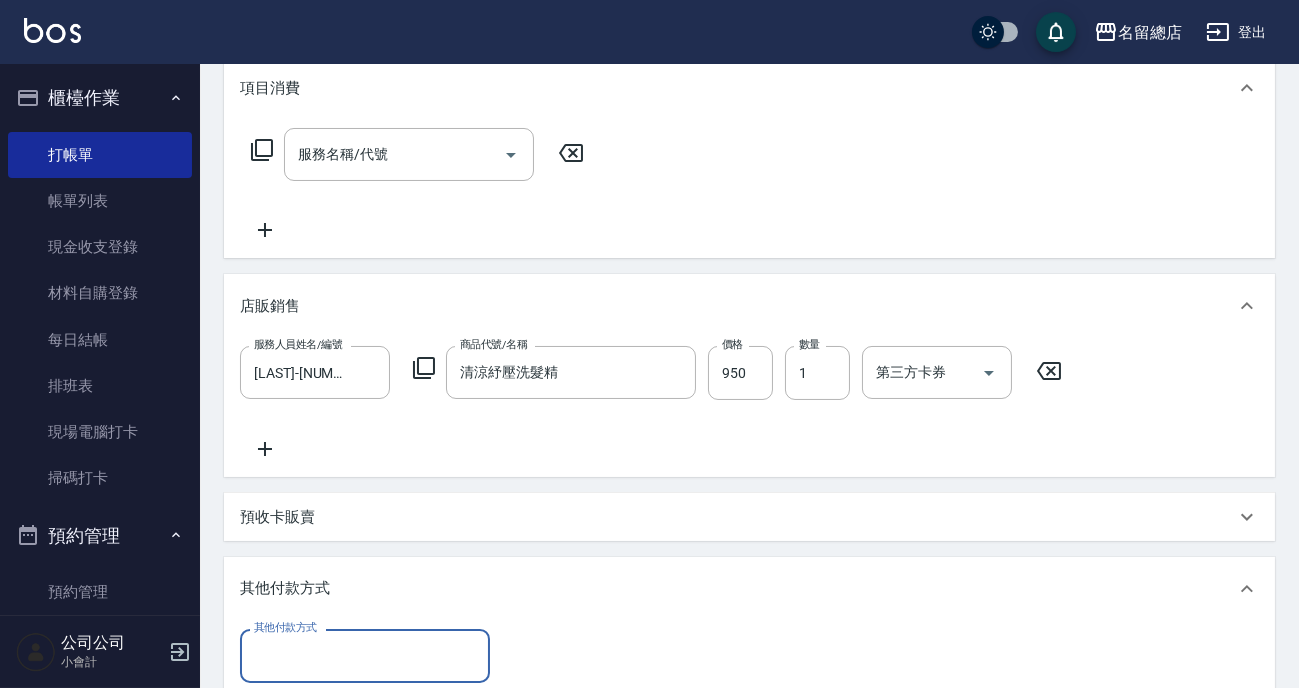 scroll, scrollTop: 0, scrollLeft: 0, axis: both 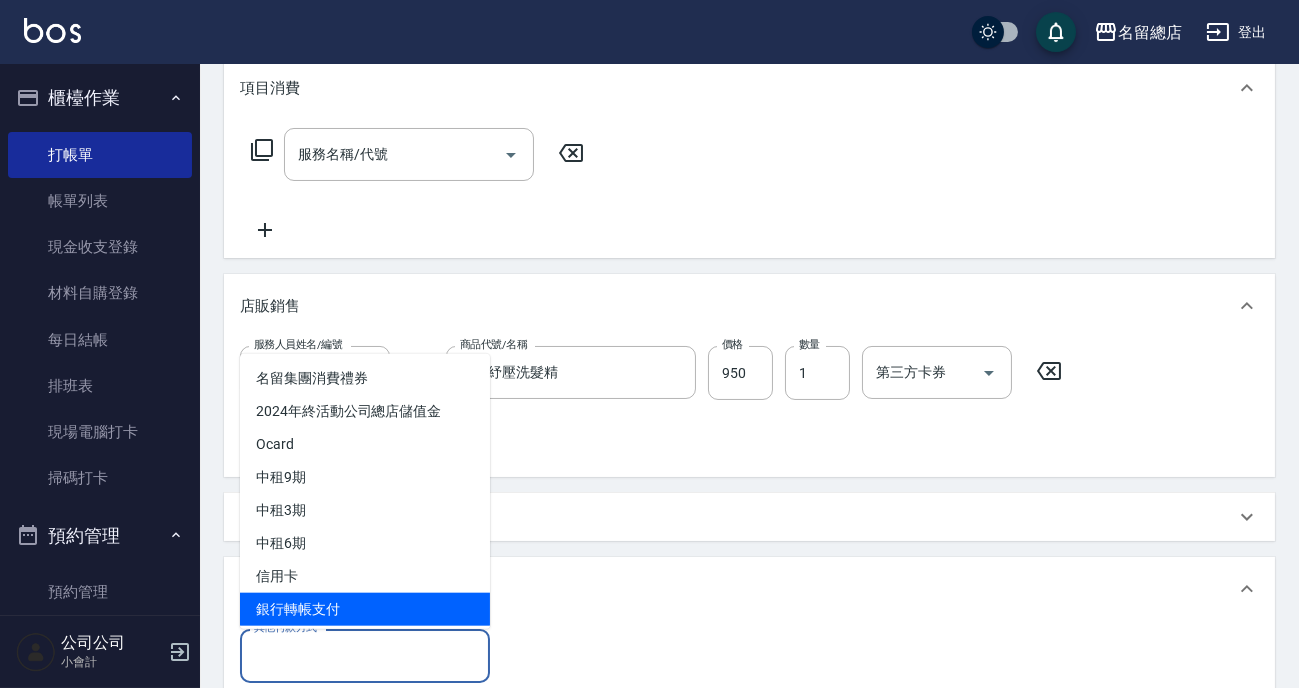 click on "銀行轉帳支付" at bounding box center [365, 609] 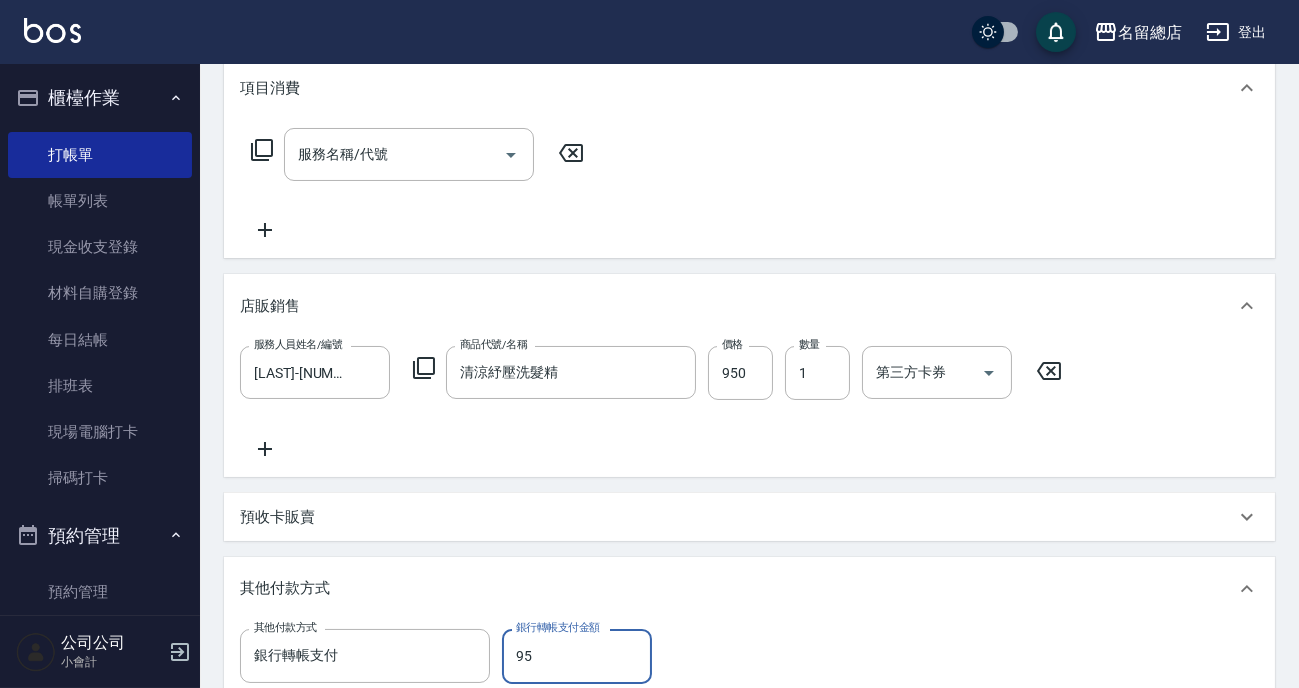 type on "950" 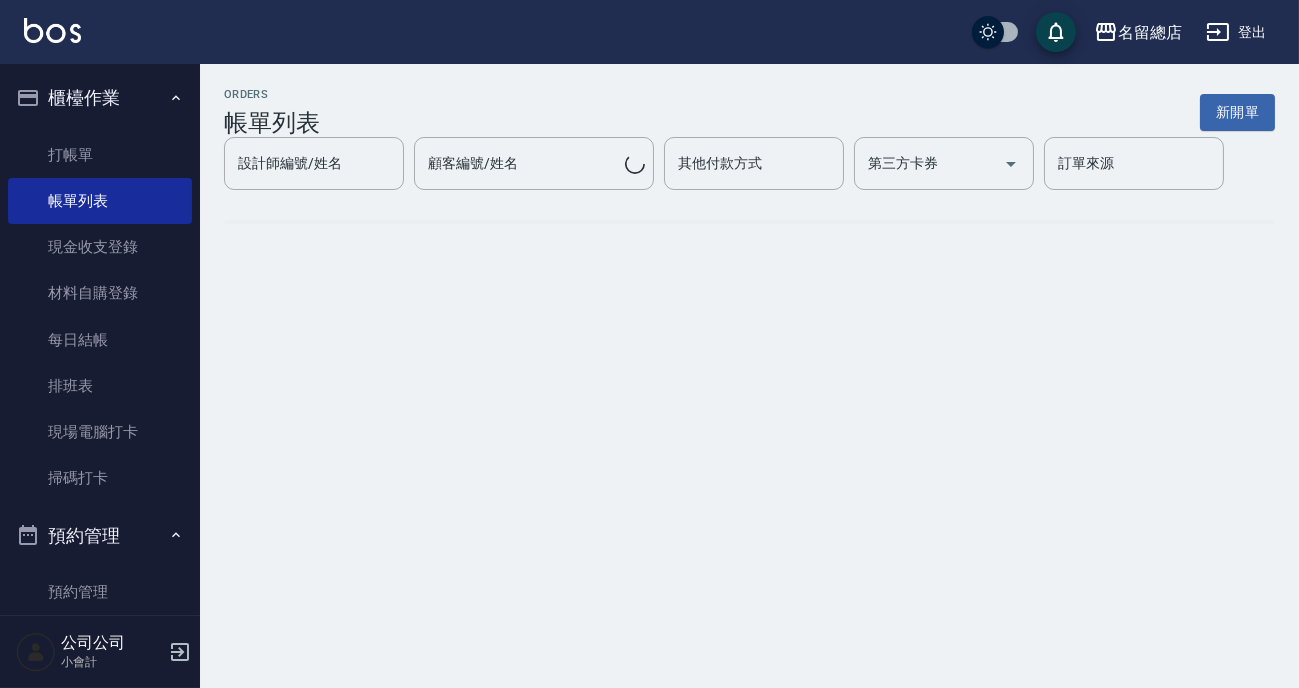 scroll, scrollTop: 0, scrollLeft: 0, axis: both 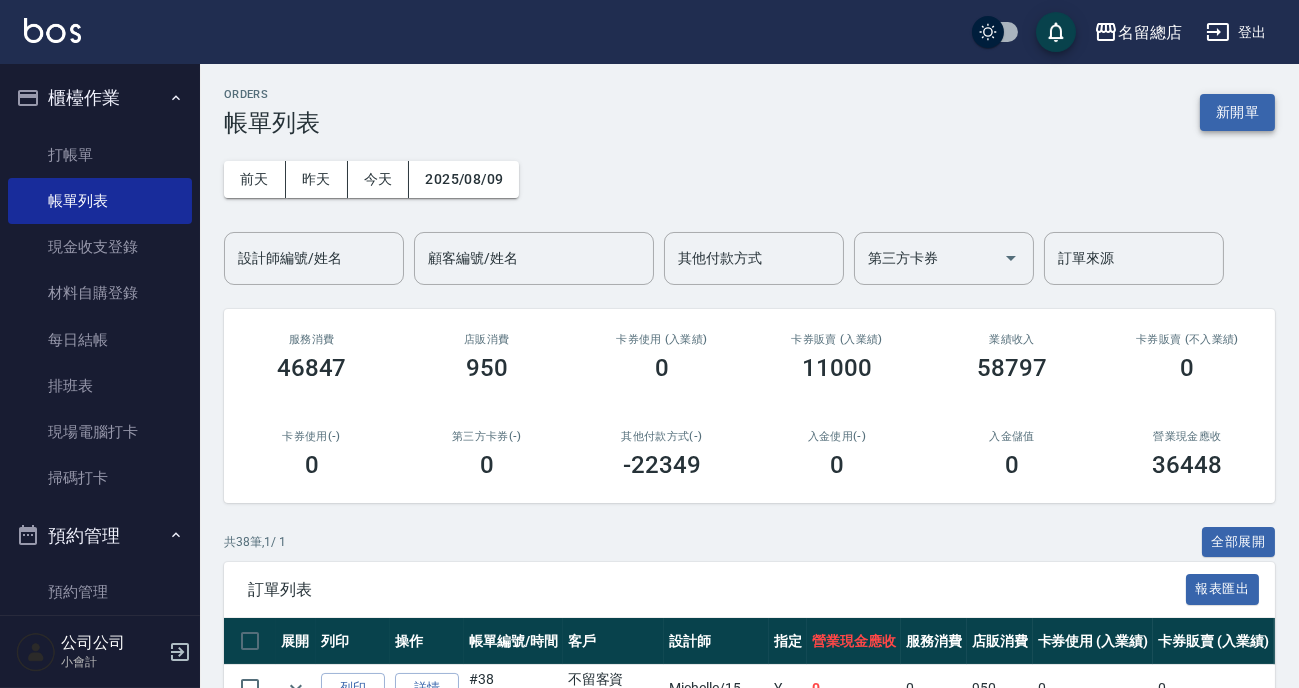 click on "新開單" at bounding box center (1237, 112) 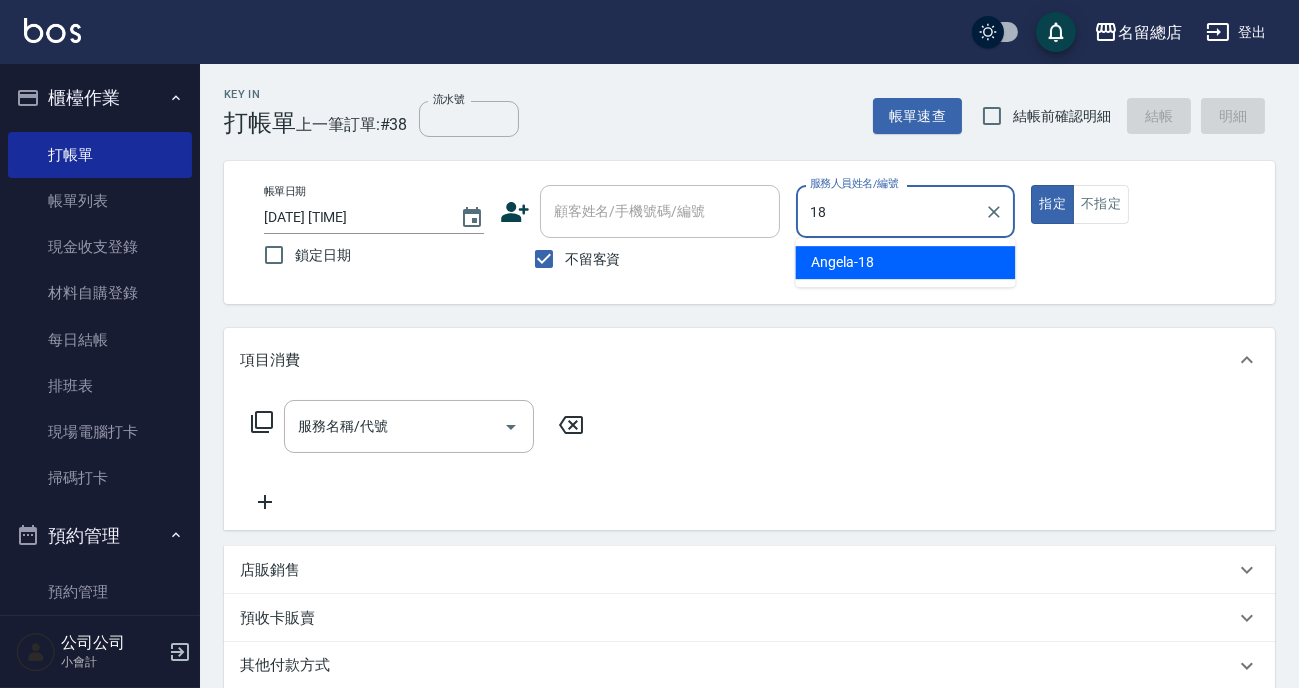 type on "Angela-18" 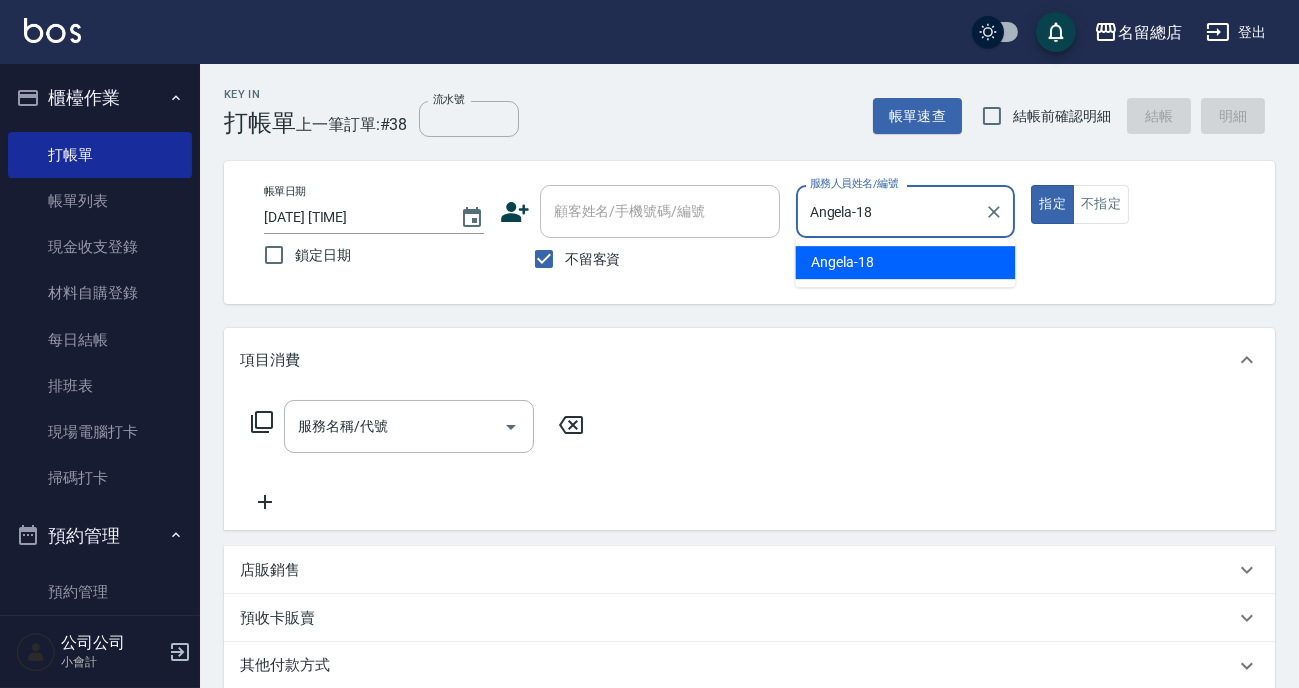 type on "true" 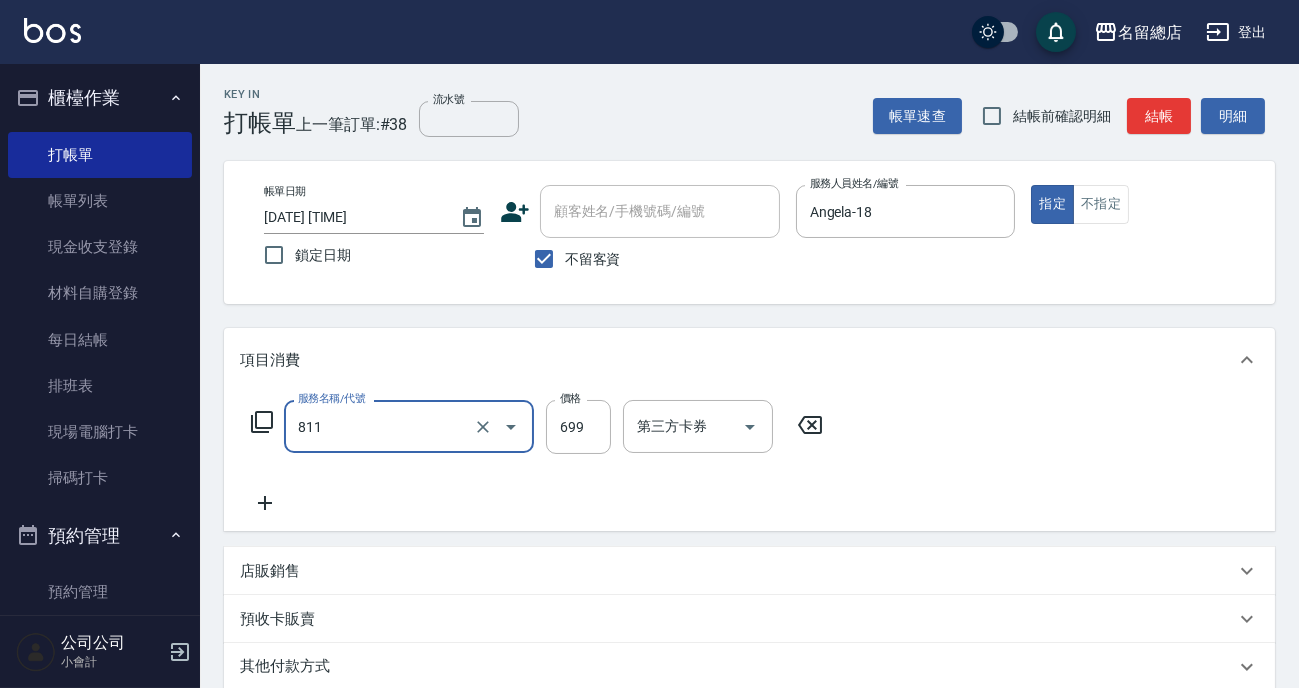 type on "洗+剪(811)" 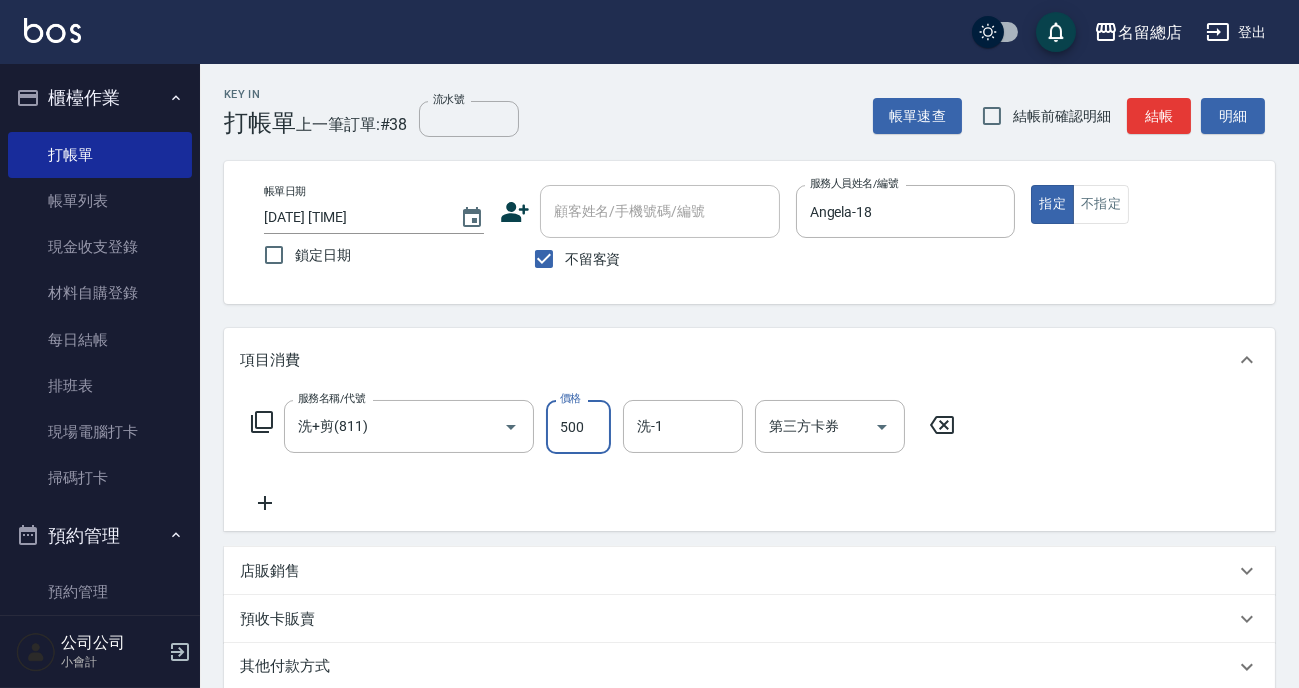 type on "500" 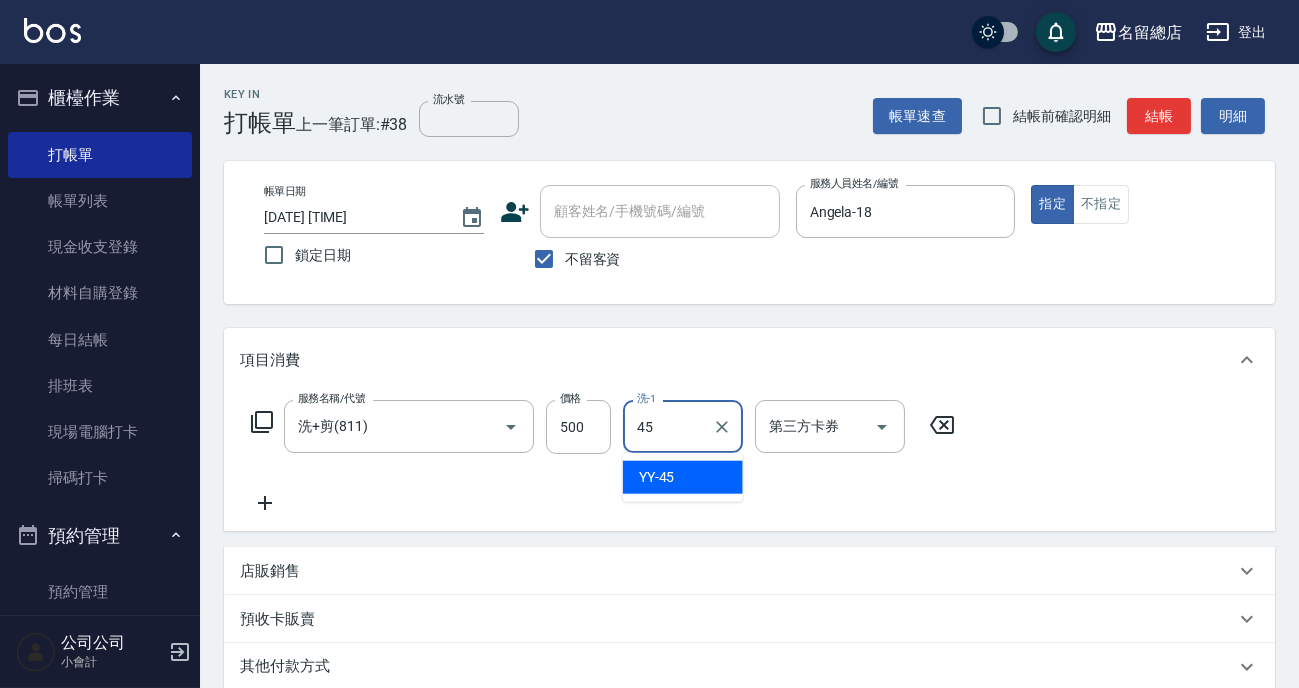 type on "YY-45" 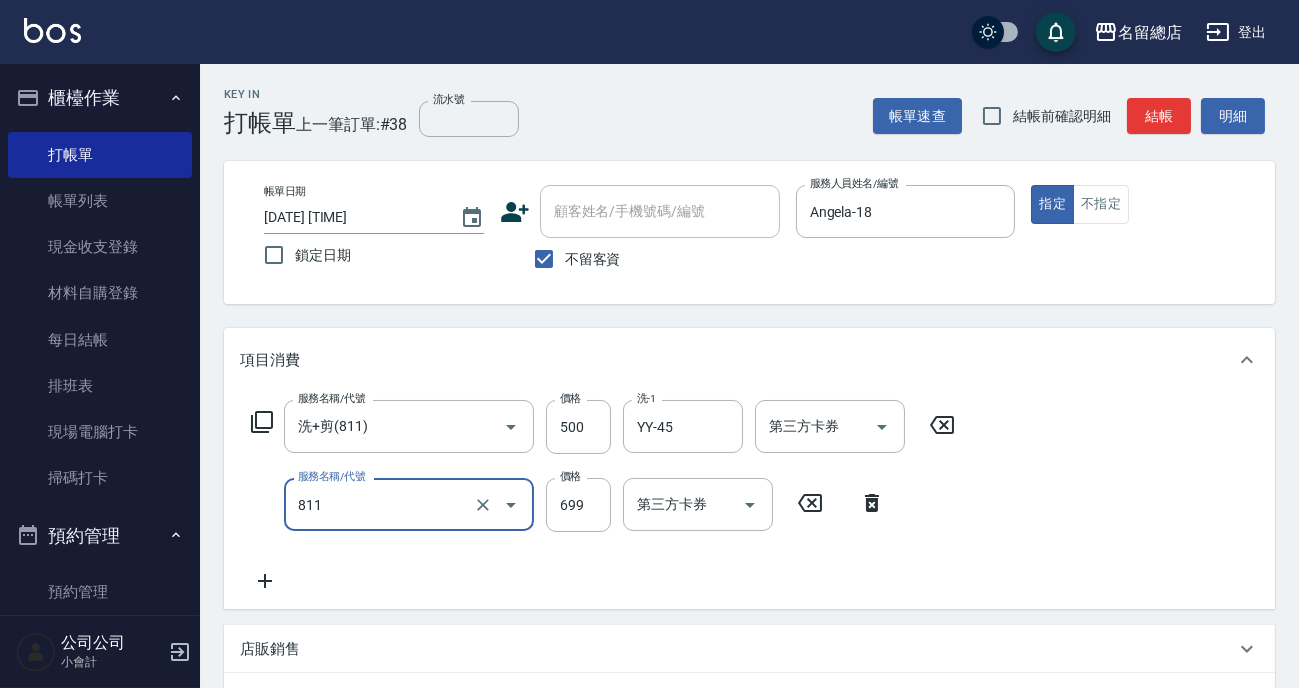 type on "洗+剪(811)" 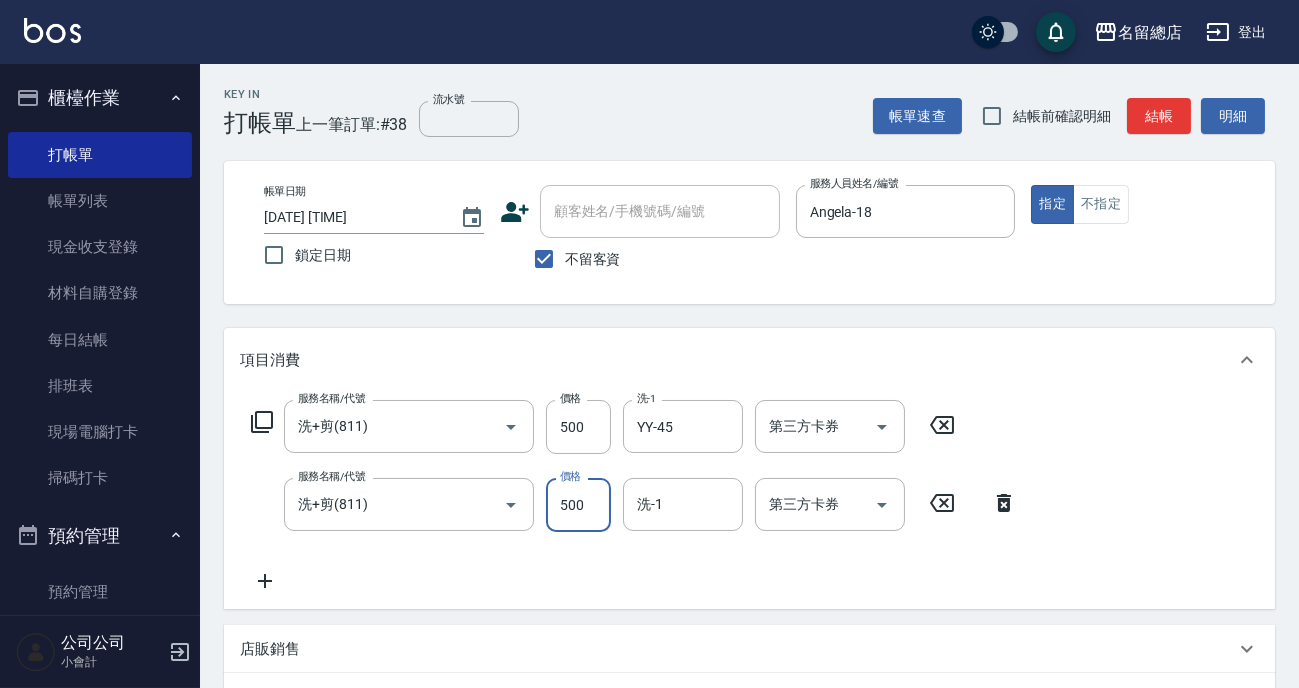 type on "500" 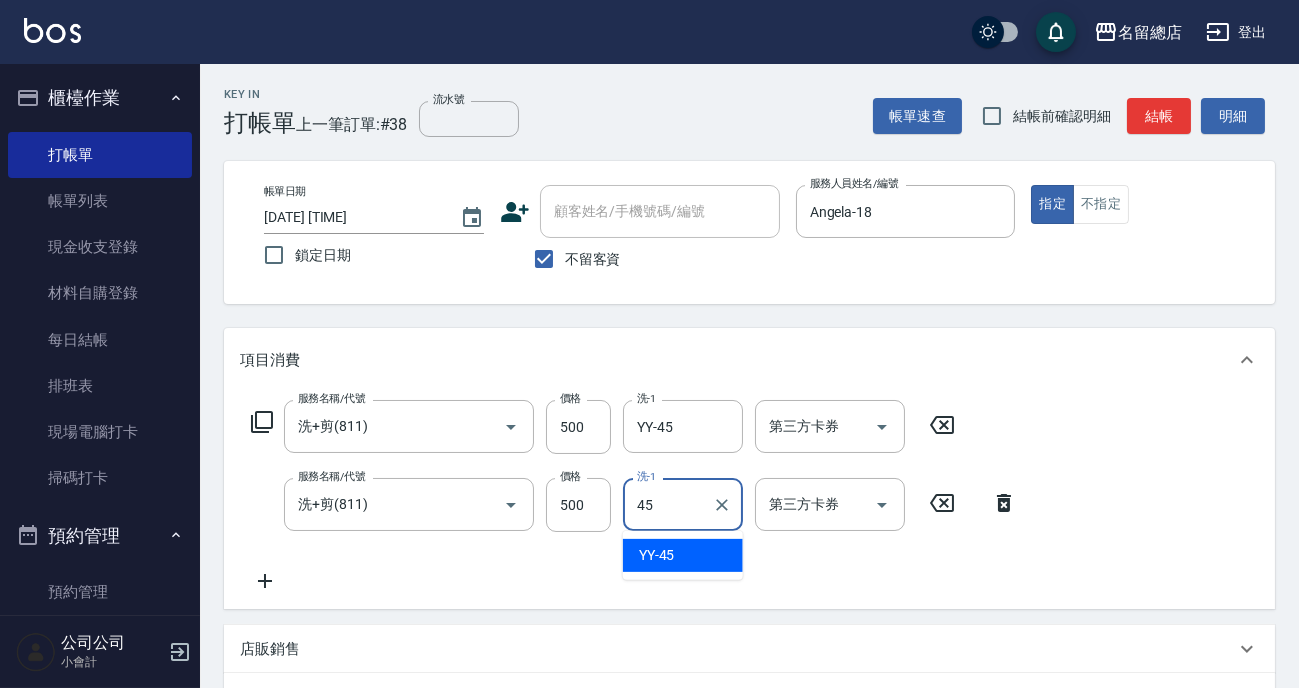 type on "YY-45" 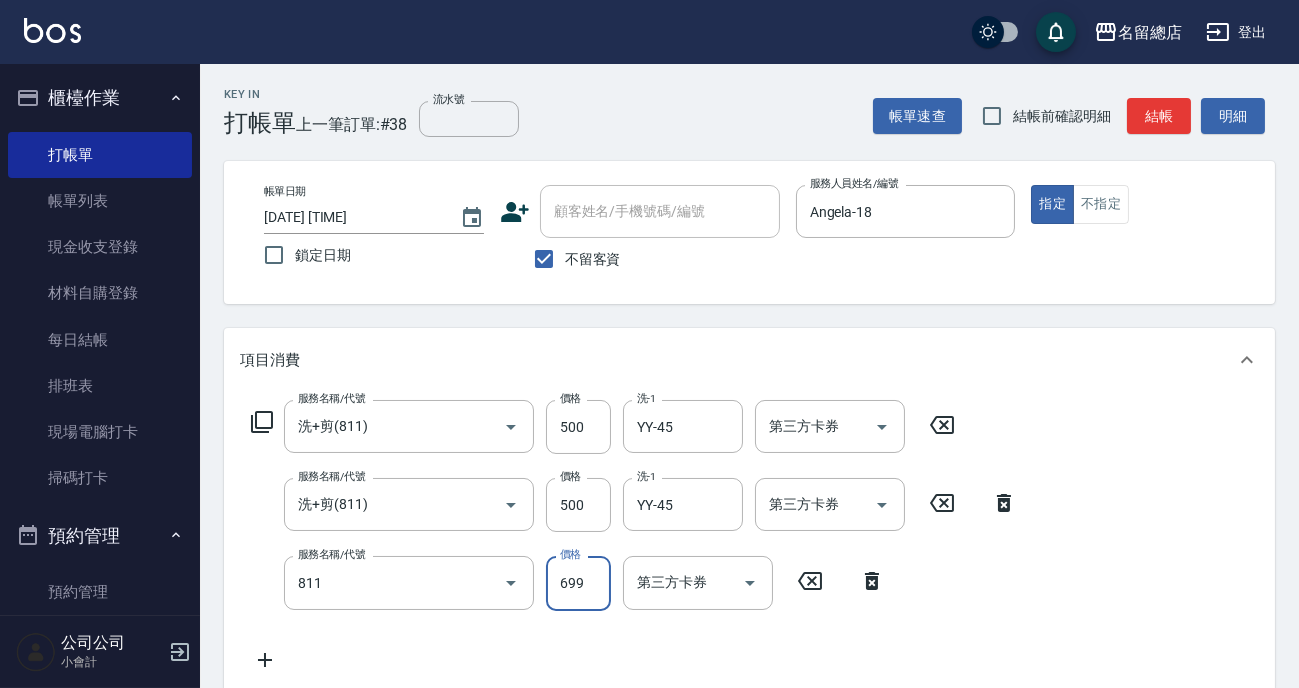 type on "洗+剪(811)" 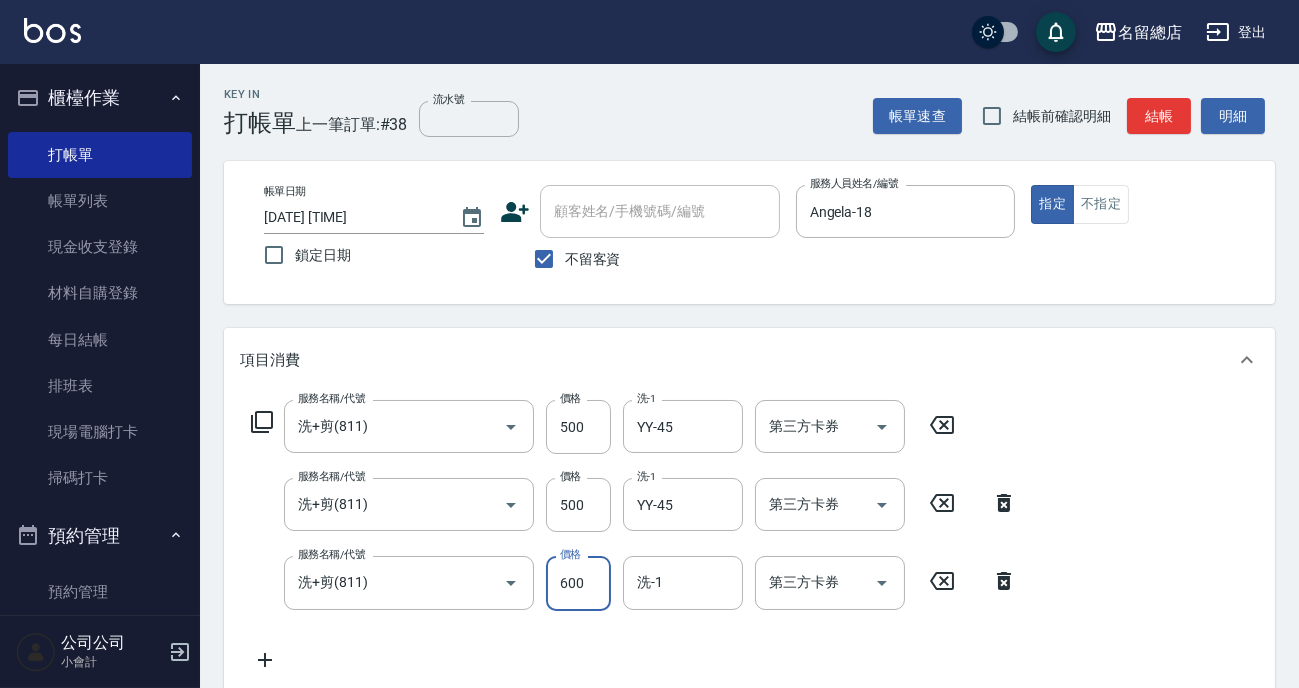 type on "600" 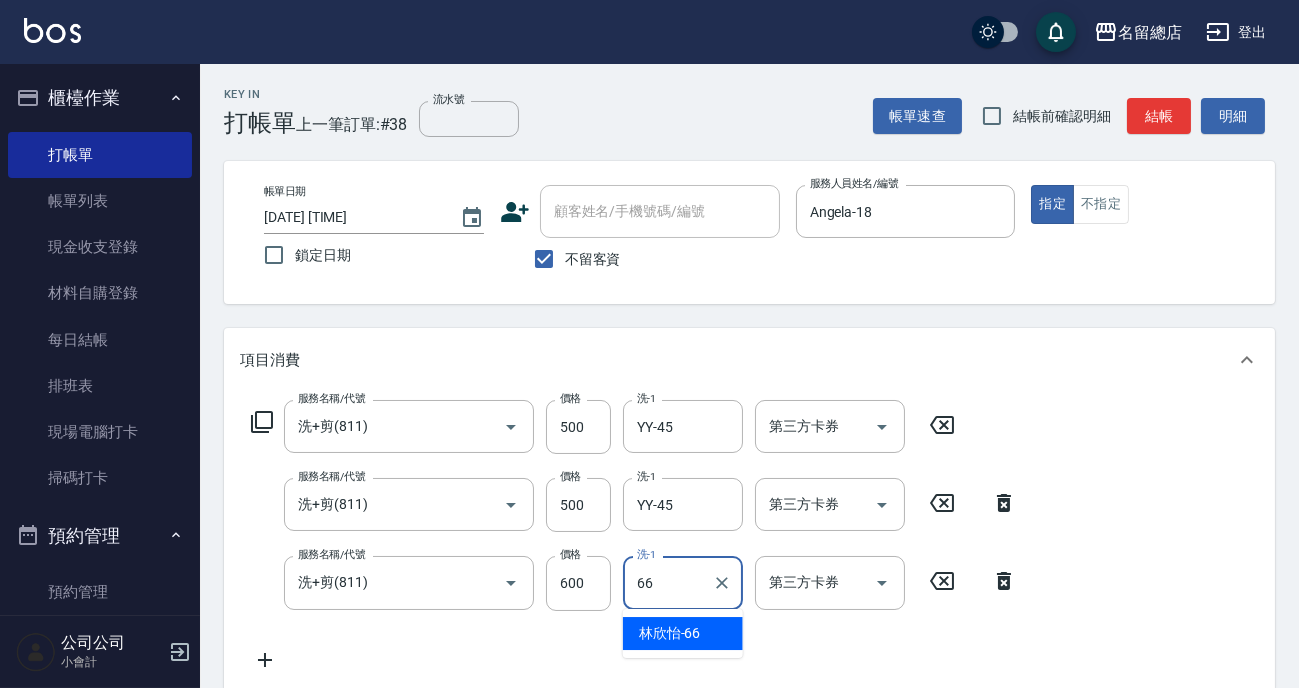 type on "[LAST]-[NUMBER]" 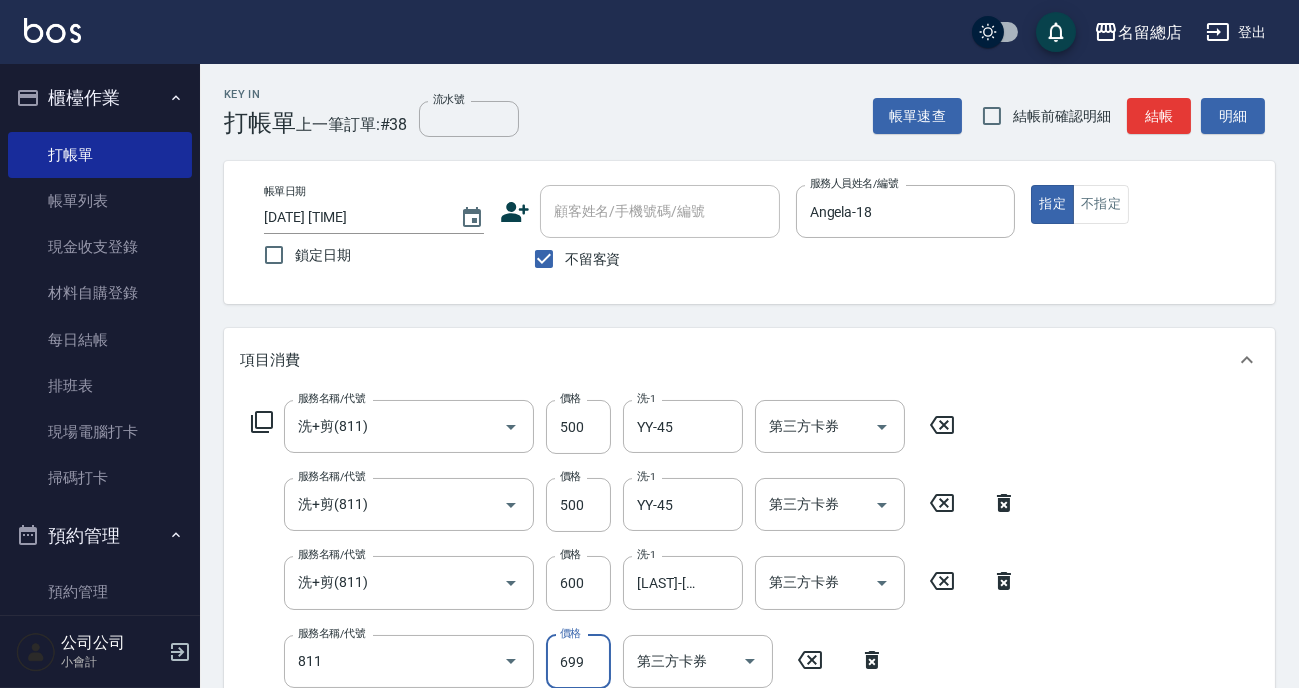 type on "洗+剪(811)" 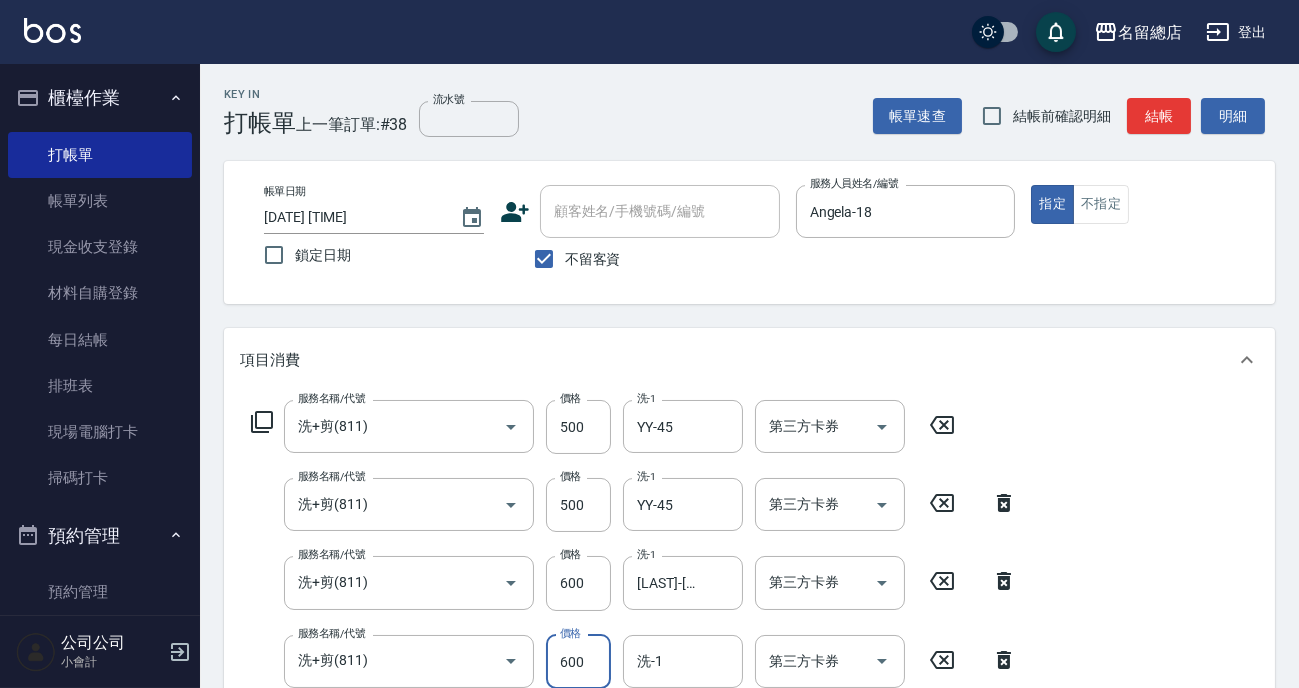 type on "600" 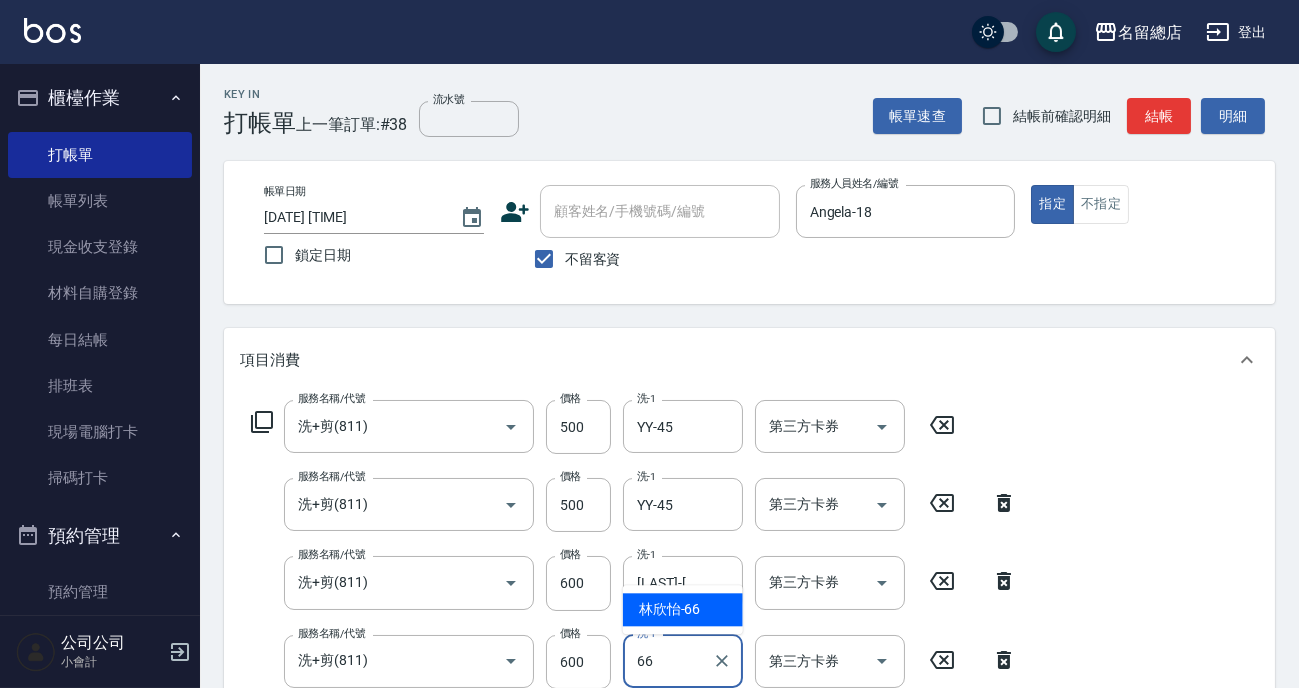 type on "[LAST]-[NUMBER]" 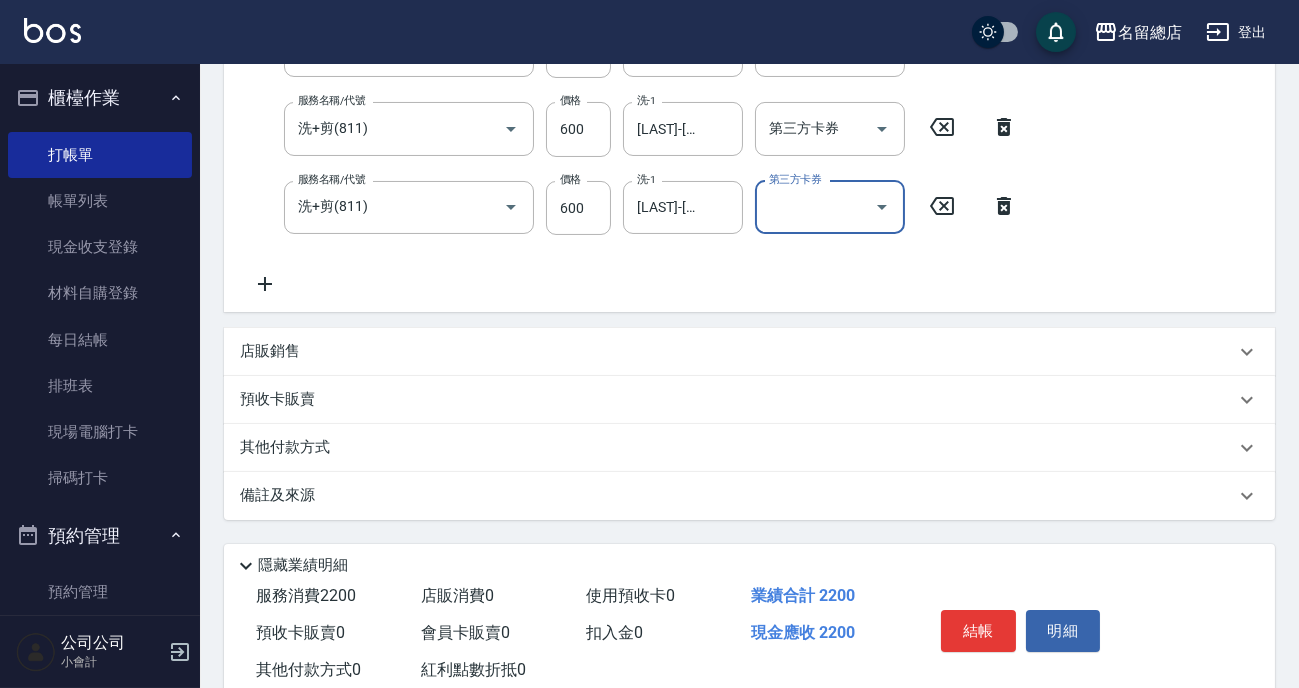 scroll, scrollTop: 0, scrollLeft: 0, axis: both 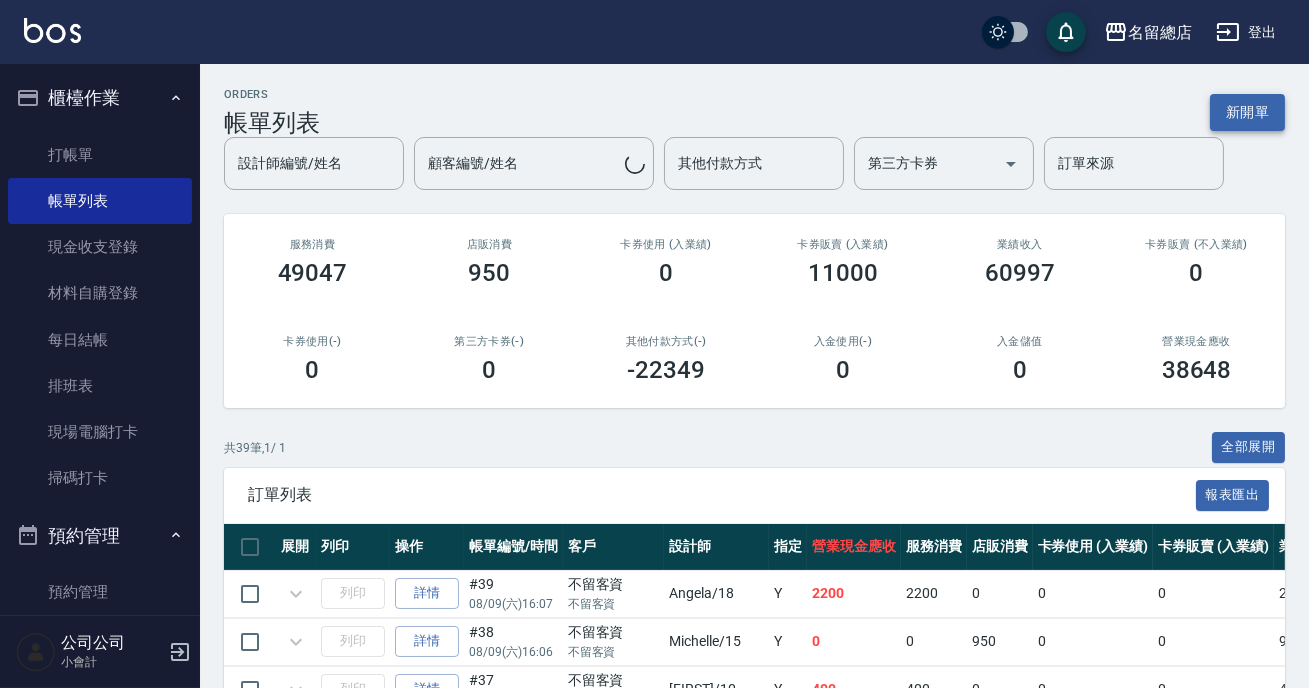 click on "新開單" at bounding box center (1247, 112) 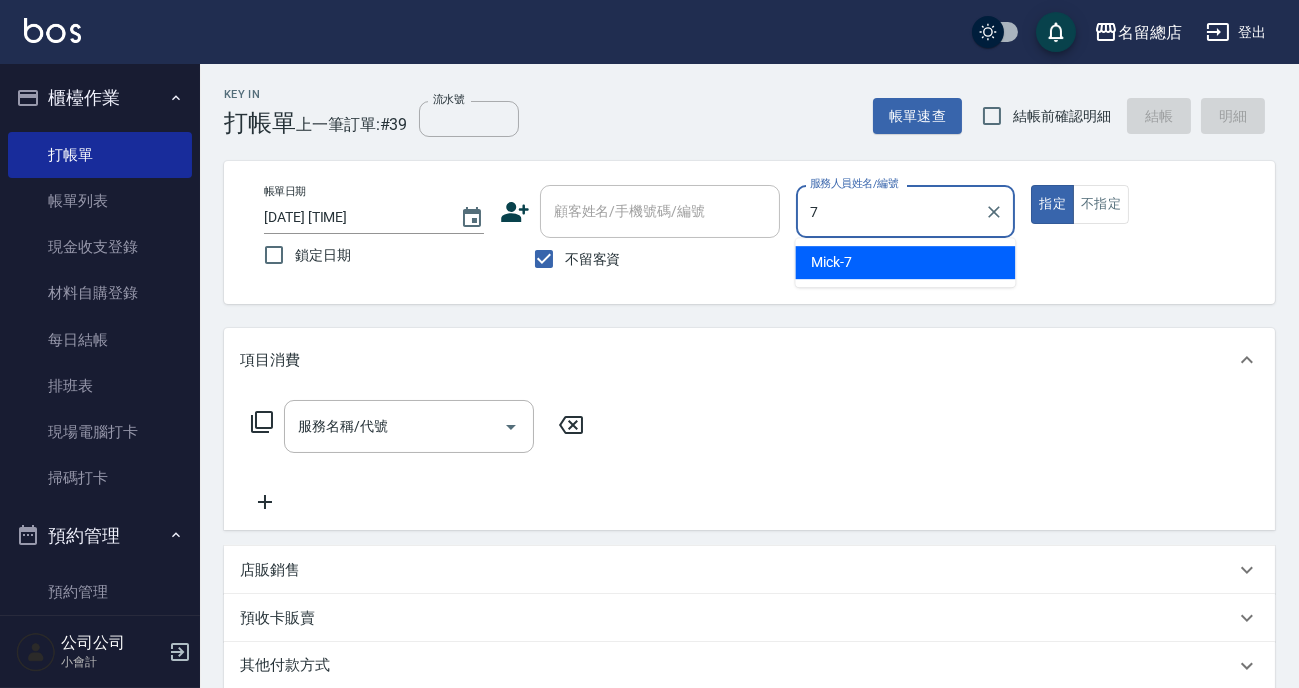 type on "Mick-7" 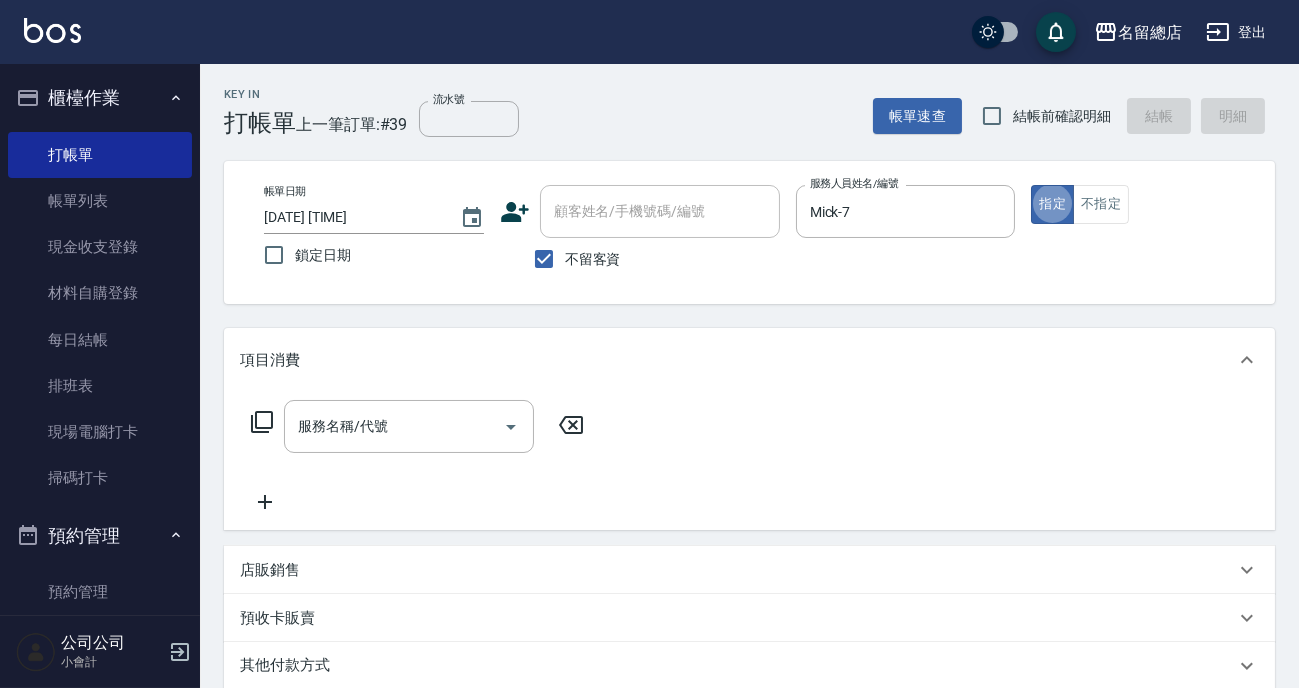 type on "true" 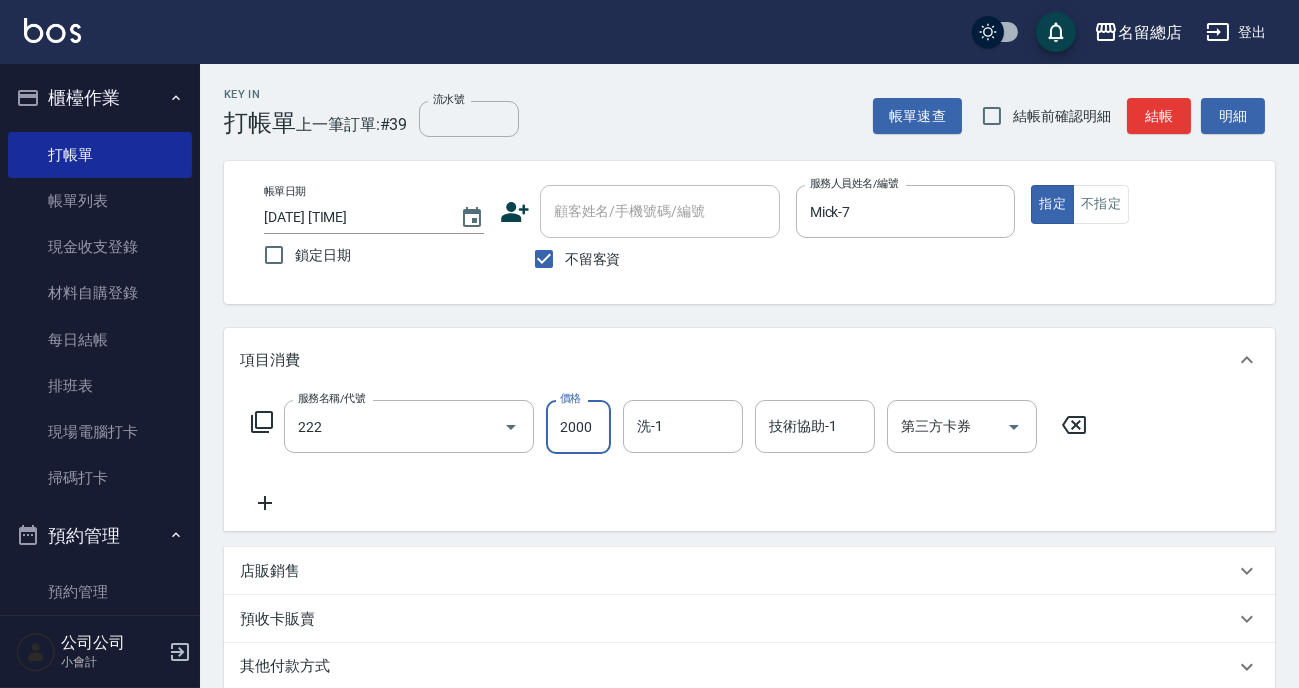 type on "燙髮2000以上(222)" 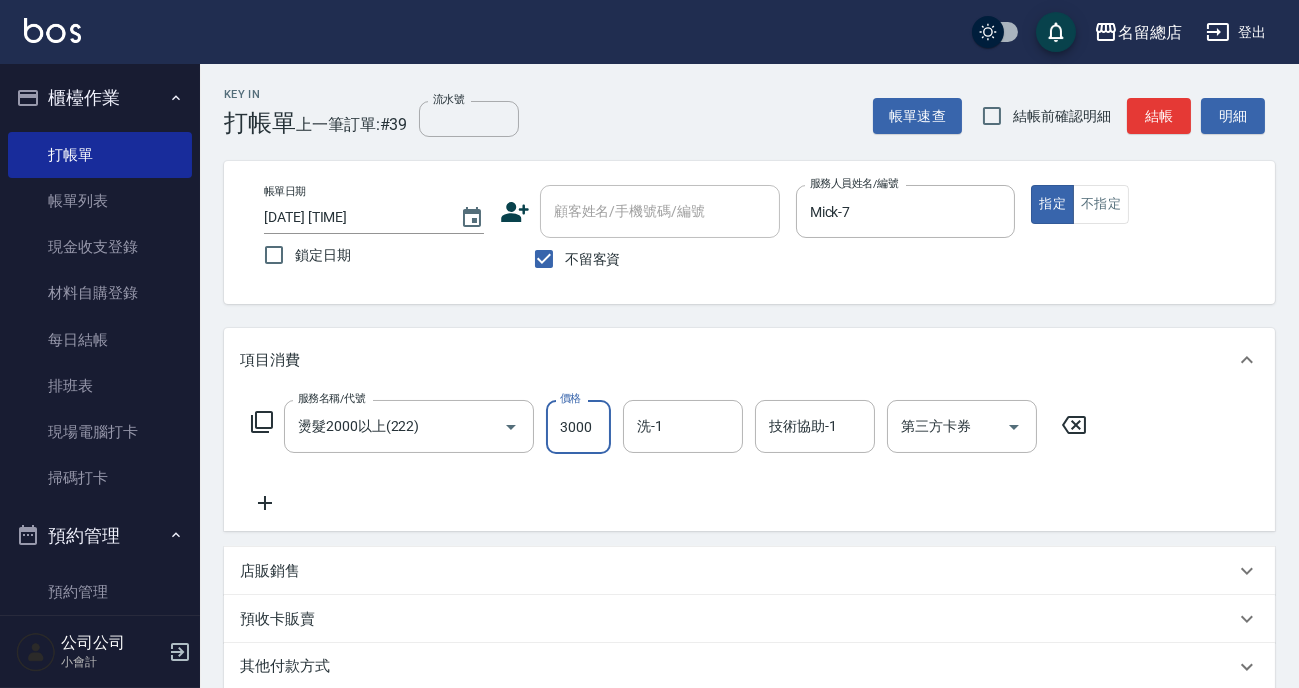 type on "3000" 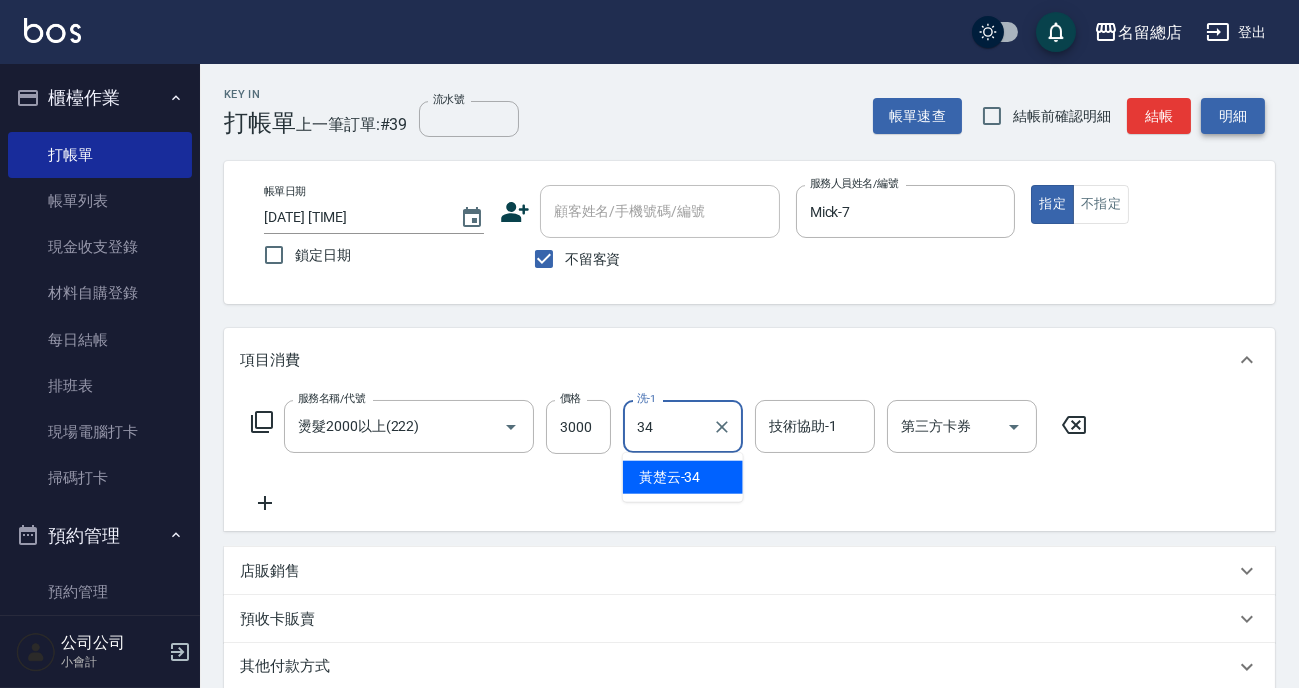 type on "[LAST]-[NUMBER]" 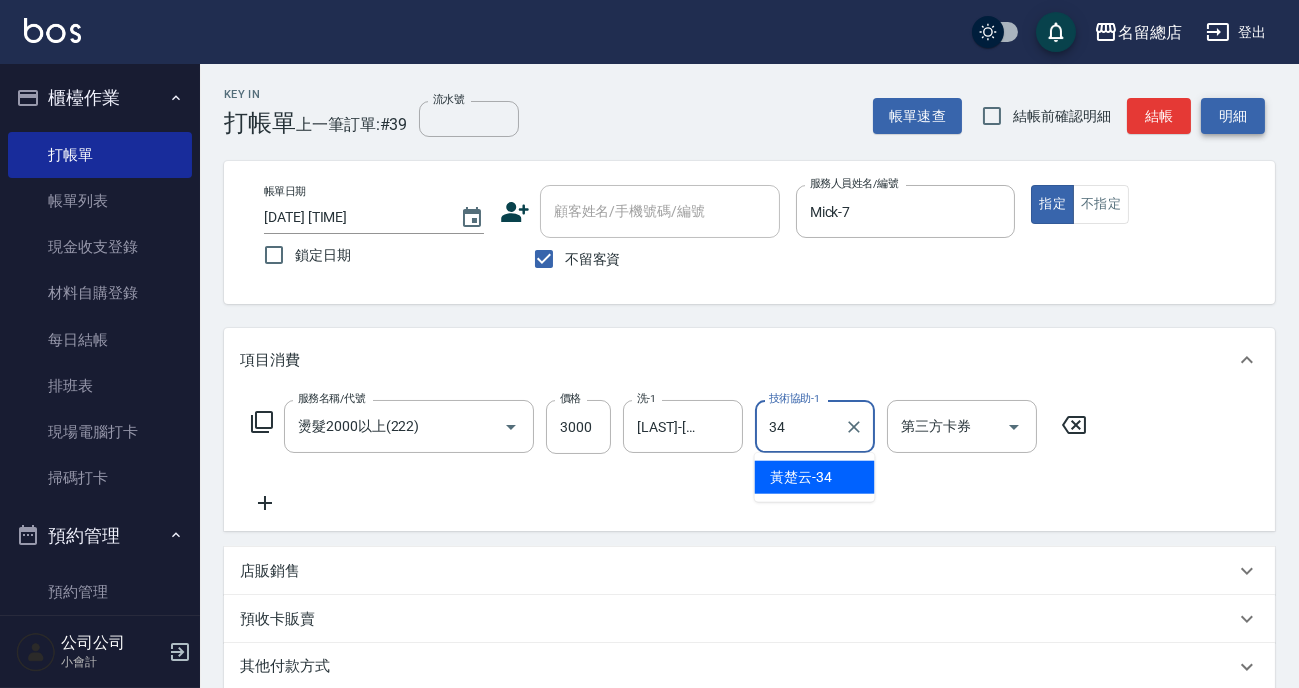 type on "[LAST]-[NUMBER]" 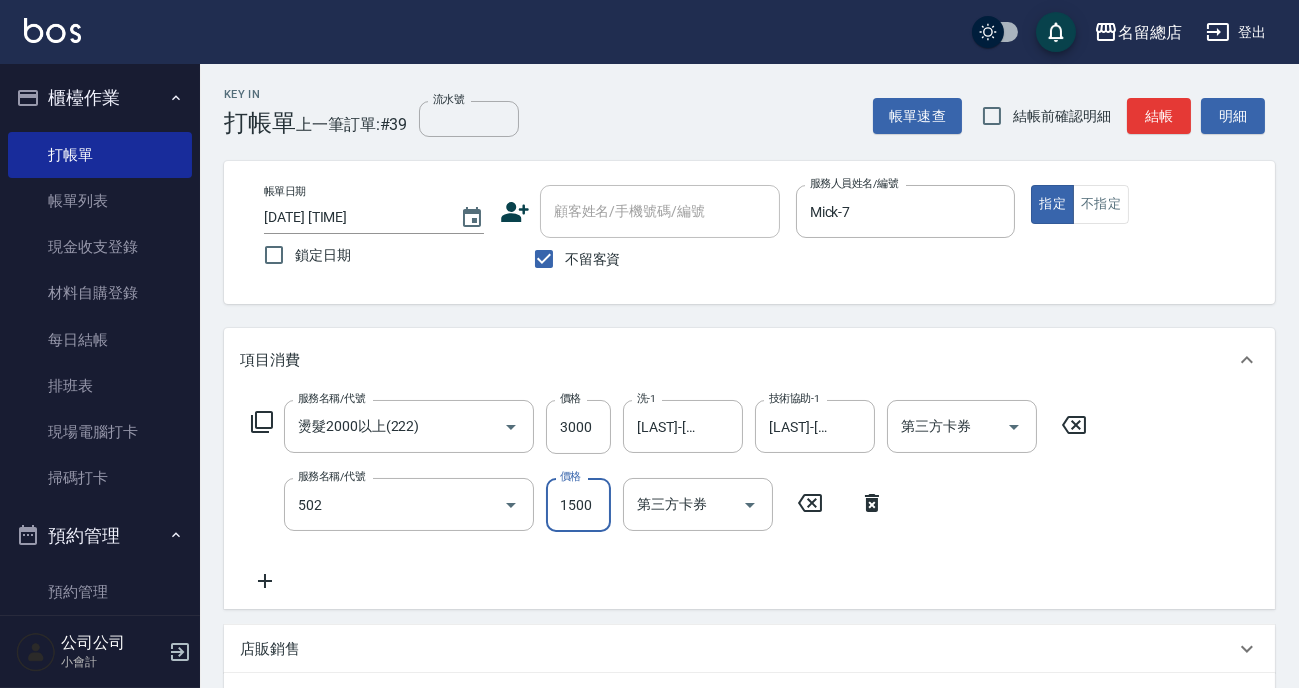 type on "染髮1500以上(502)" 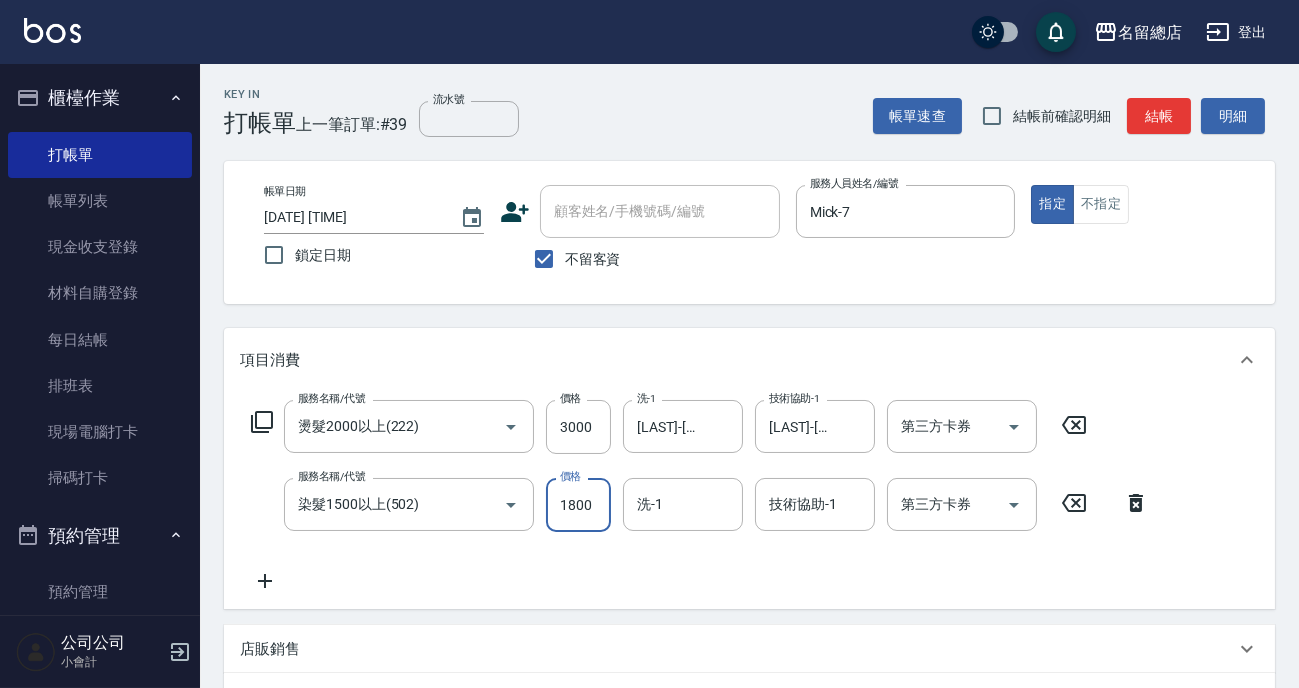 type on "1800" 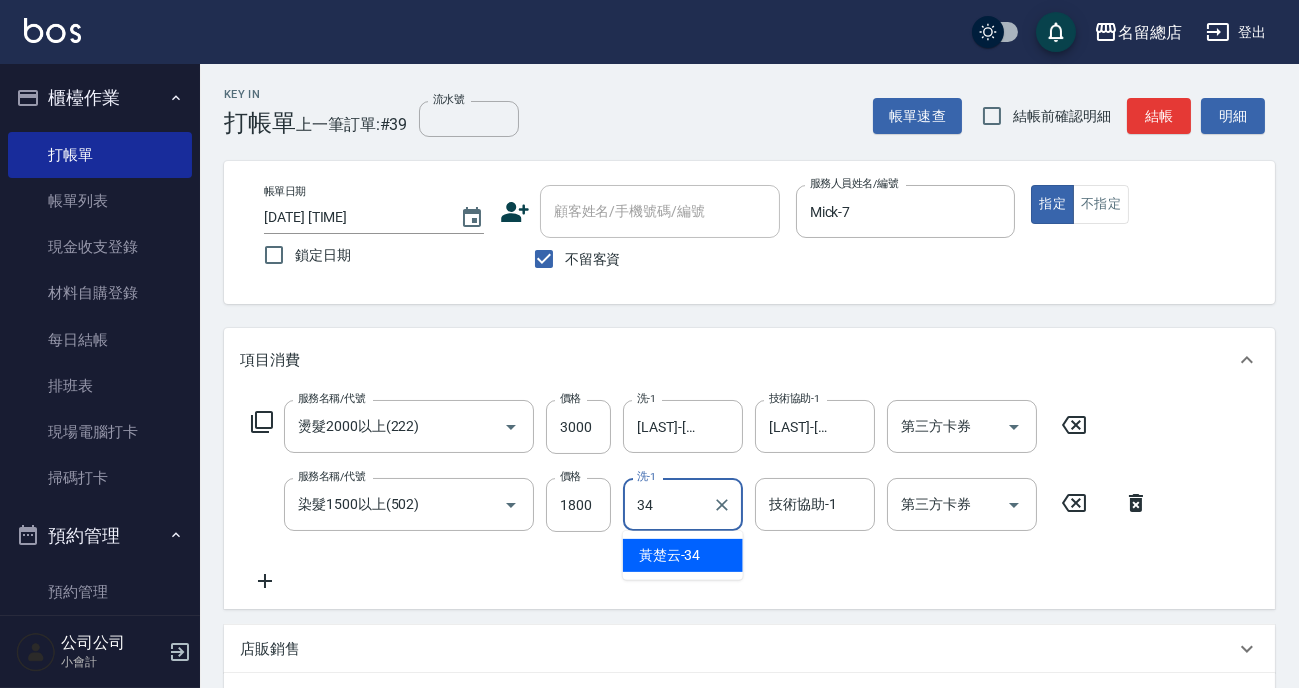 type on "[LAST]-[NUMBER]" 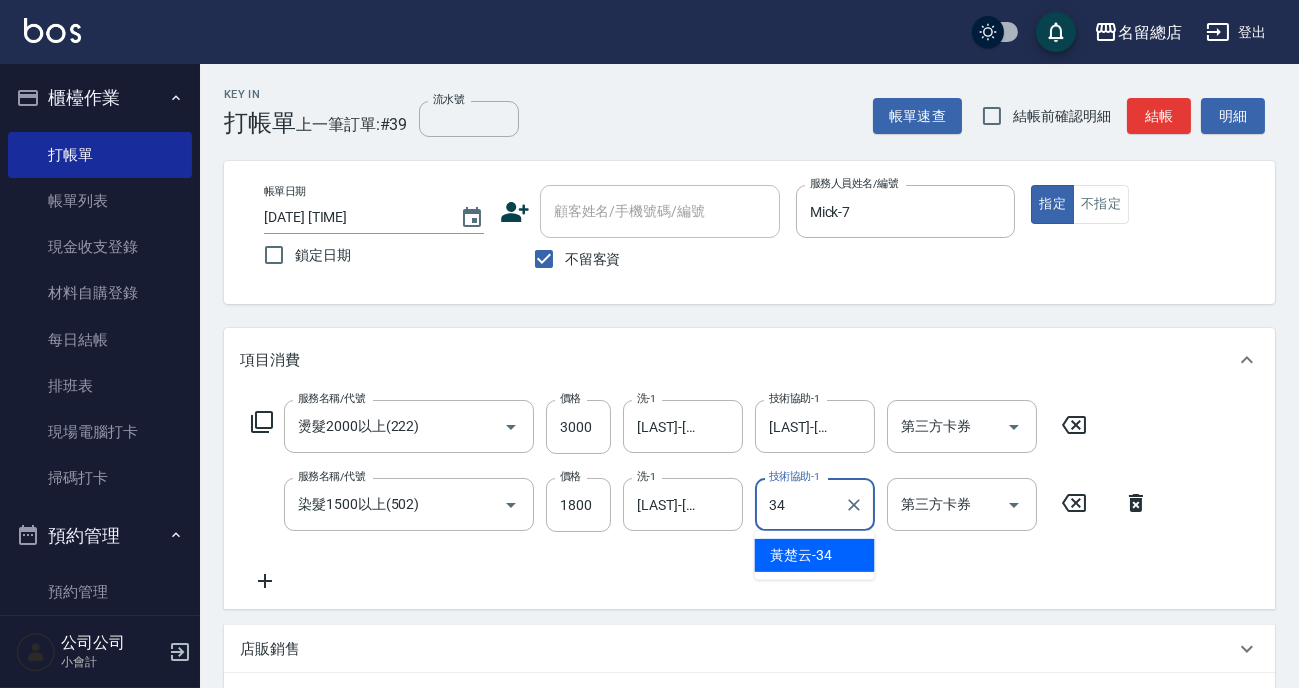 type on "[LAST]-[NUMBER]" 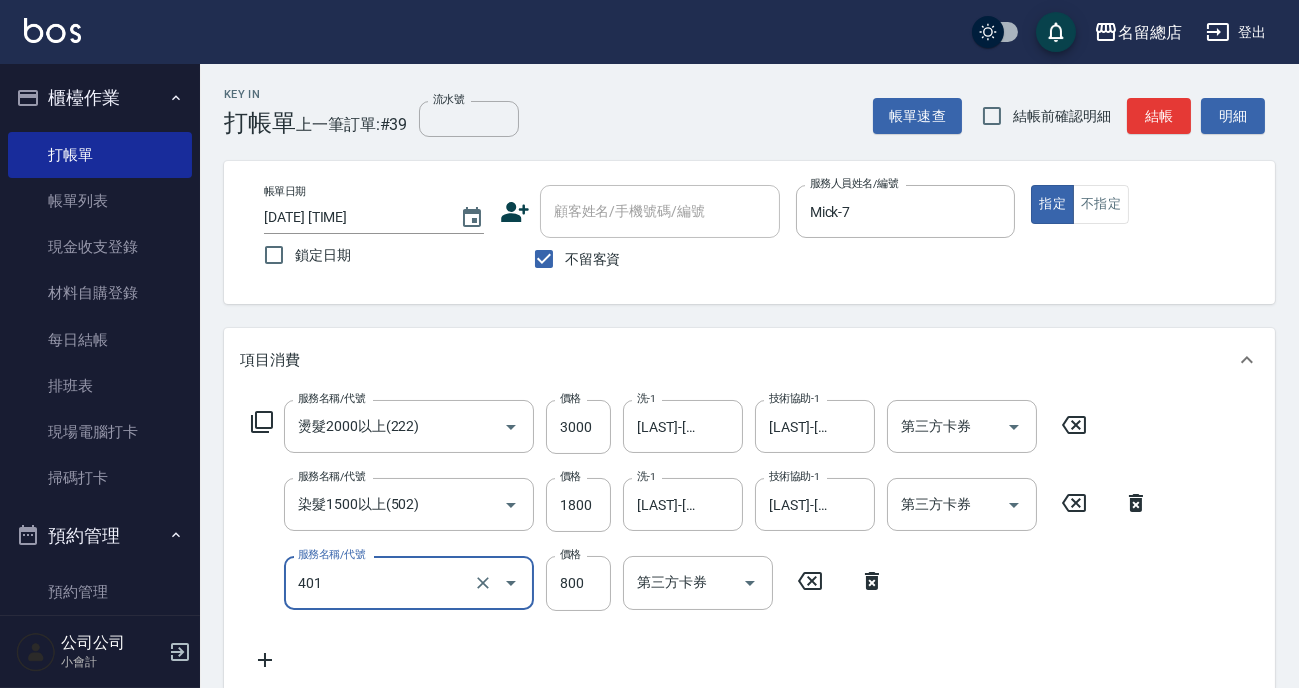 type on "自備護髮(401)" 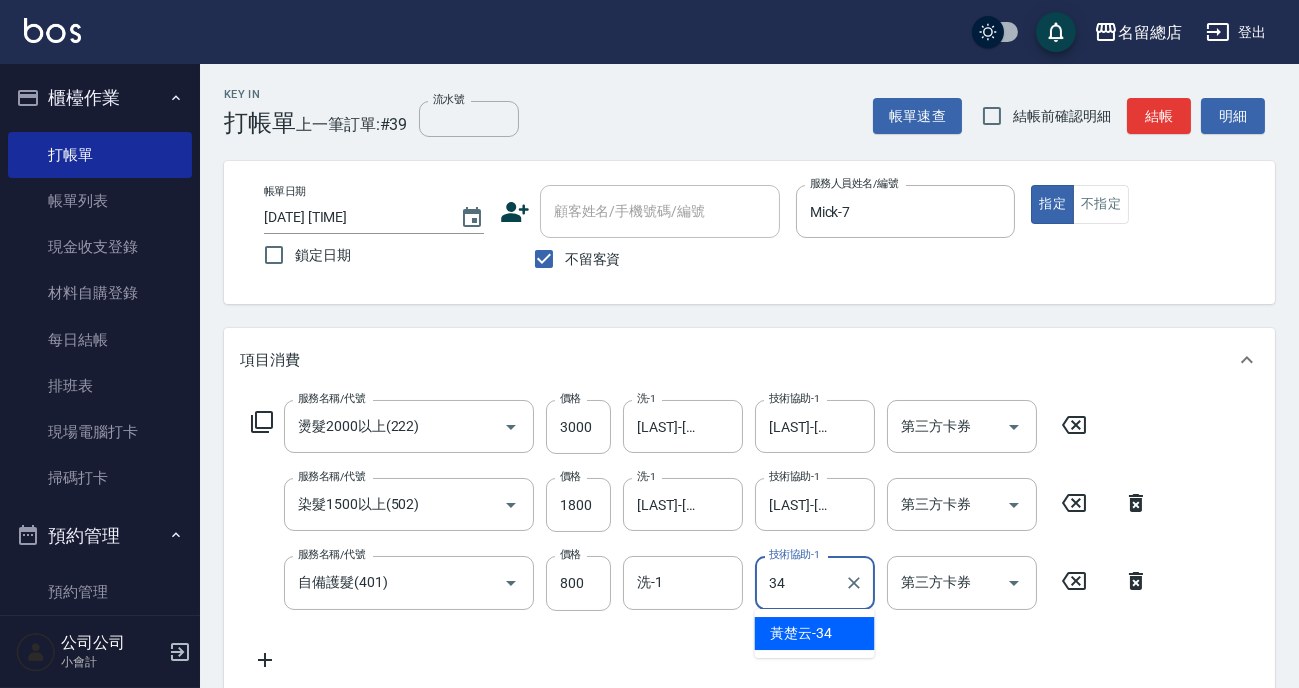 type on "[LAST]-[NUMBER]" 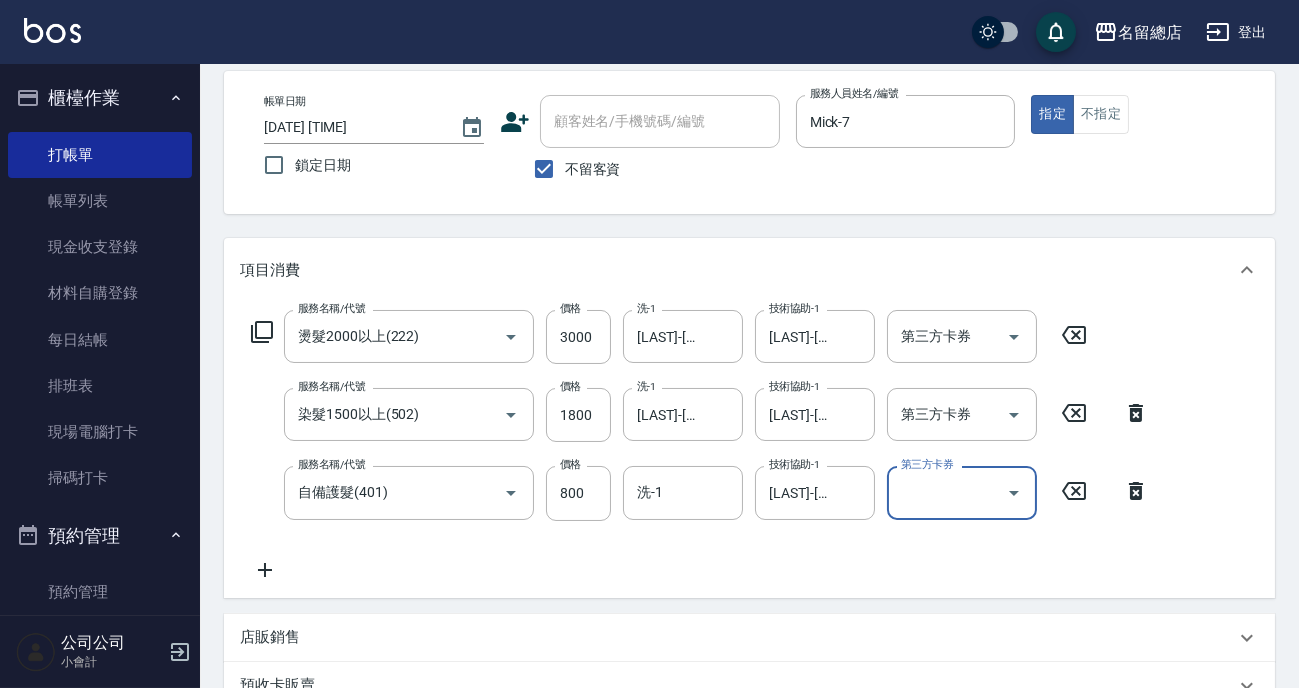 scroll, scrollTop: 0, scrollLeft: 0, axis: both 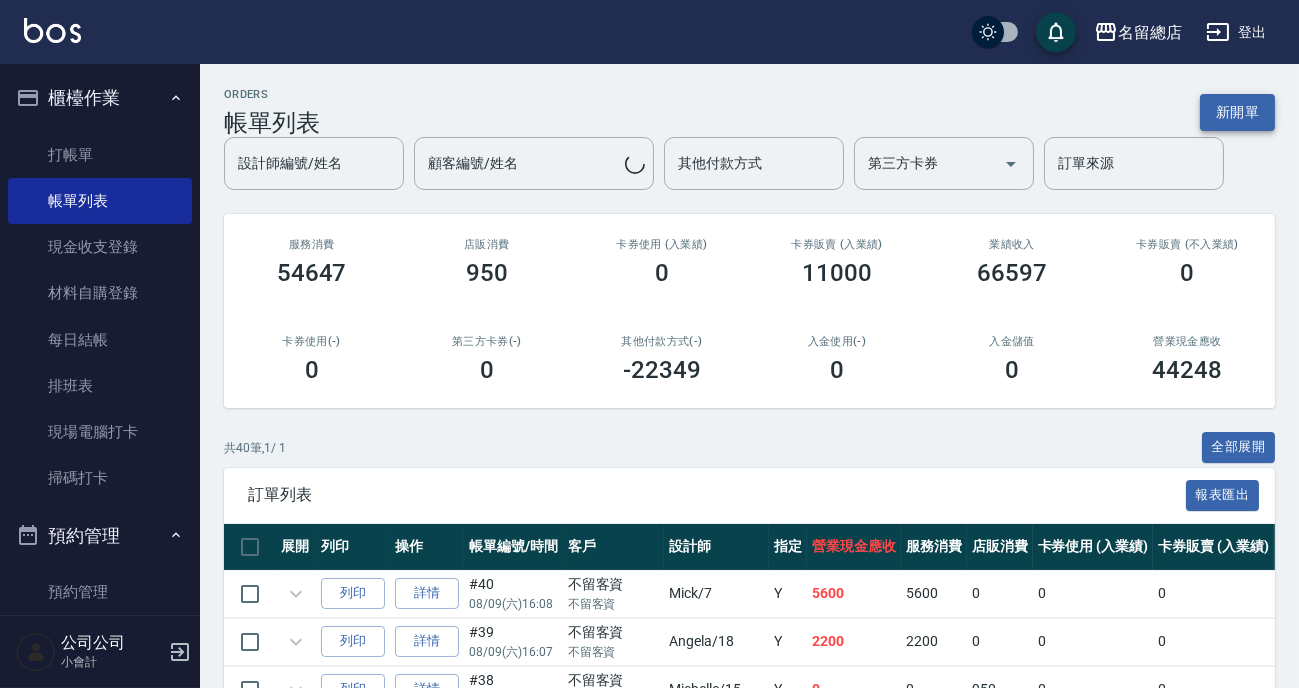 click on "新開單" at bounding box center [1237, 112] 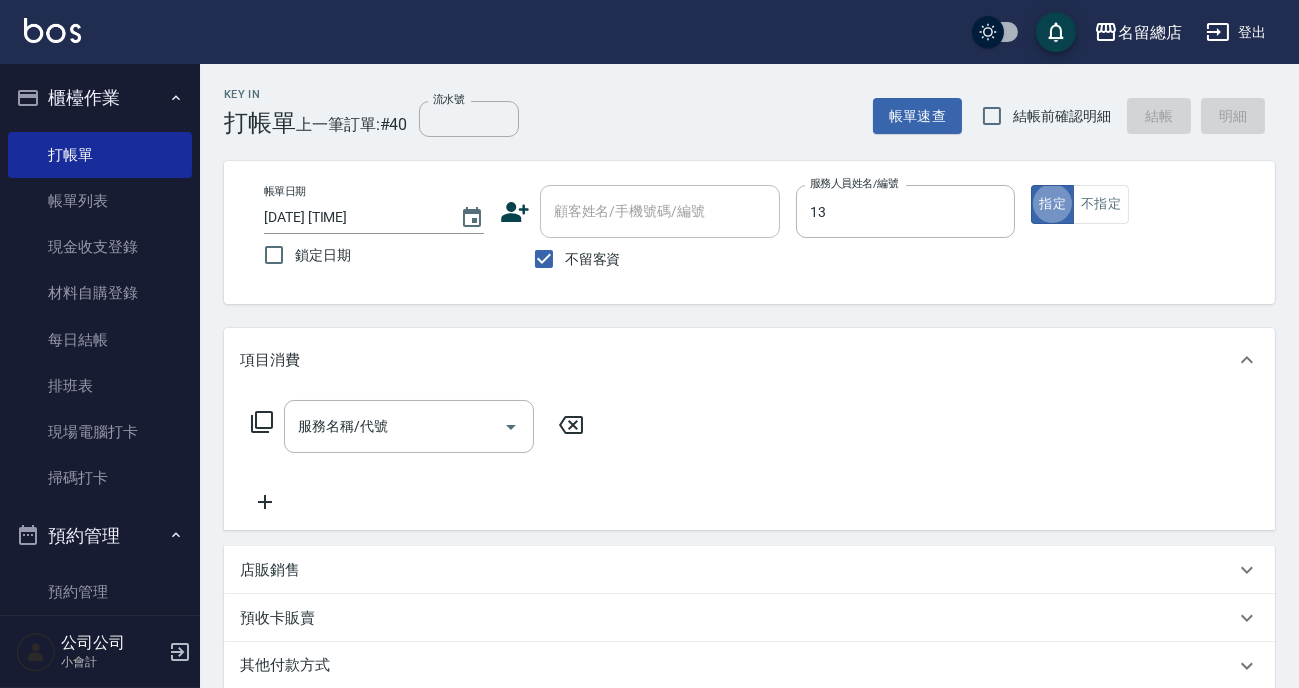 type on "Alin-13" 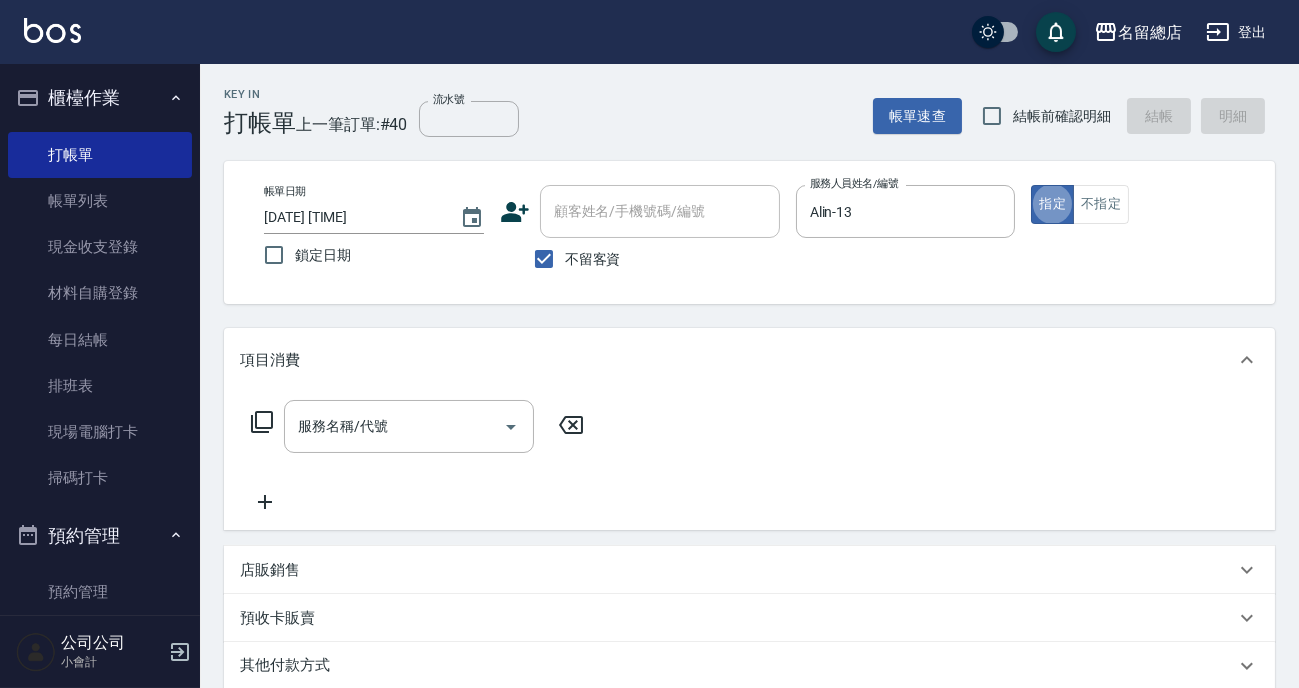 type on "true" 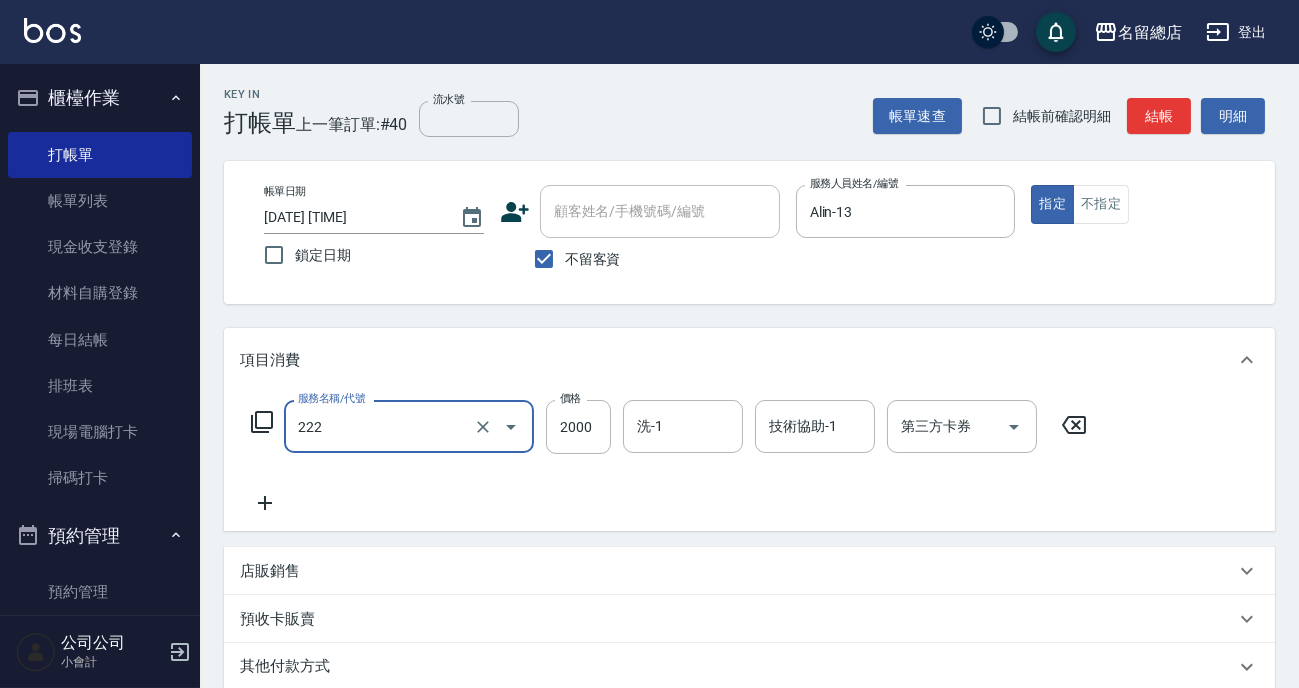 type on "燙髮2000以上(222)" 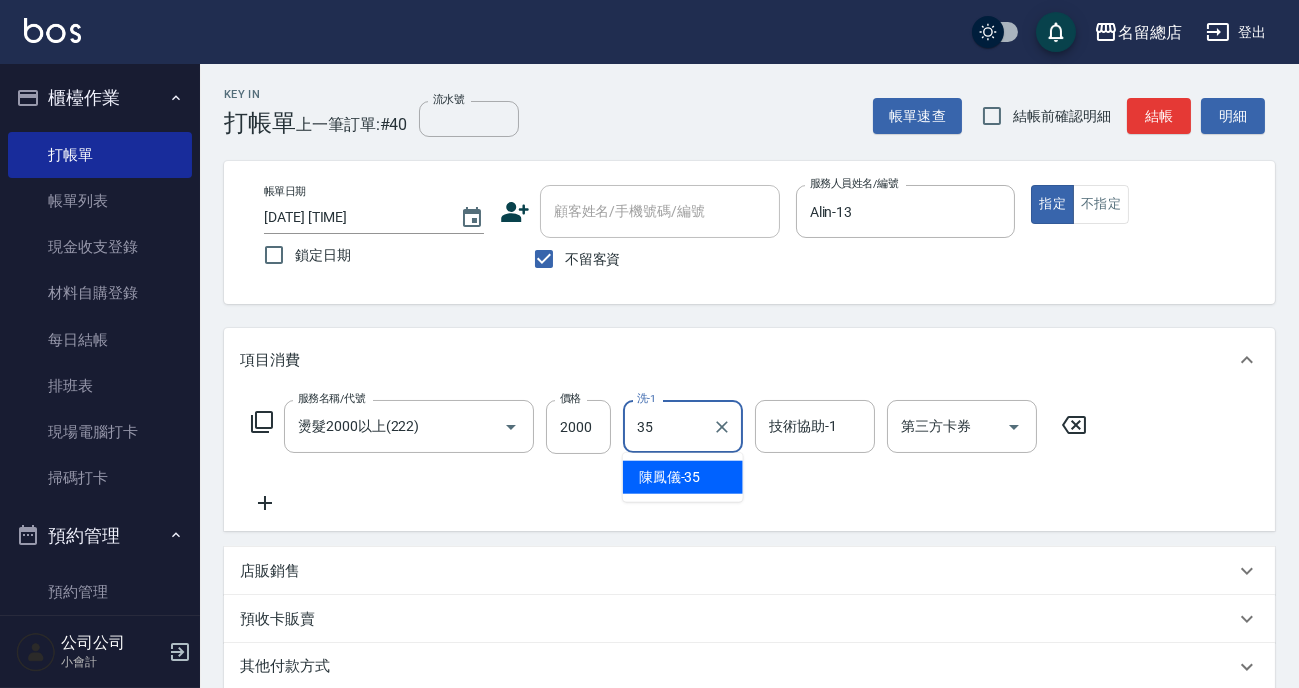 type on "陳鳳儀-35" 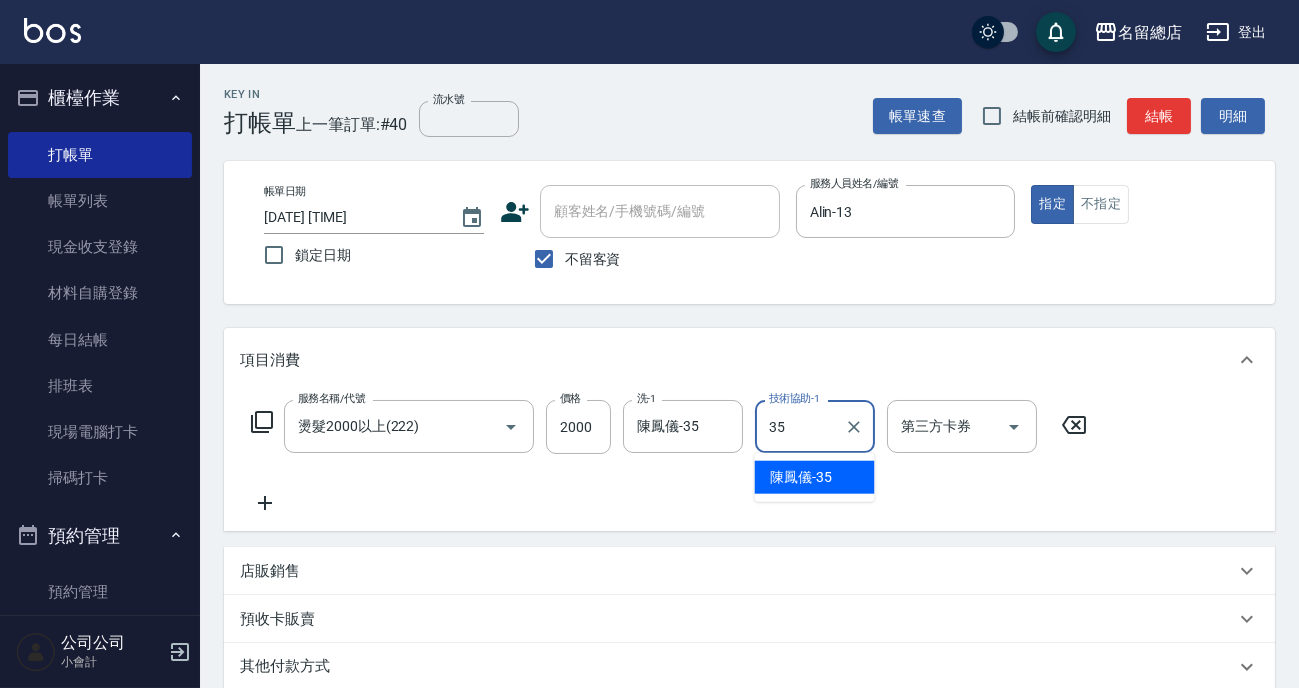 type on "陳鳳儀-35" 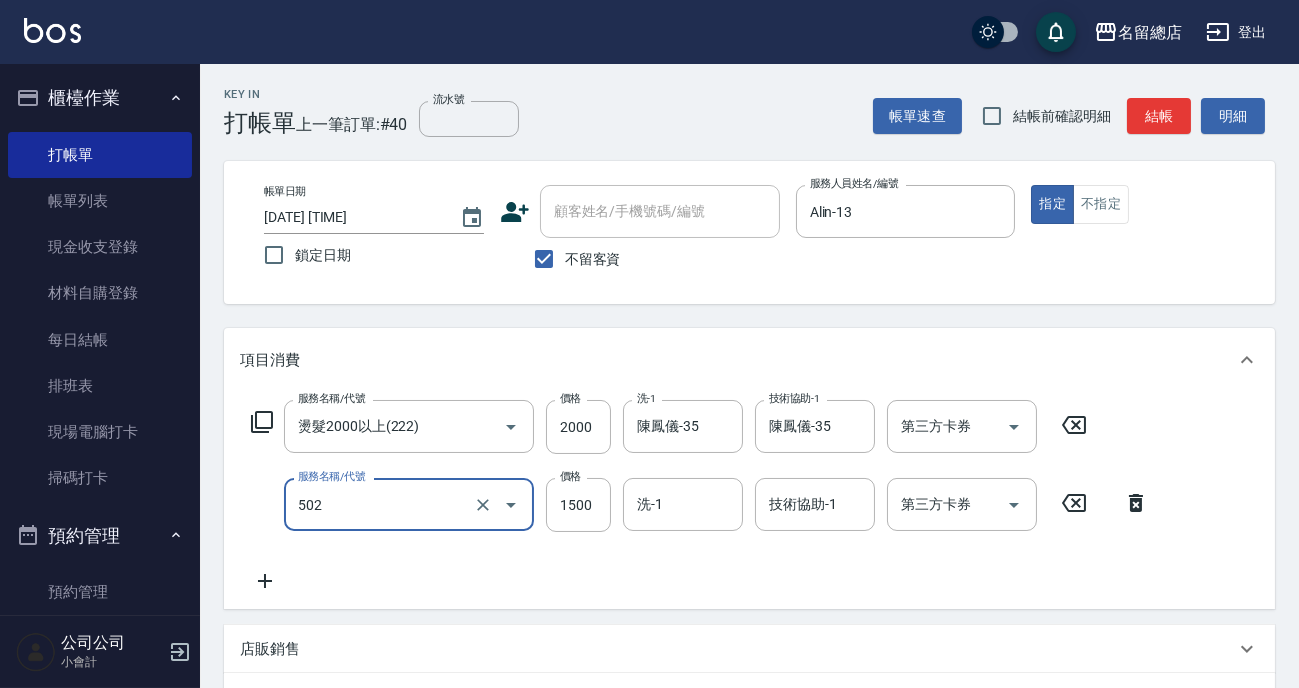 type on "染髮1500以上(502)" 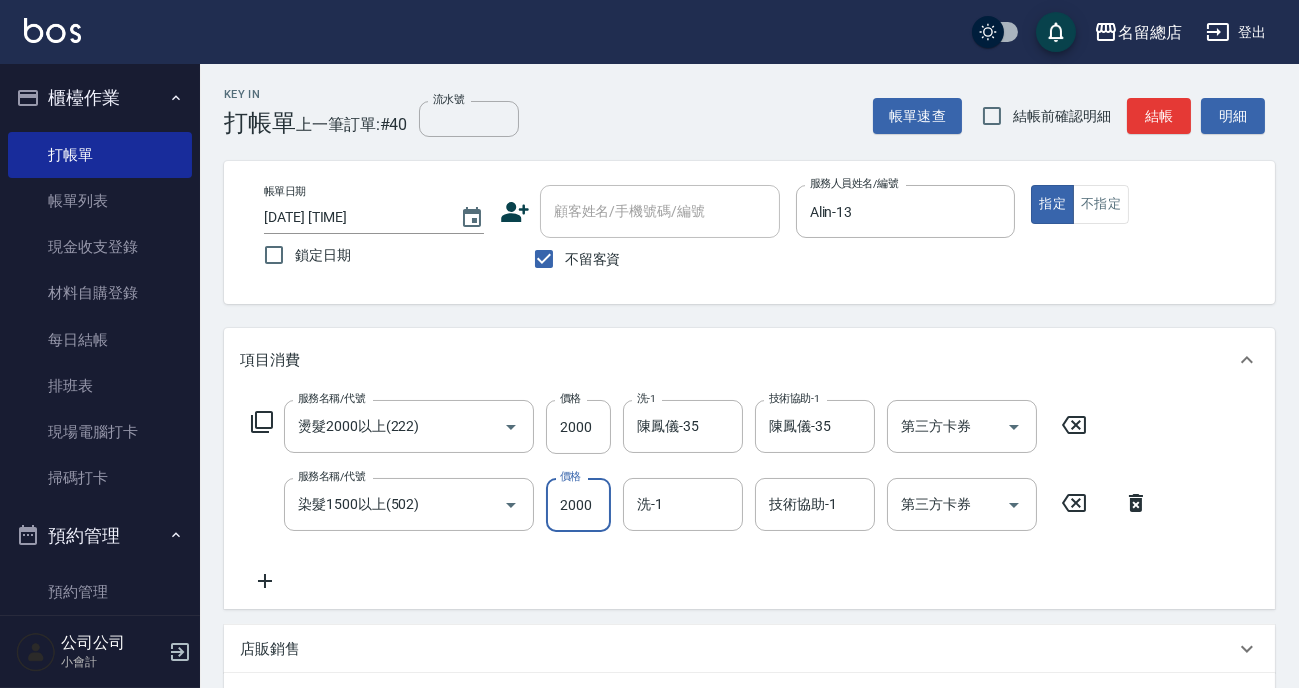 type on "2000" 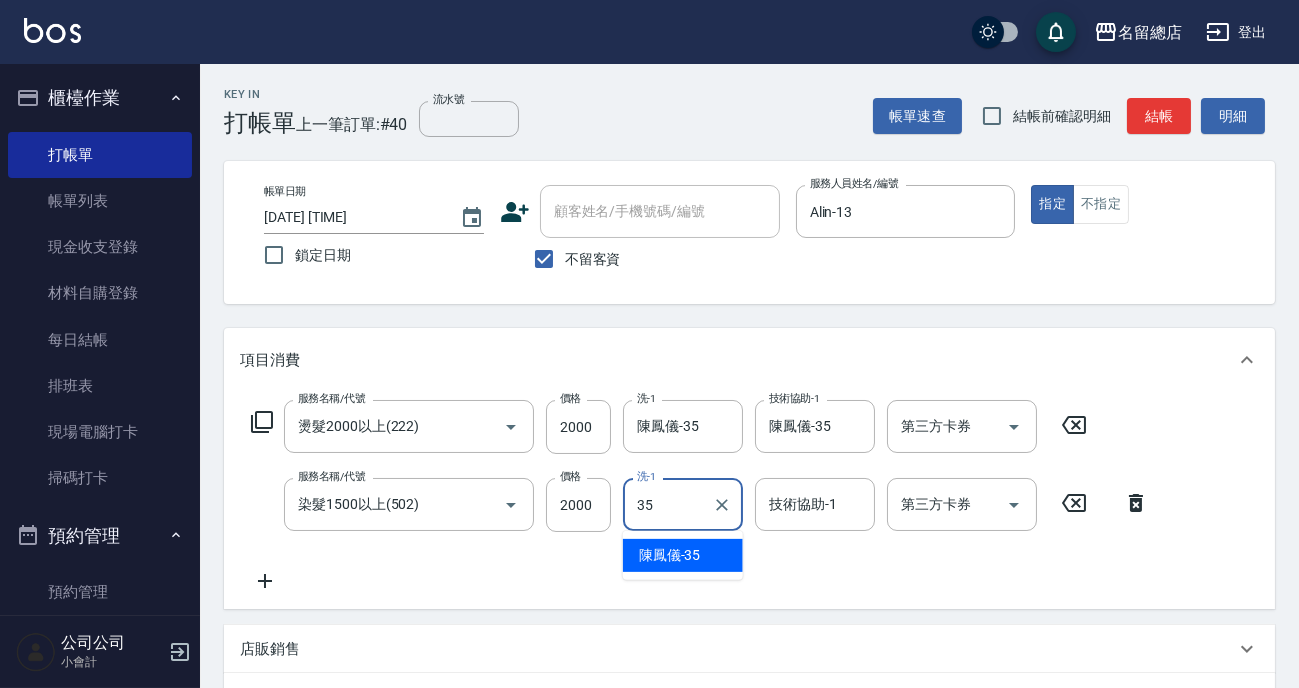 type on "陳鳳儀-35" 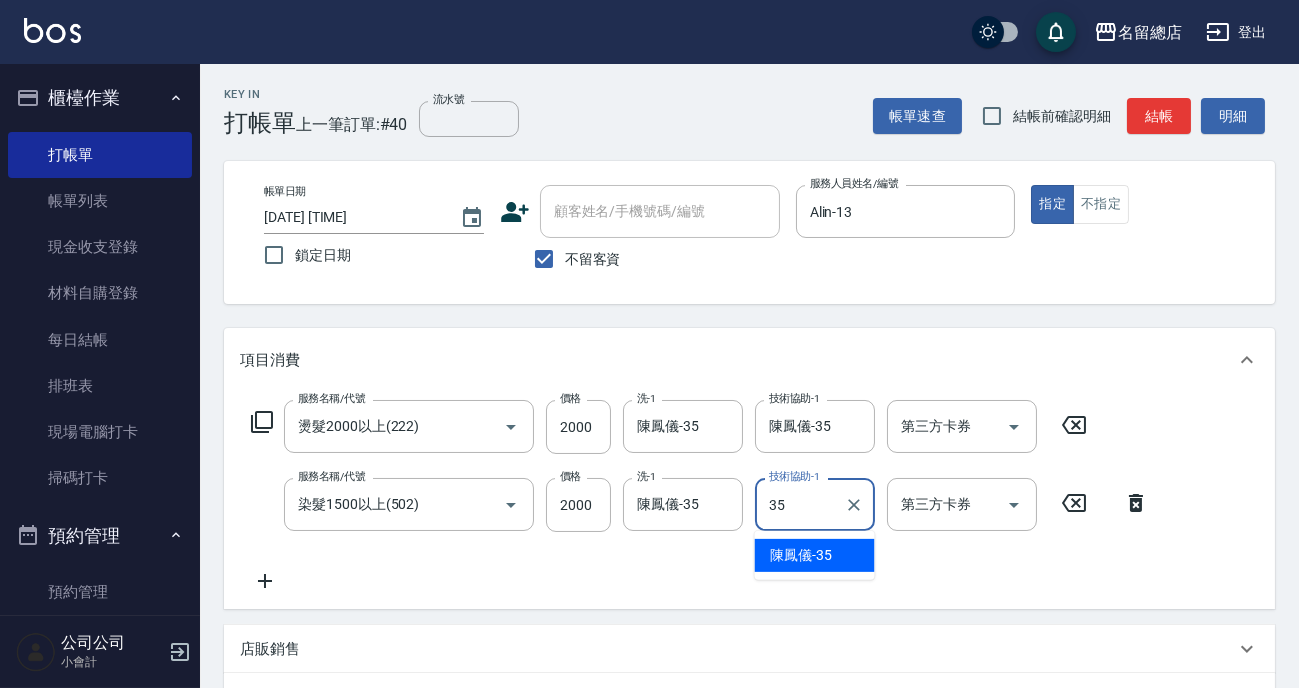 type on "陳鳳儀-35" 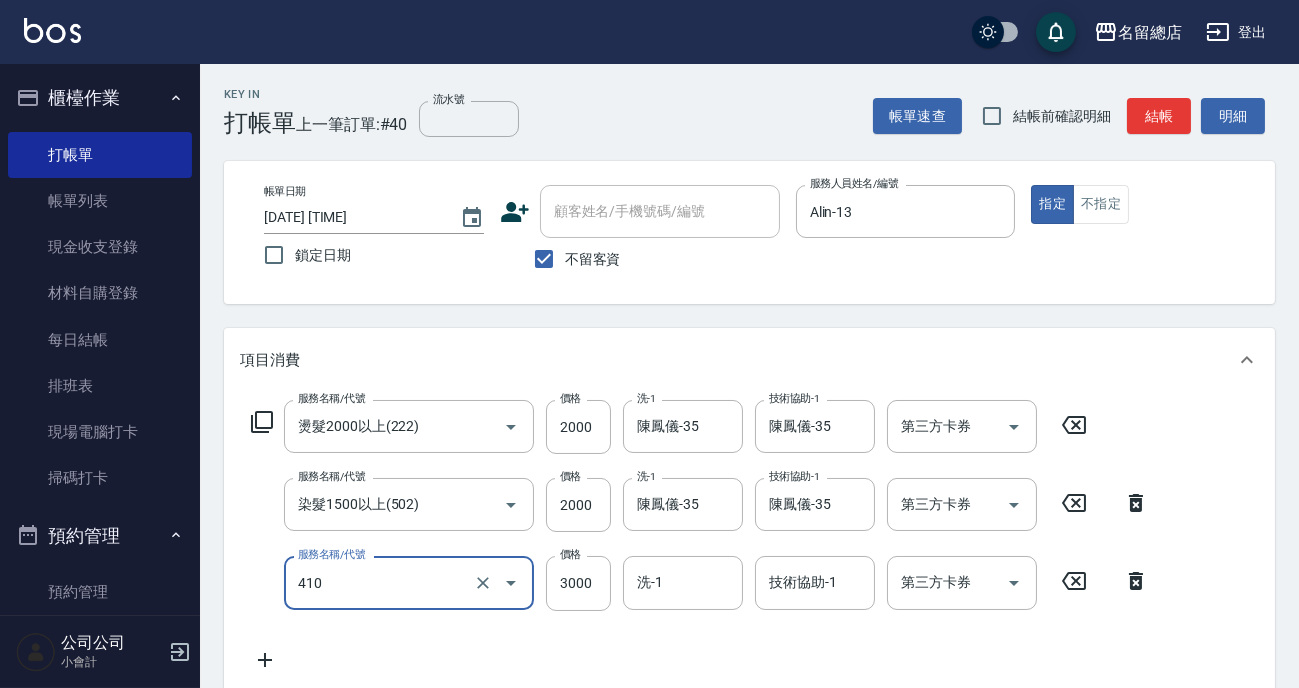type on "[ITEM](410)" 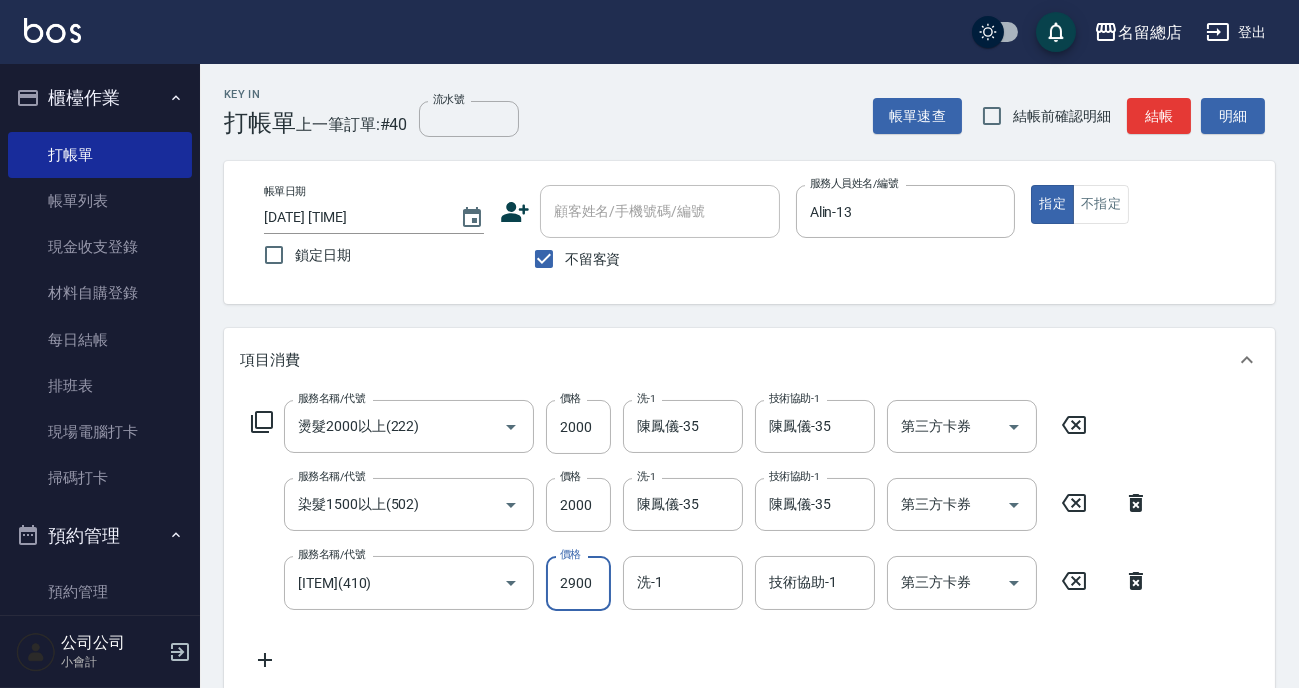 type on "2900" 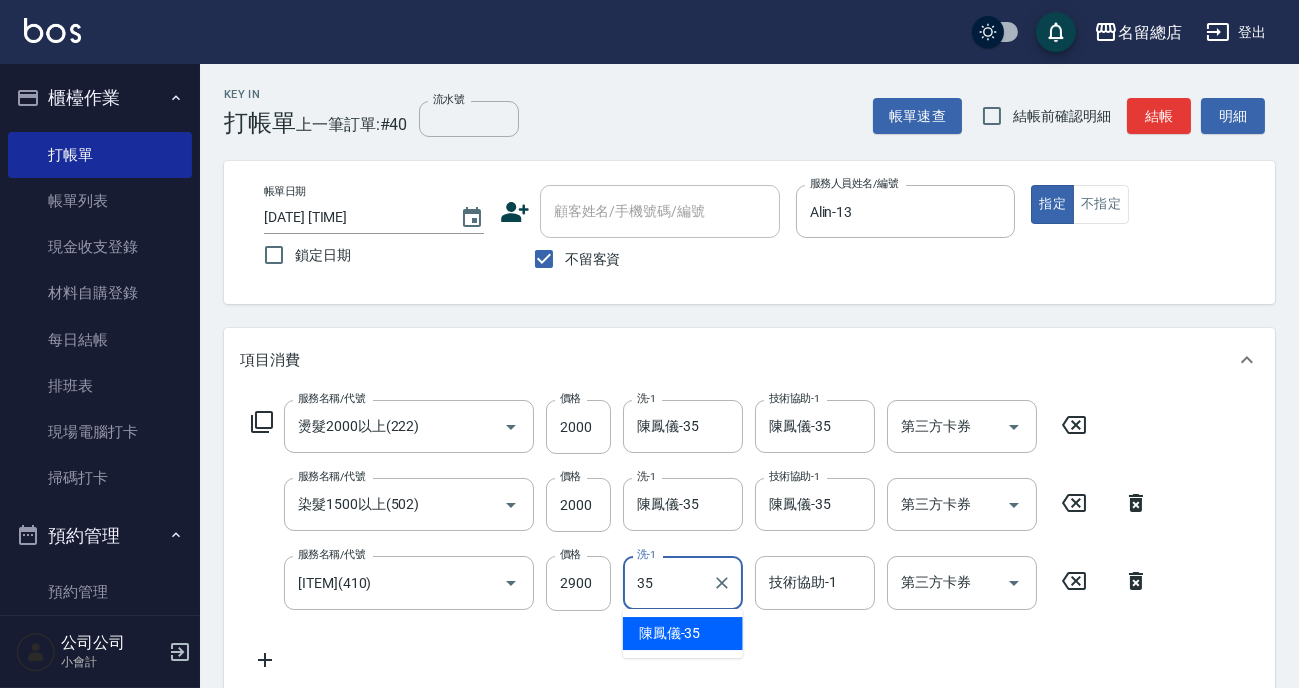 type on "陳鳳儀-35" 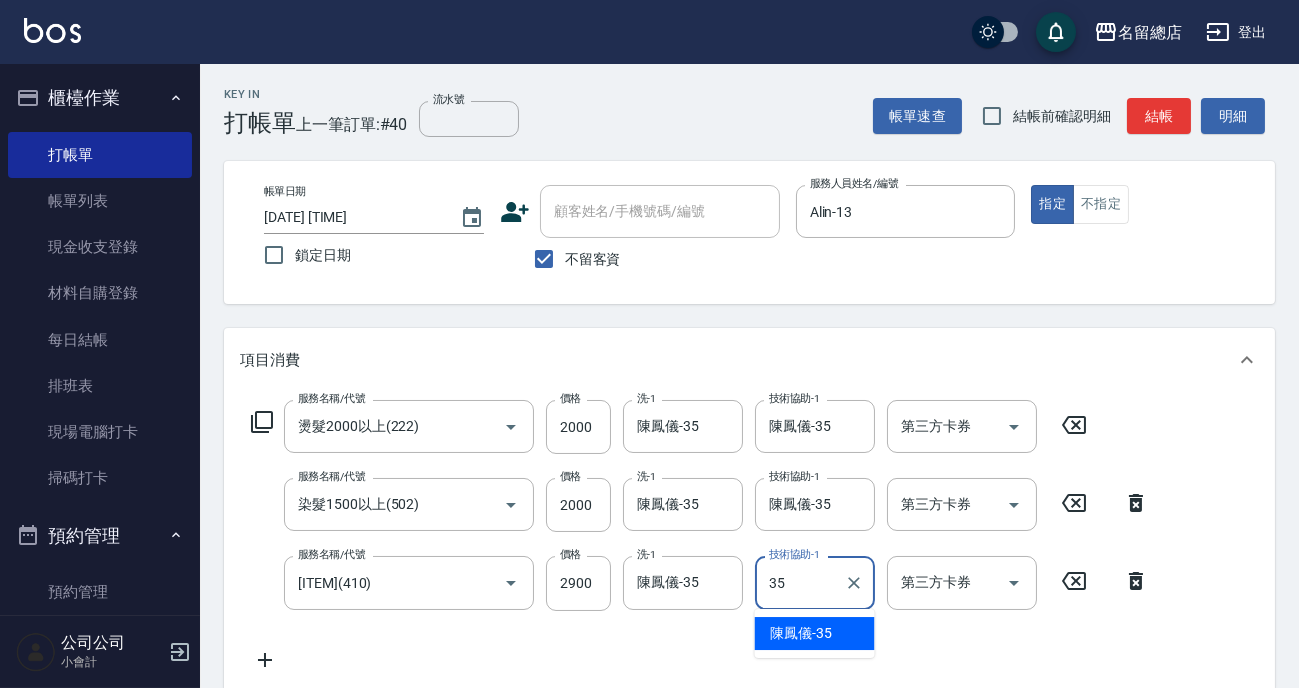 type on "陳鳳儀-35" 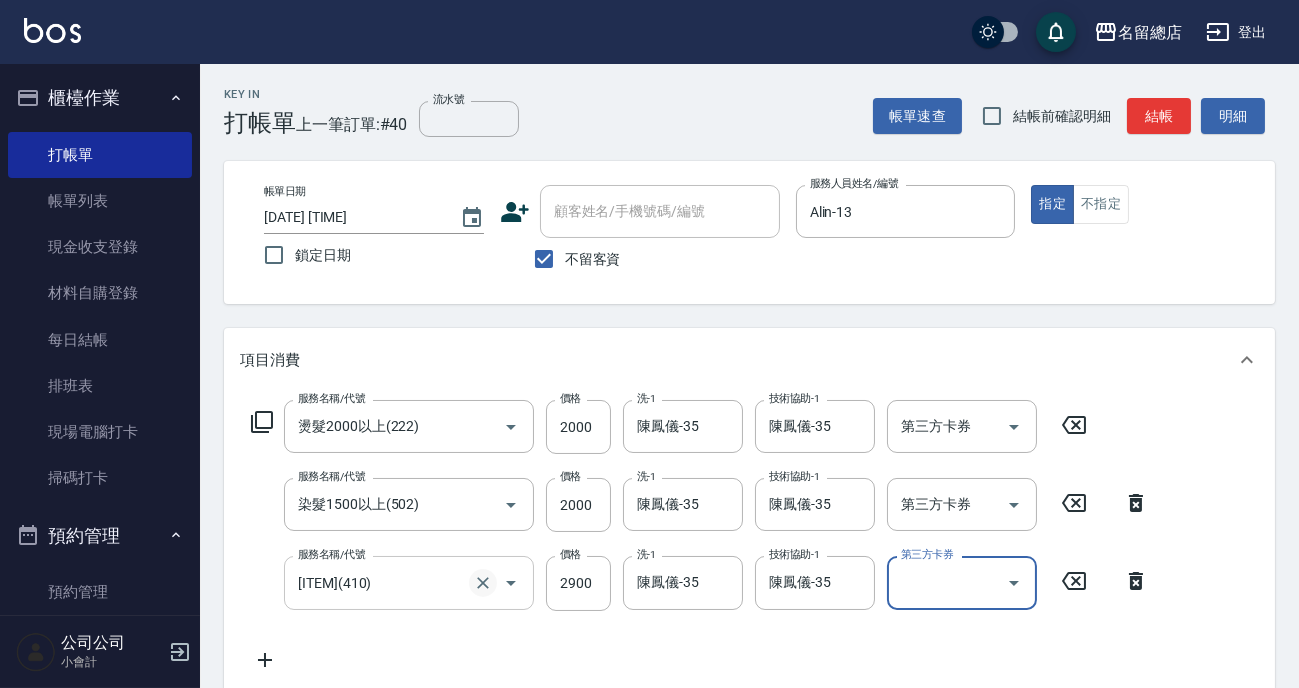 click 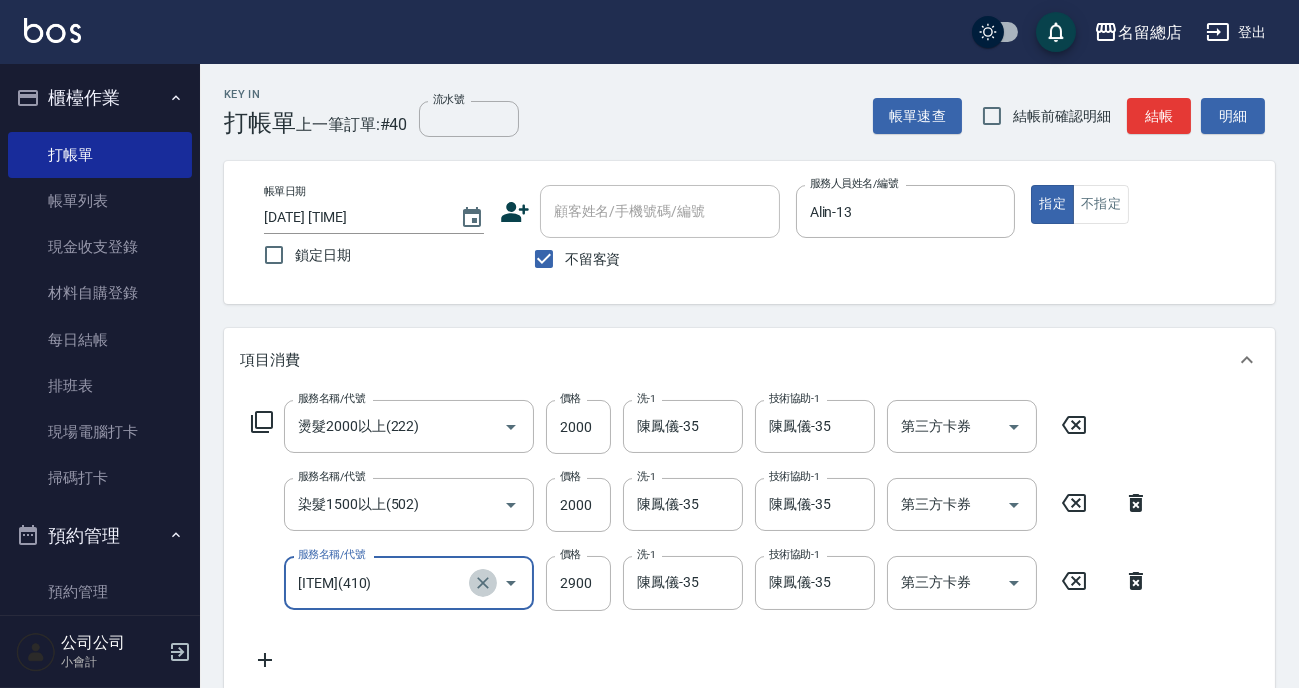 click 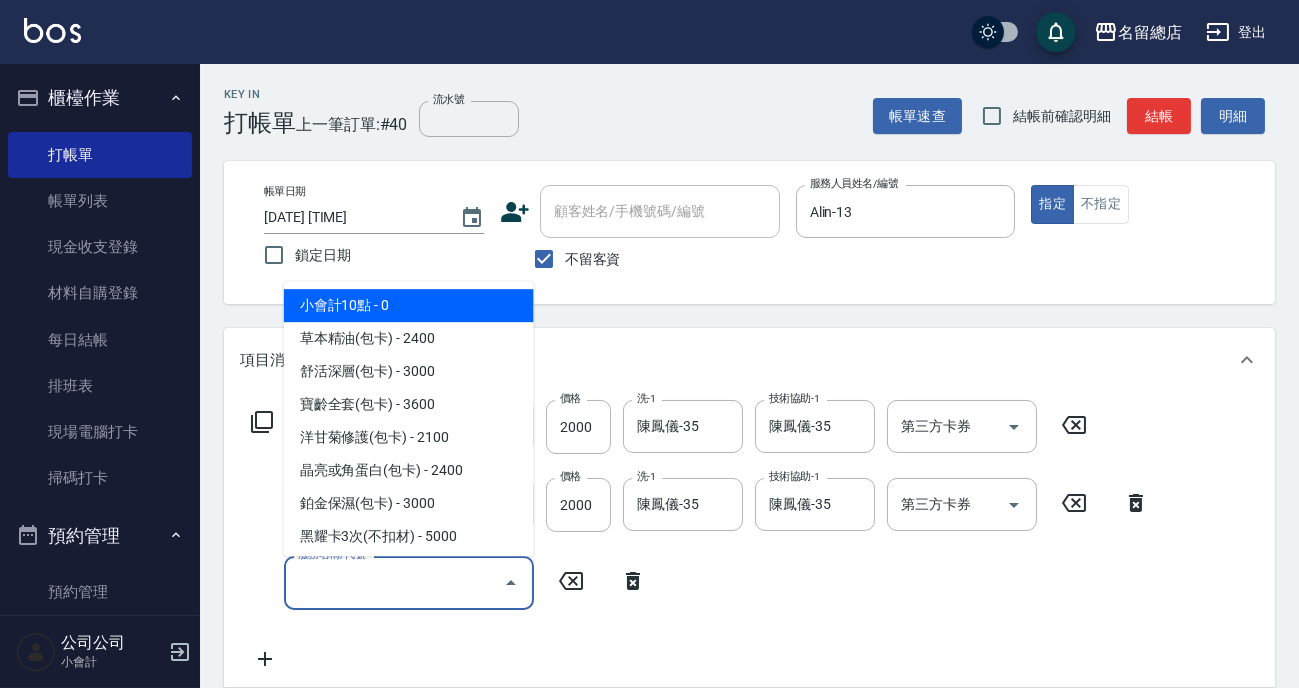 type on "＿" 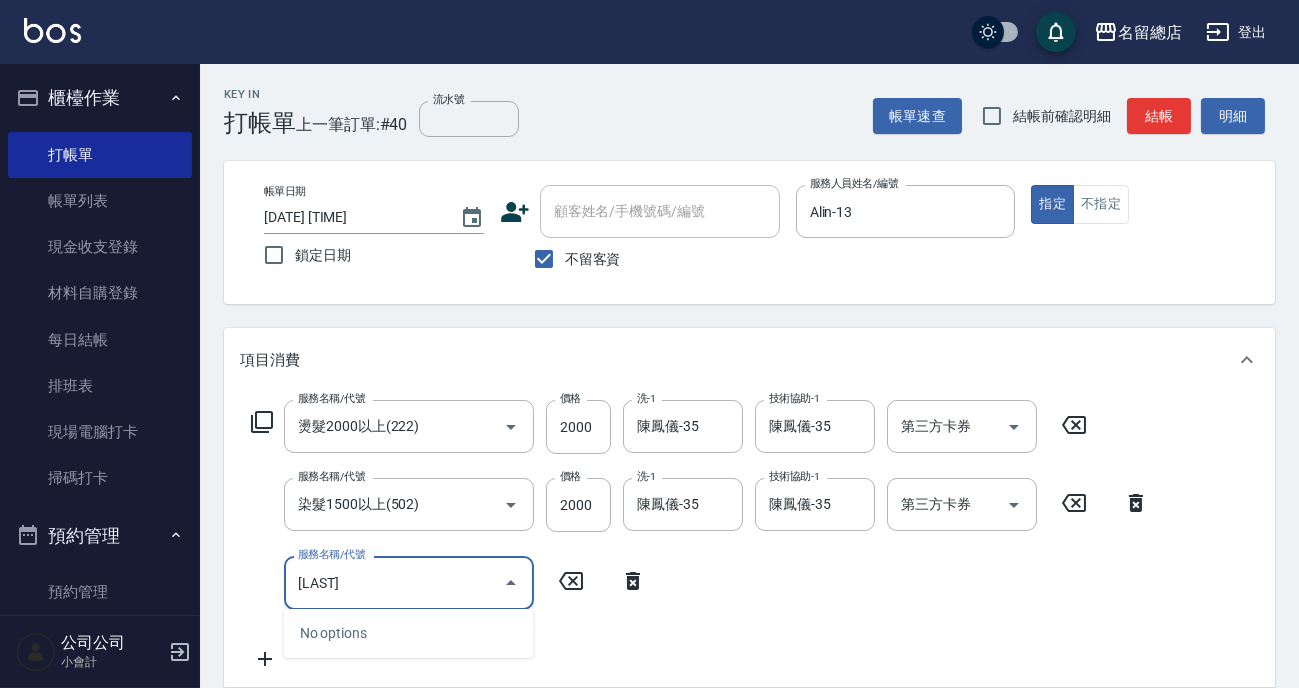 type on "[ITEM]" 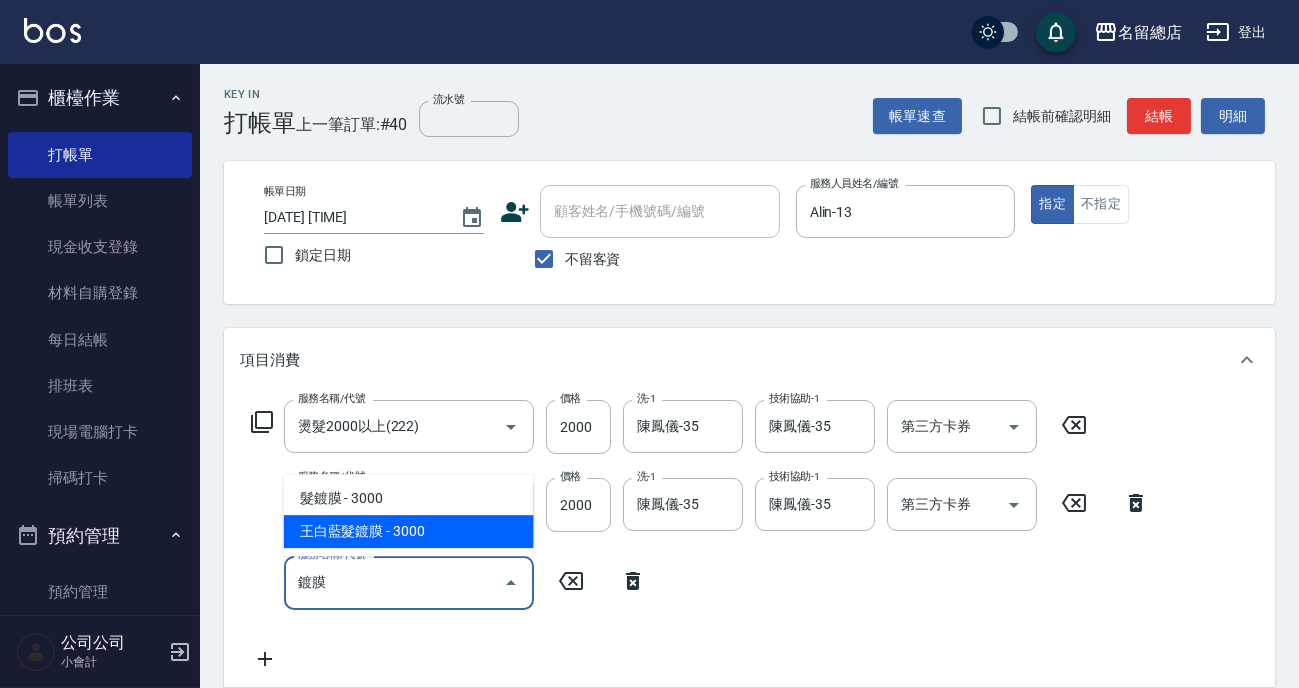 click on "王白藍髮鍍膜 - 3000" at bounding box center (409, 531) 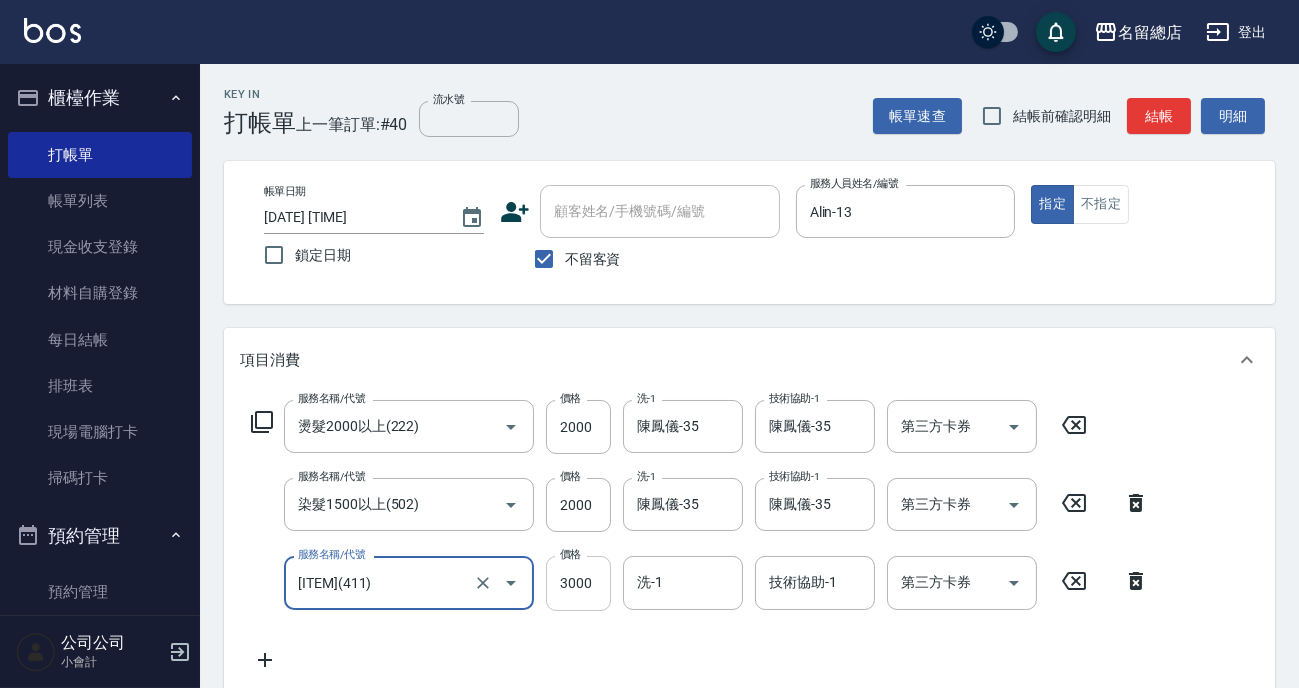 type on "[ITEM](411)" 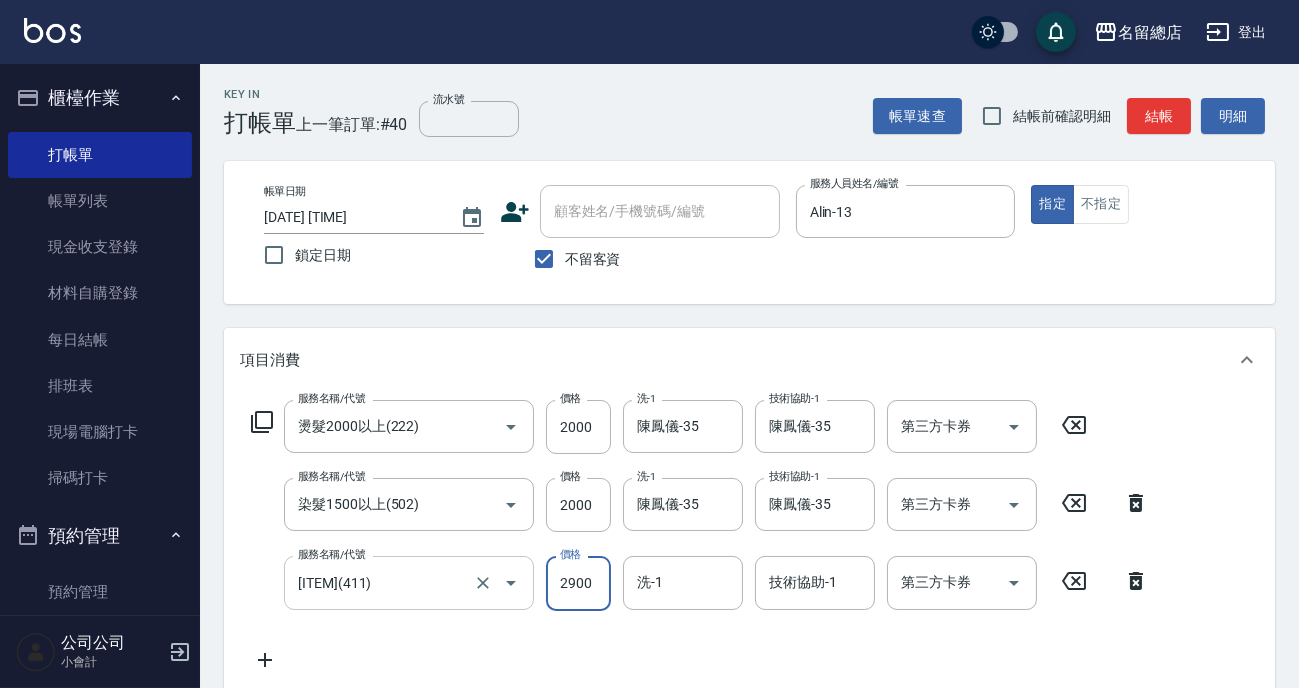 type on "2900" 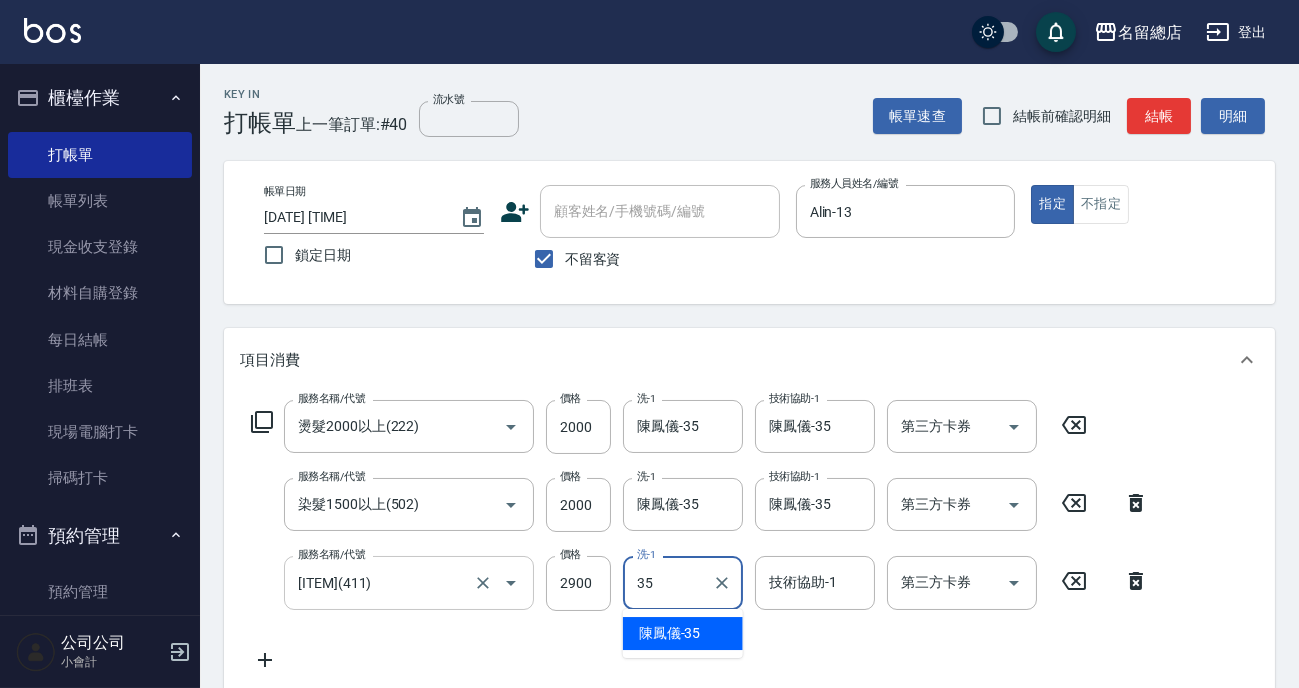 type on "陳鳳儀-35" 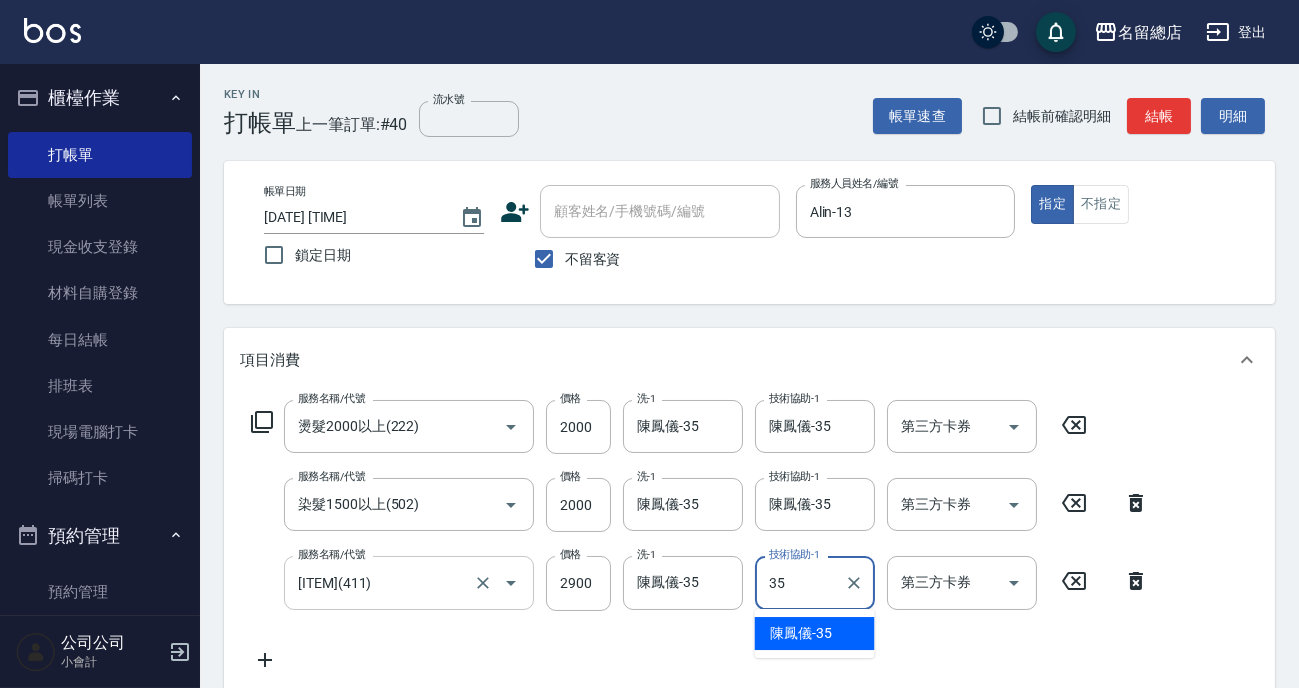 type on "陳鳳儀-35" 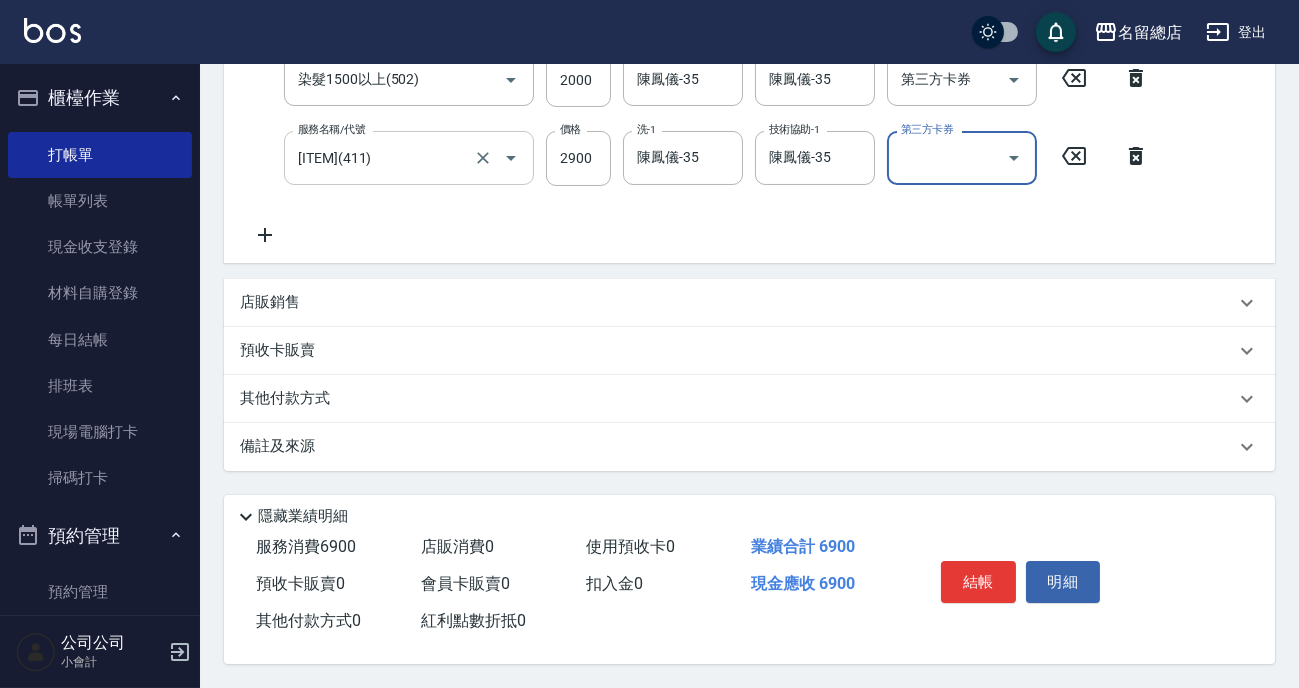 scroll, scrollTop: 156, scrollLeft: 0, axis: vertical 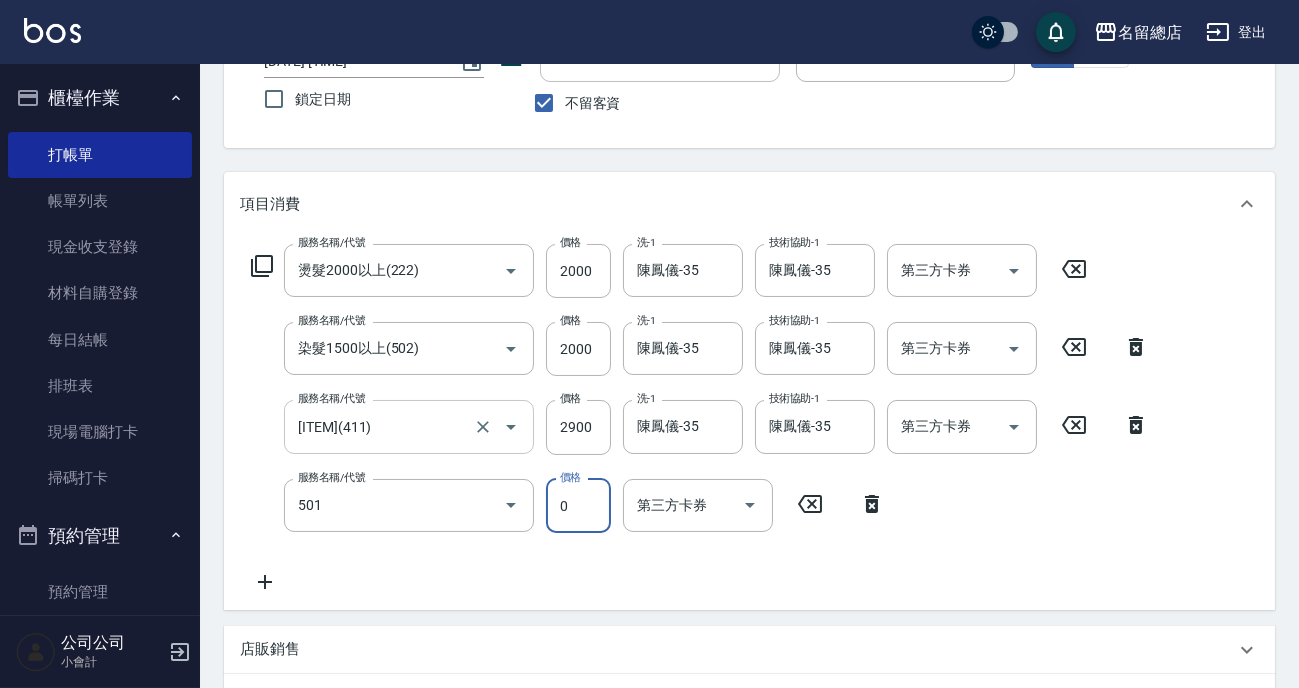 type on "2段蓋卡1300以上(501)" 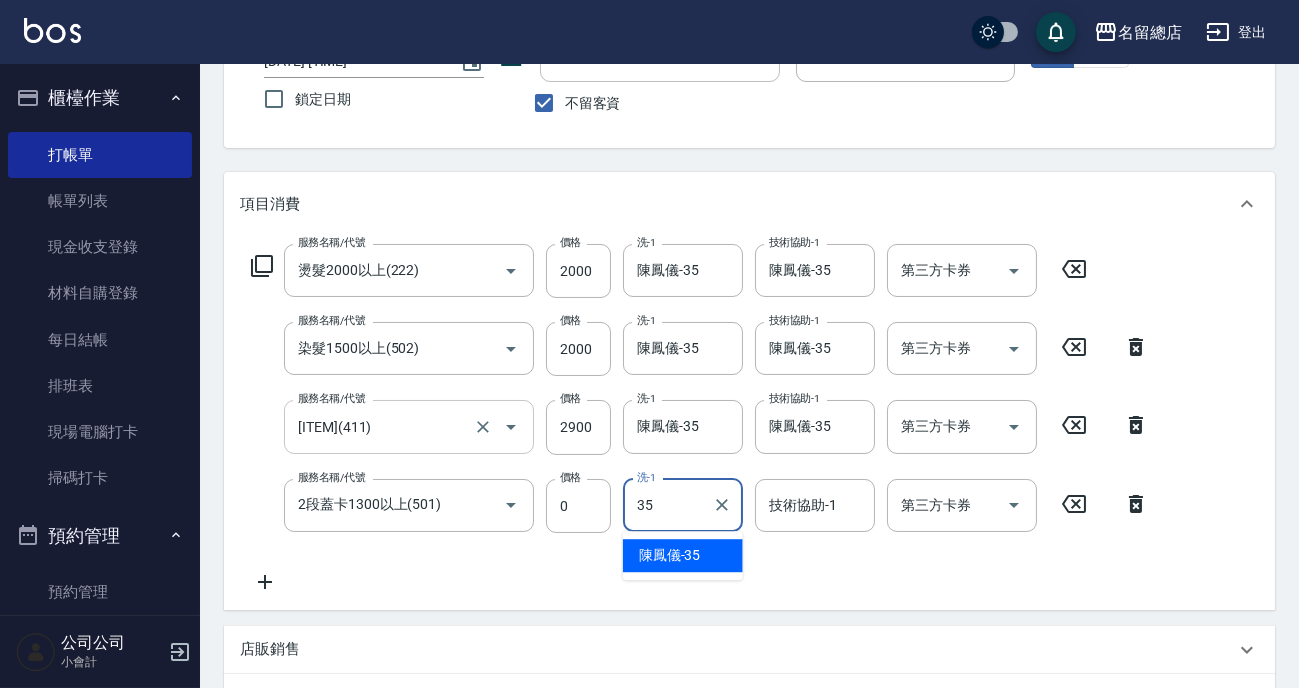 type on "陳鳳儀-35" 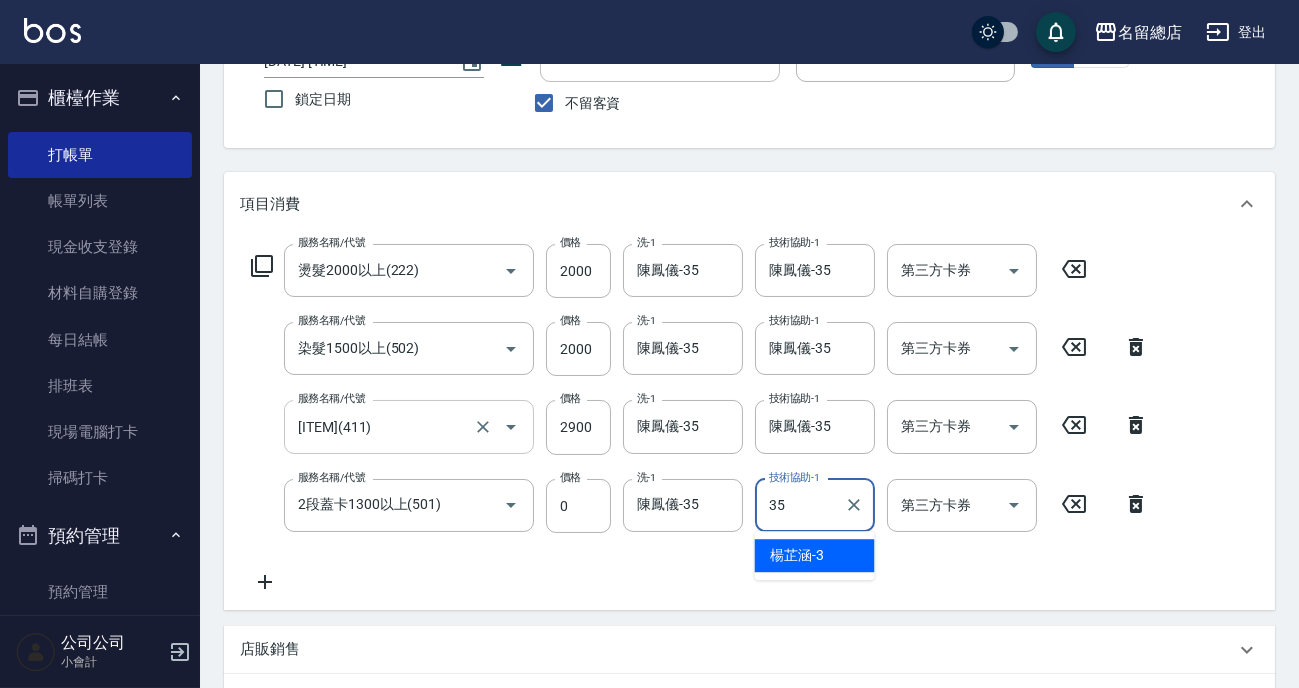 type on "陳鳳儀-35" 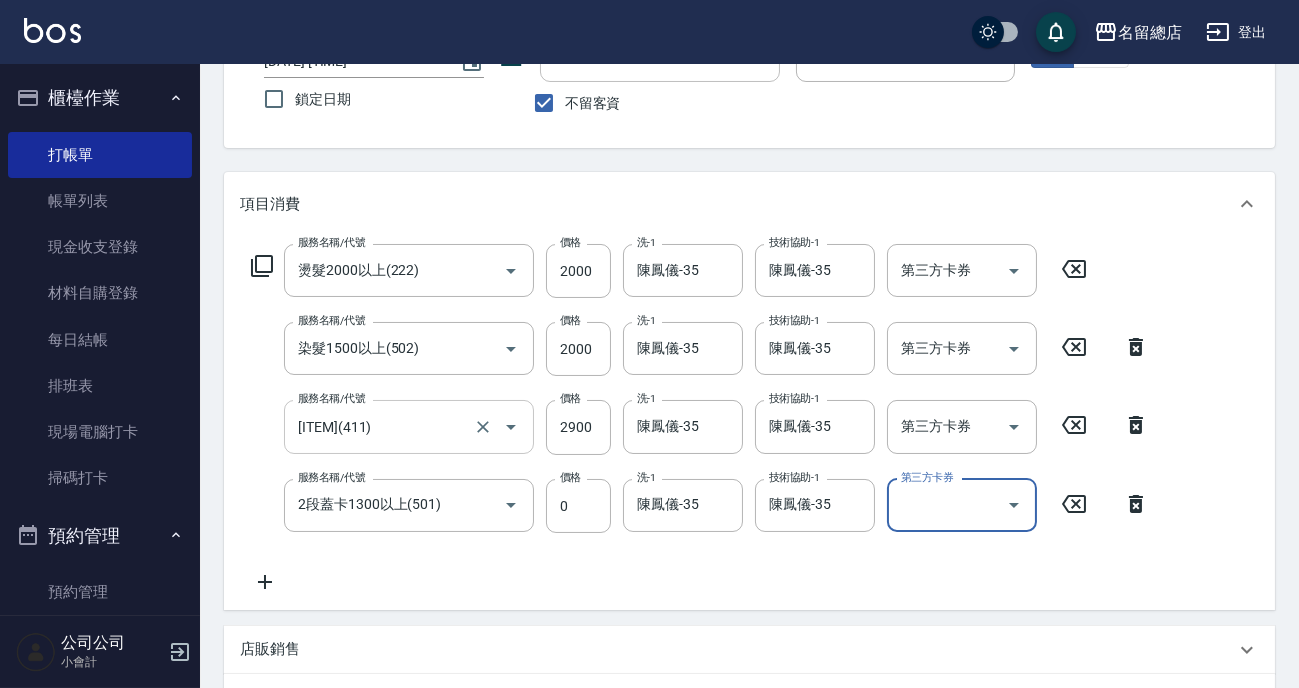 scroll, scrollTop: 429, scrollLeft: 0, axis: vertical 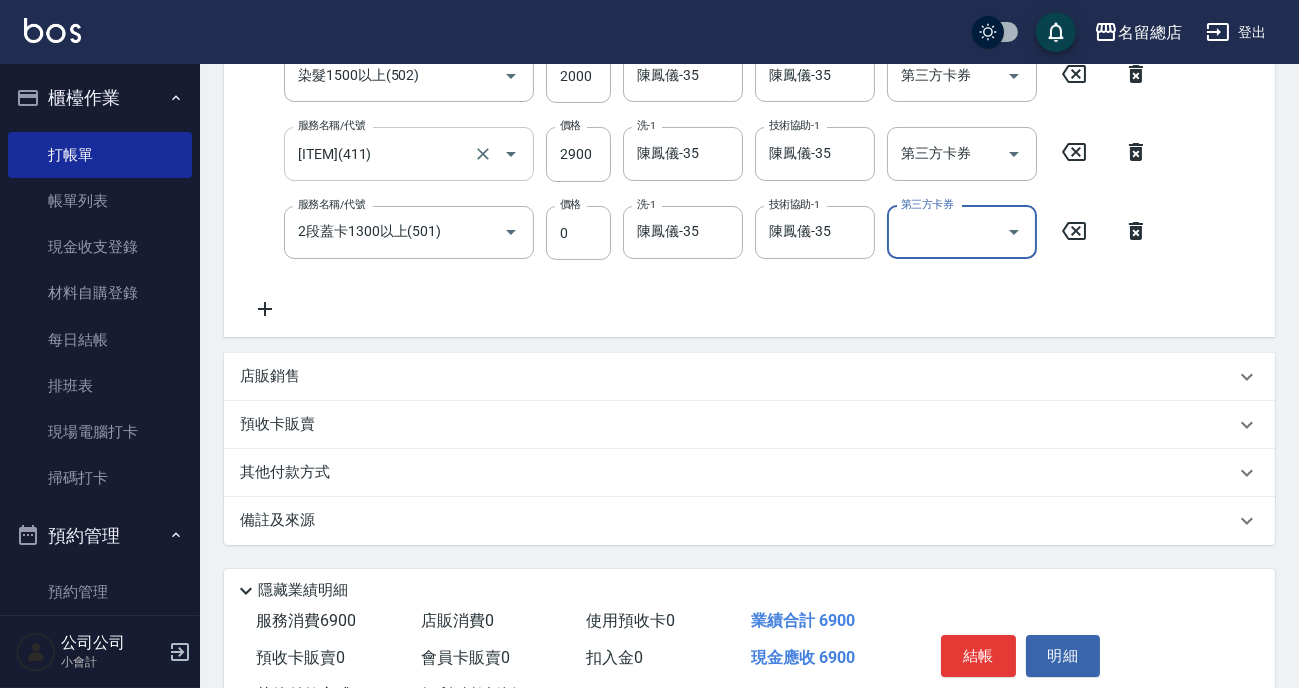 click on "其他付款方式" at bounding box center (749, 473) 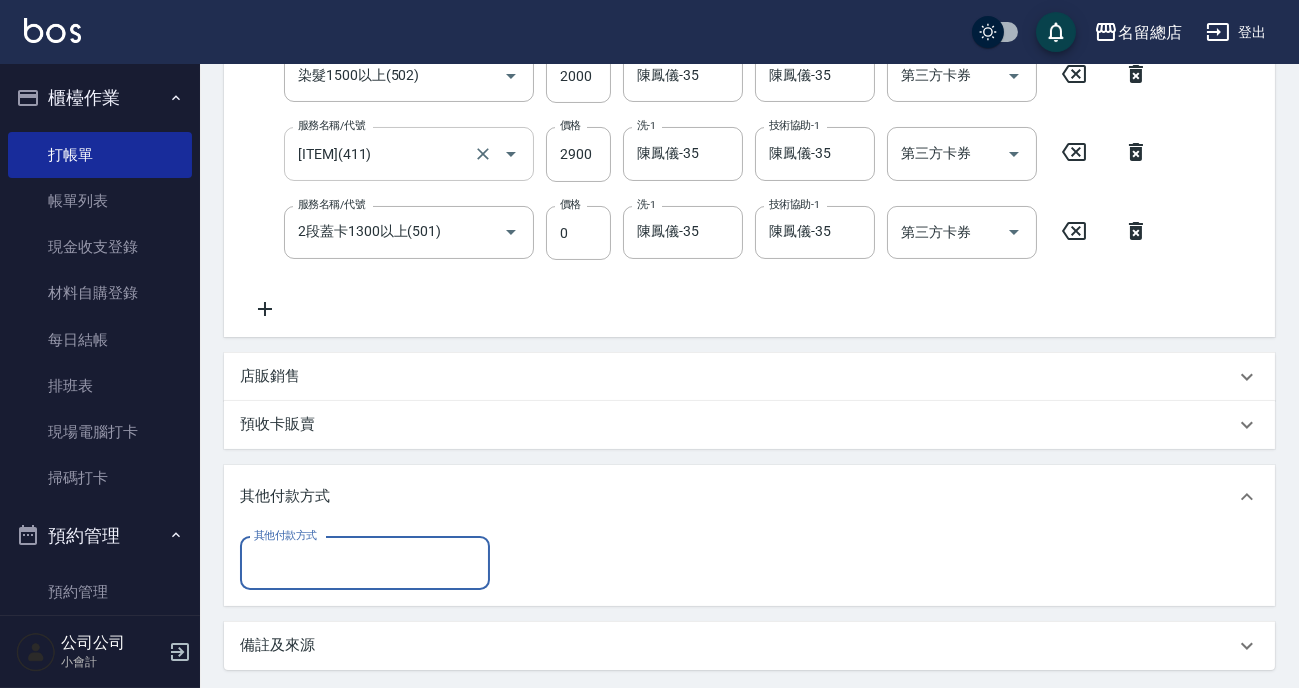 scroll, scrollTop: 0, scrollLeft: 0, axis: both 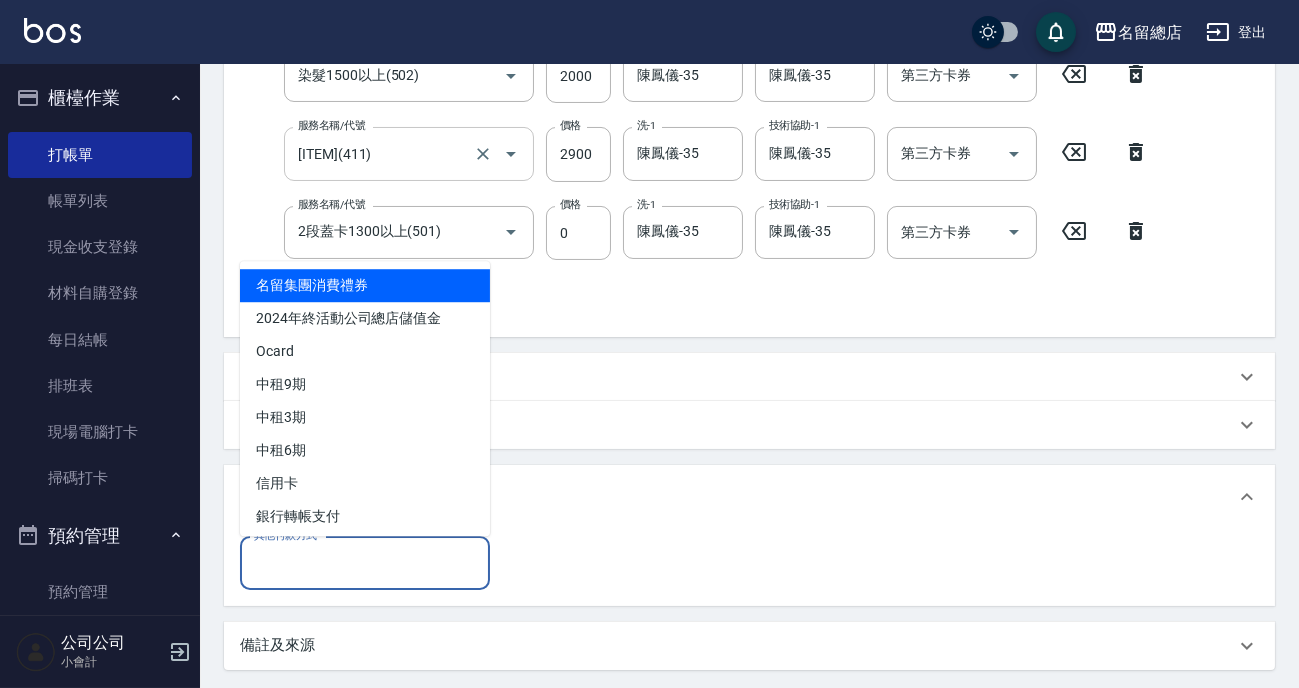 click on "其他付款方式" at bounding box center (365, 563) 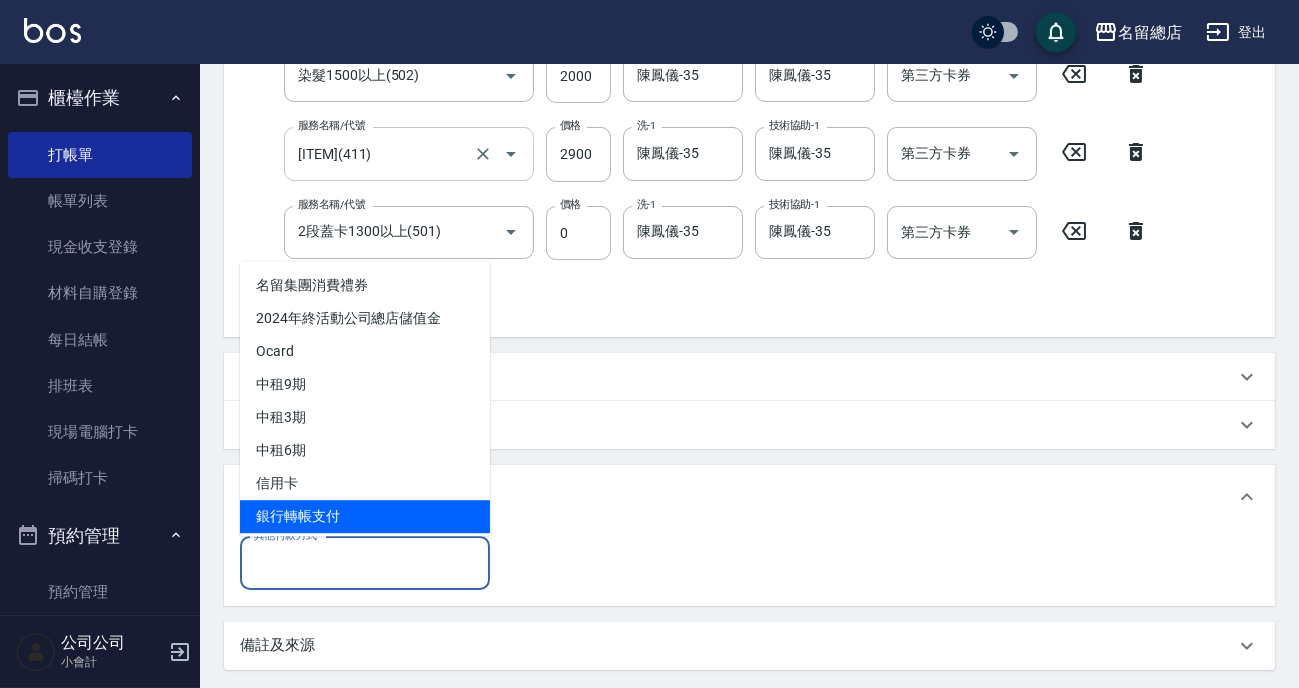 click on "銀行轉帳支付" at bounding box center [365, 516] 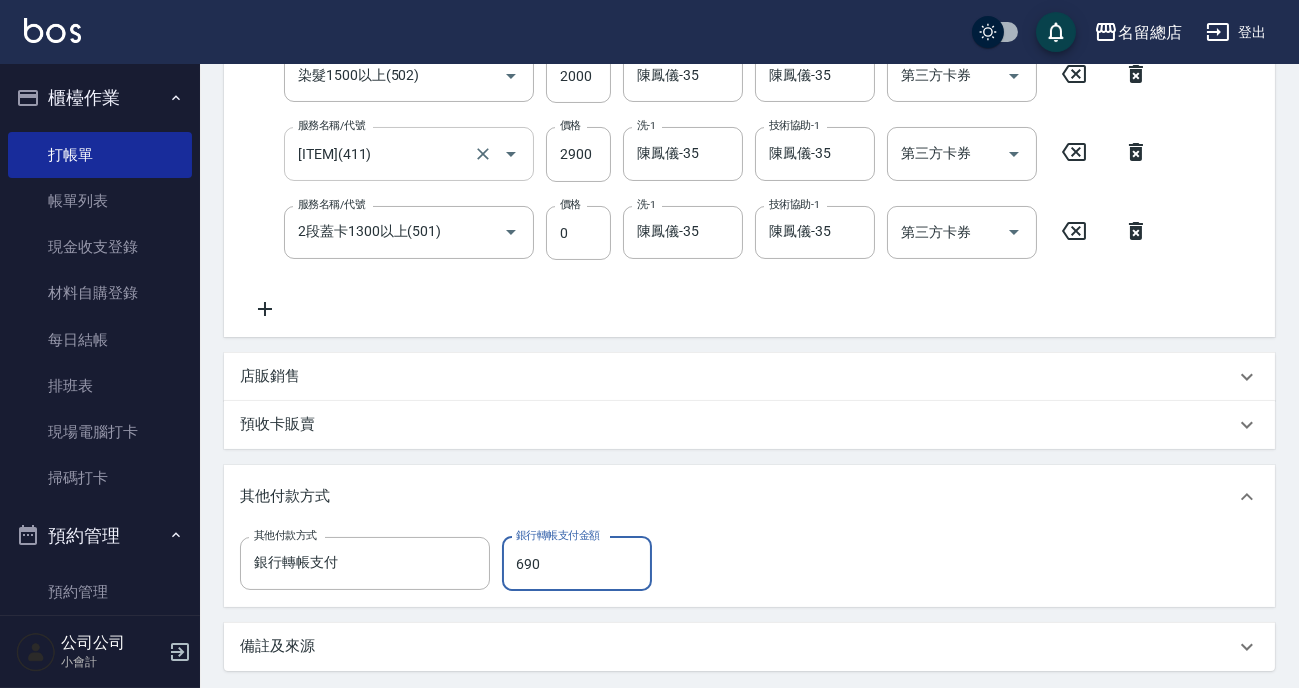 type on "6900" 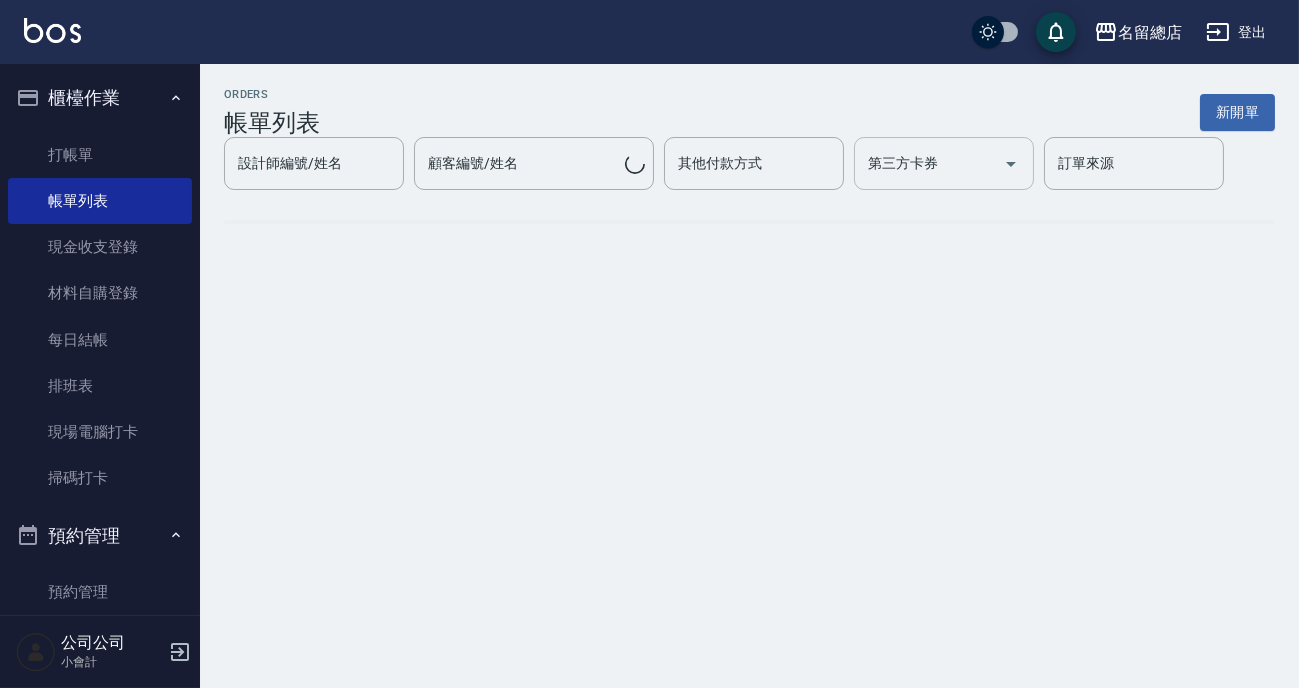 scroll, scrollTop: 0, scrollLeft: 0, axis: both 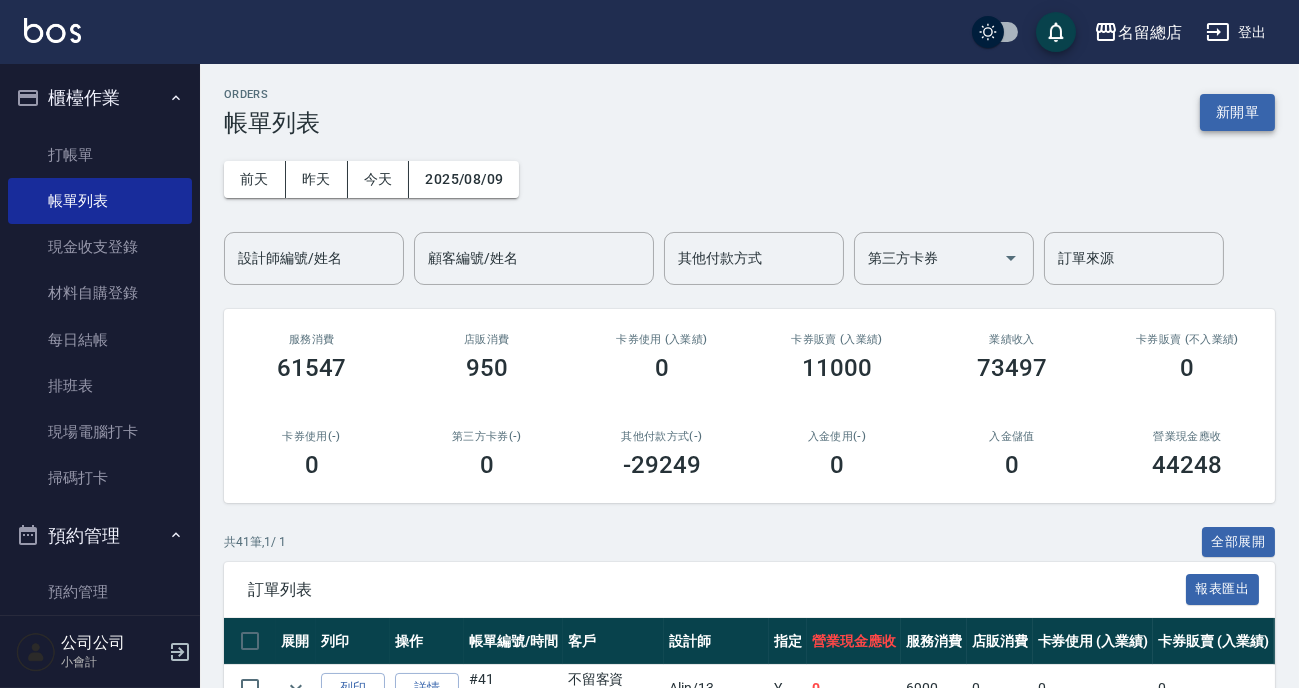 click on "新開單" at bounding box center (1237, 112) 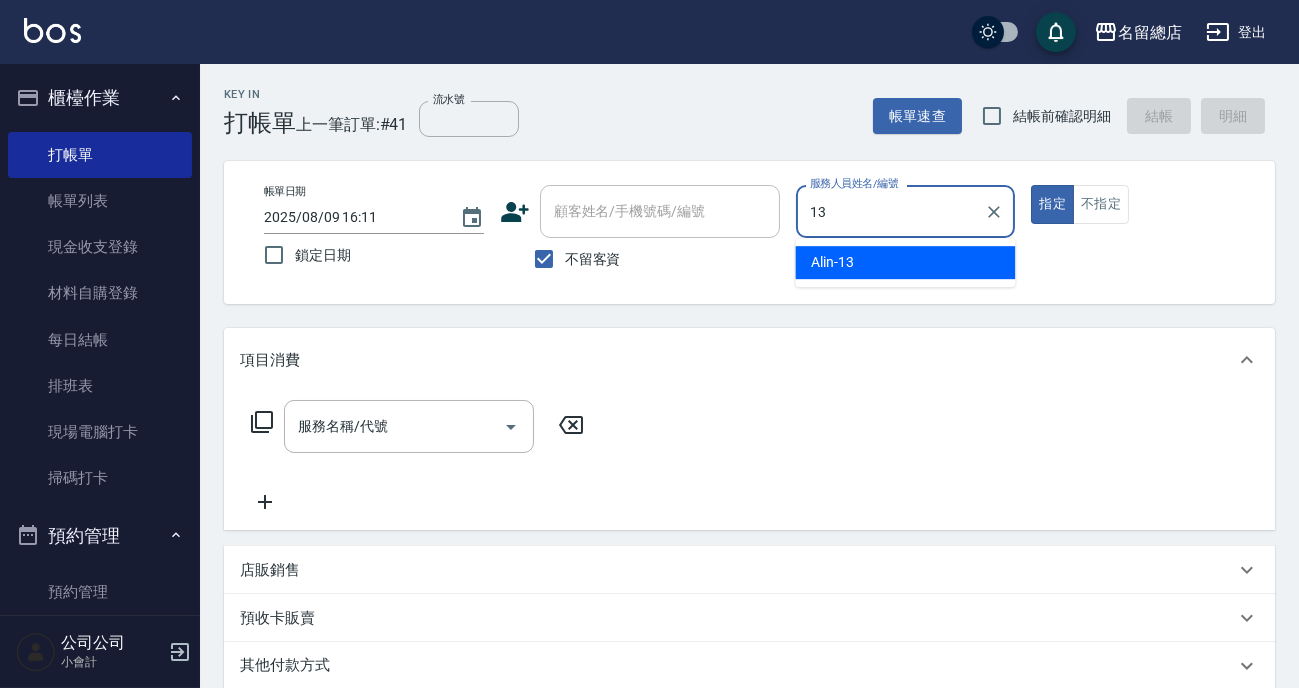 type on "Alin-13" 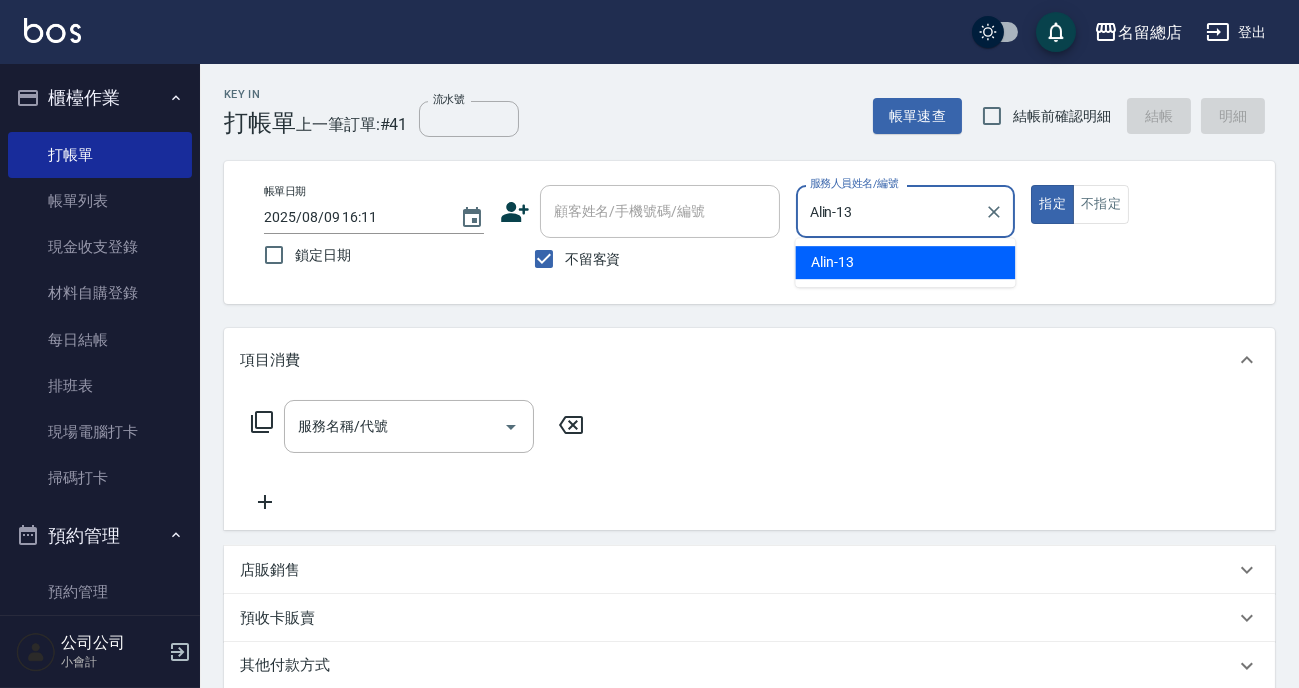 type on "true" 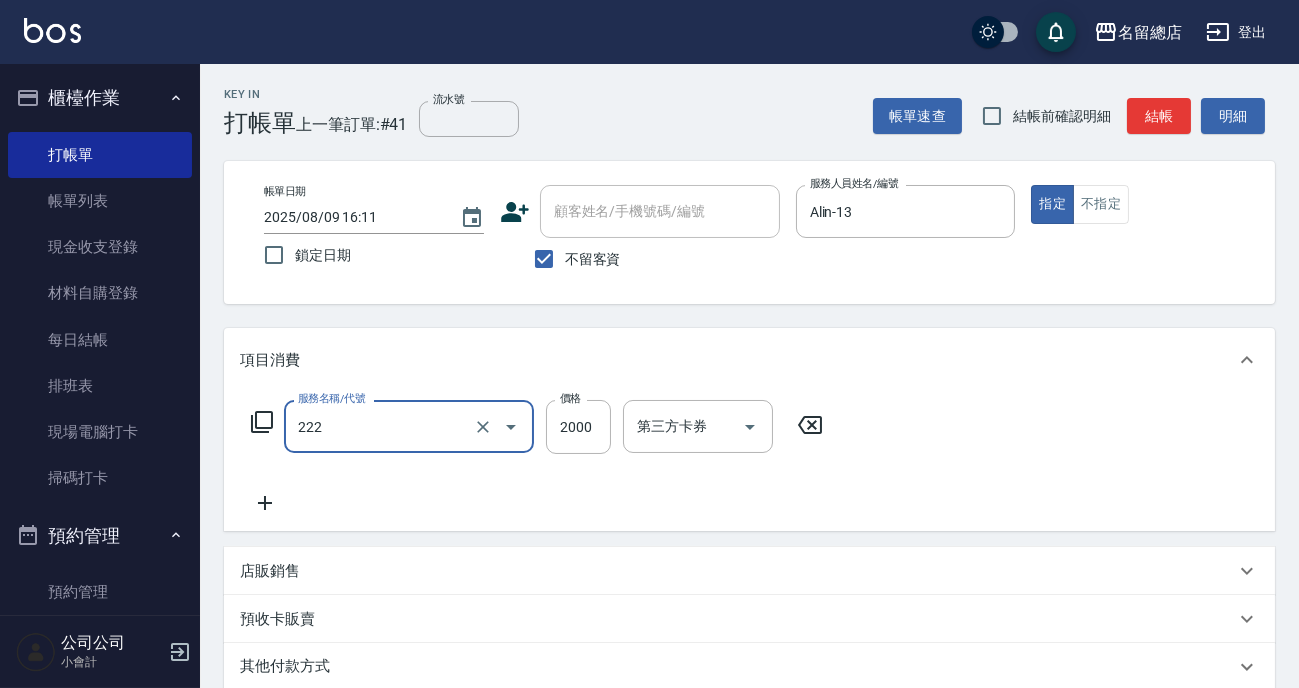 type on "燙髮2000以上(222)" 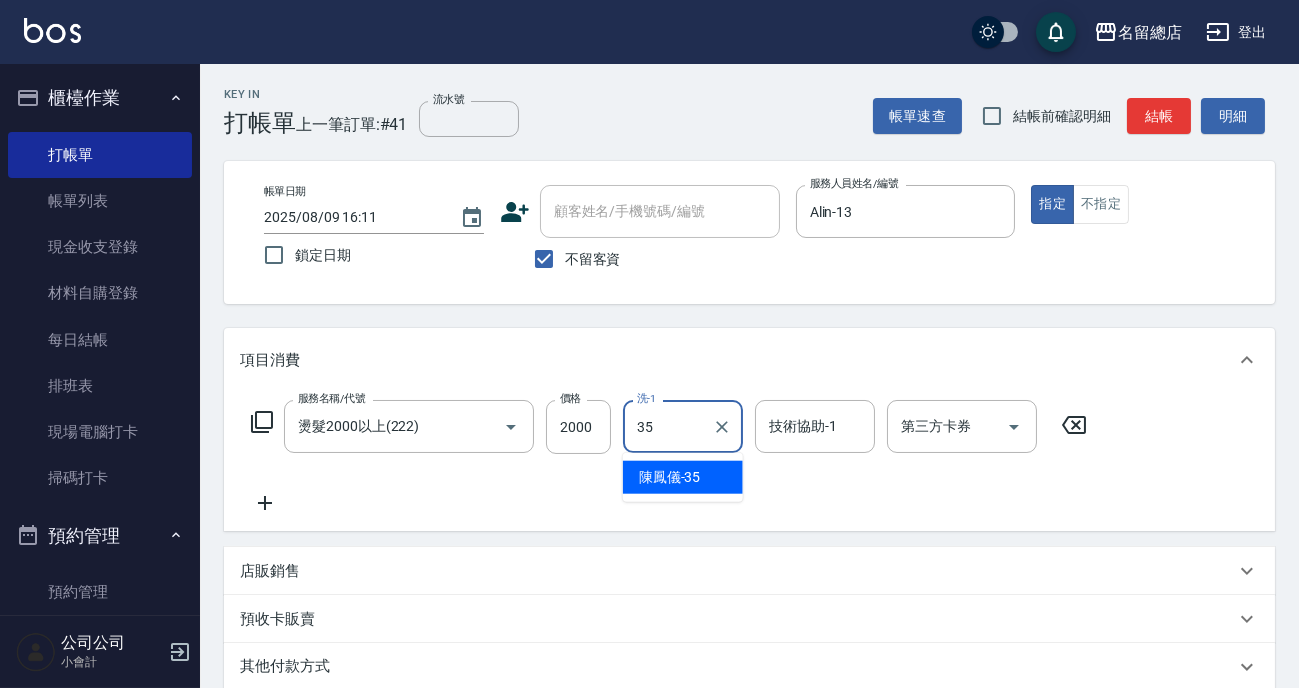 type on "陳鳳儀-35" 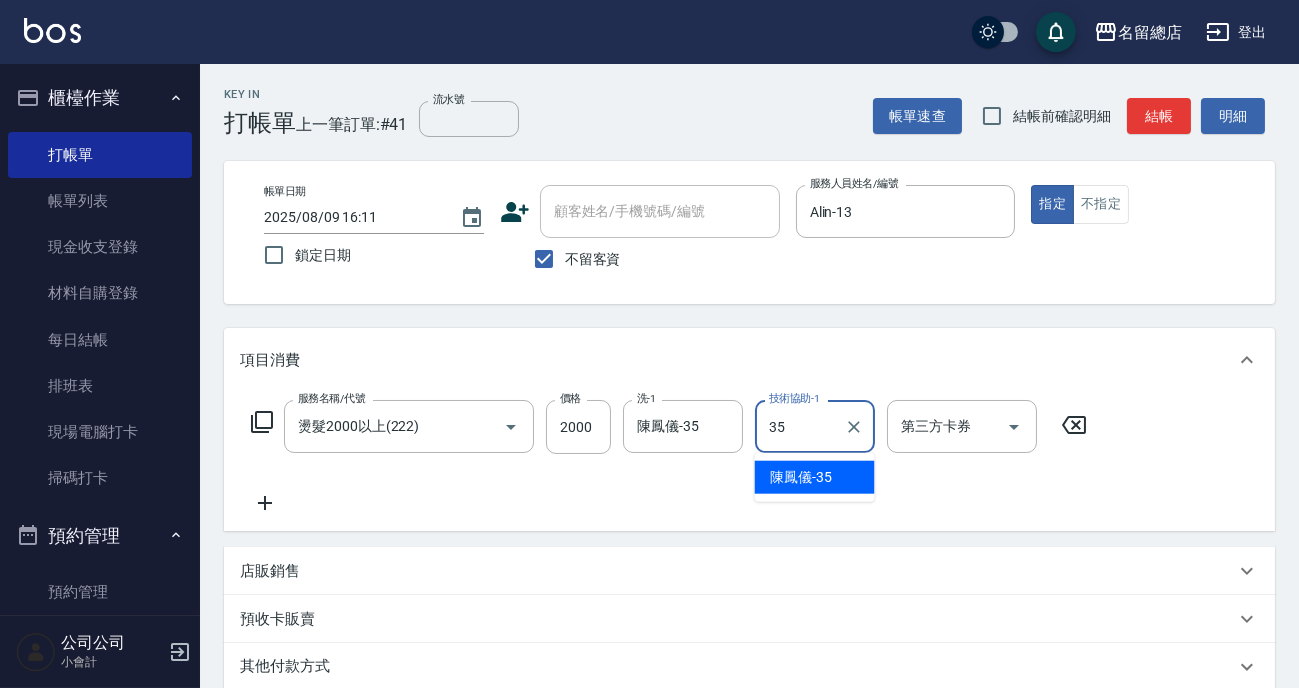 type on "陳鳳儀-35" 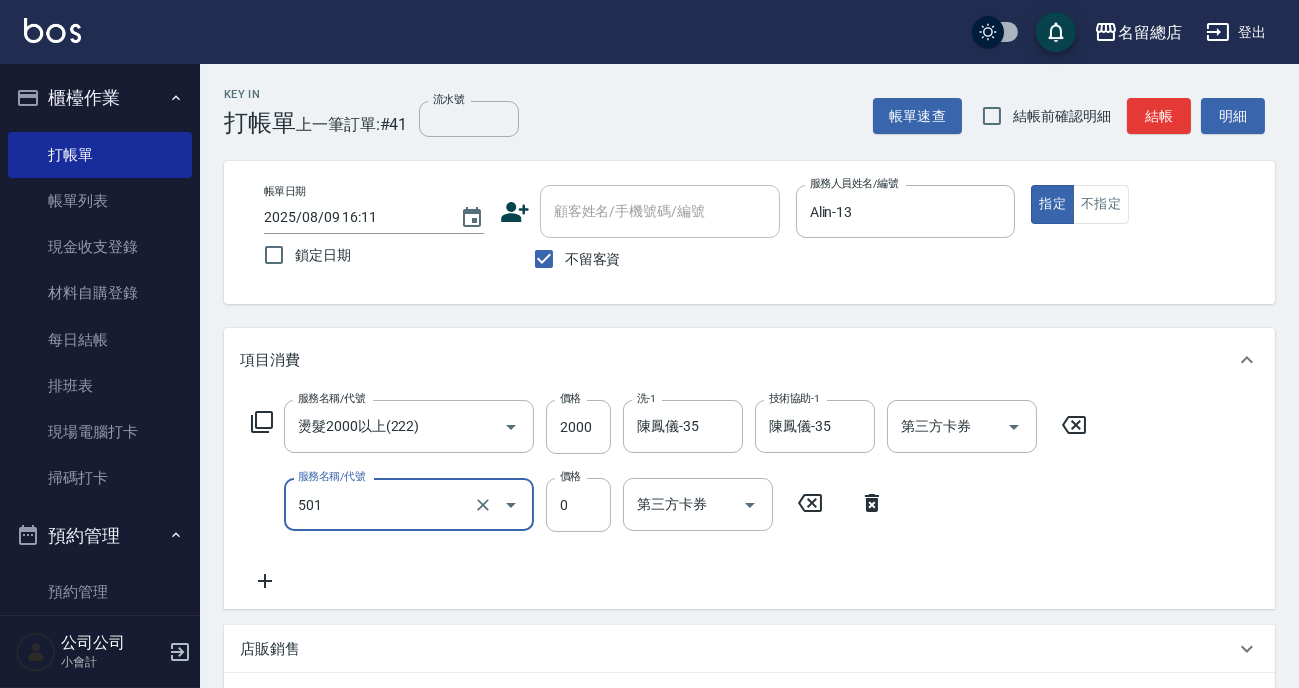 type on "2段蓋卡1300以上(501)" 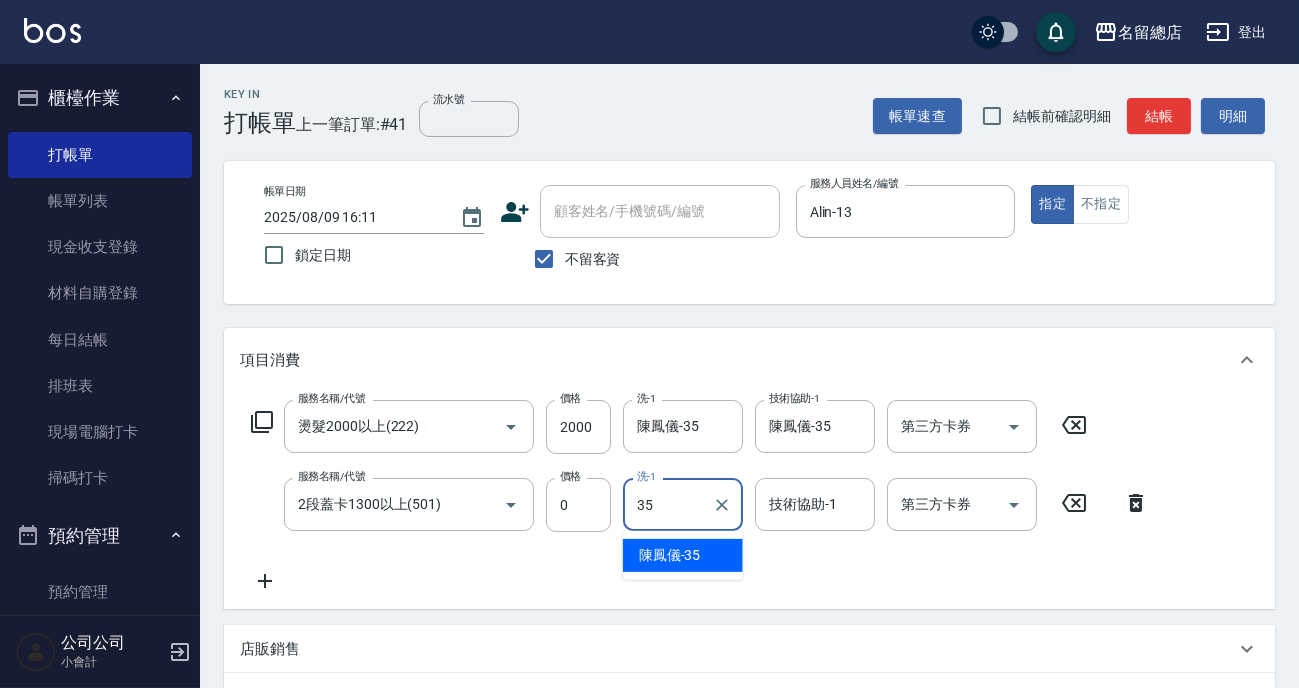 type on "陳鳳儀-35" 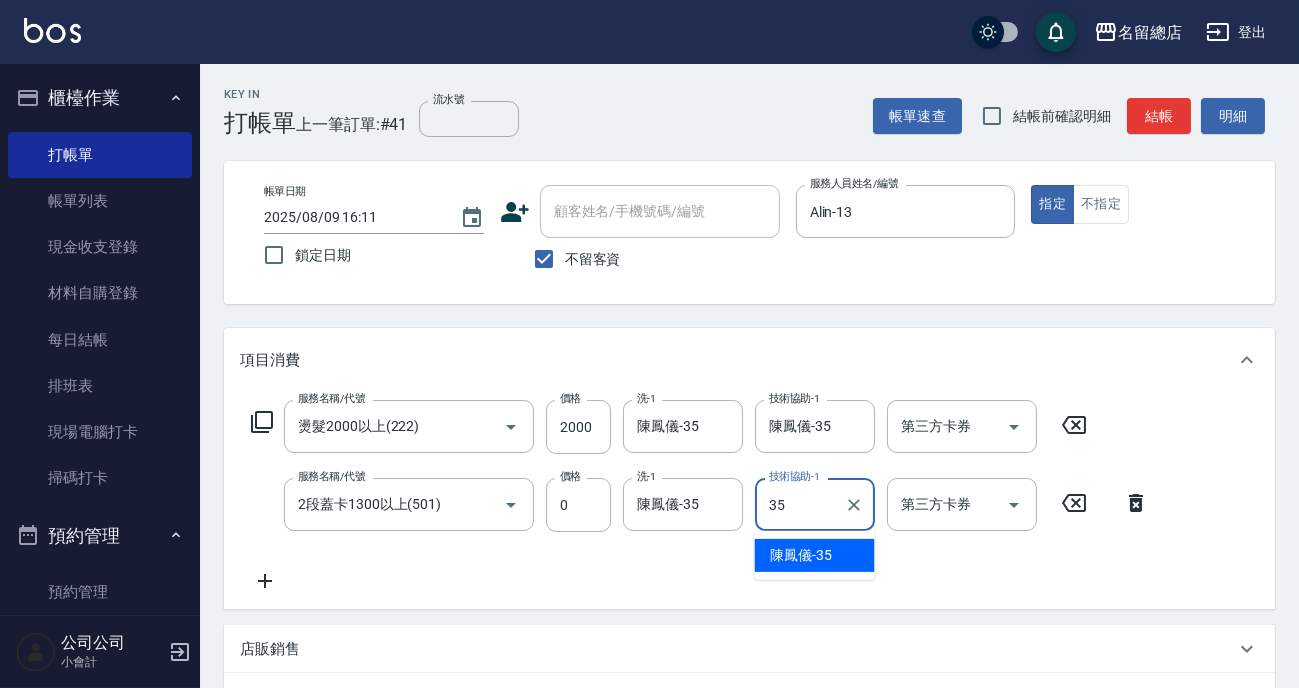 type on "陳鳳儀-35" 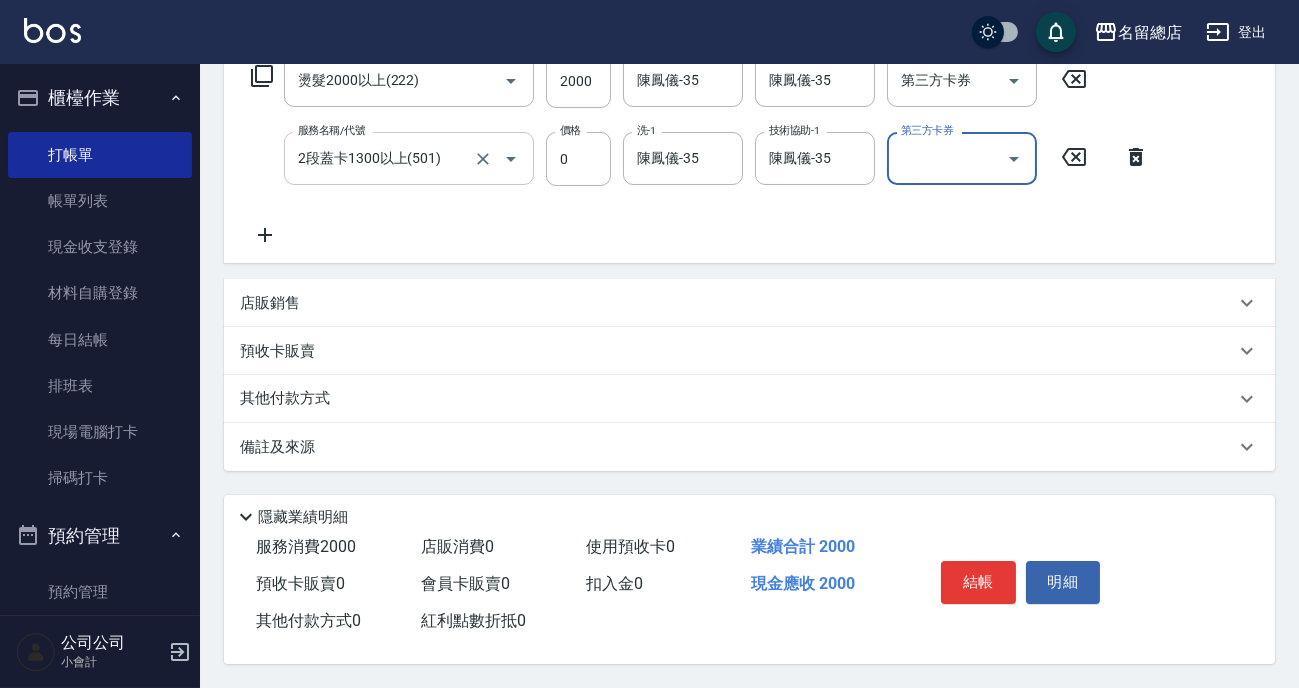 scroll, scrollTop: 0, scrollLeft: 0, axis: both 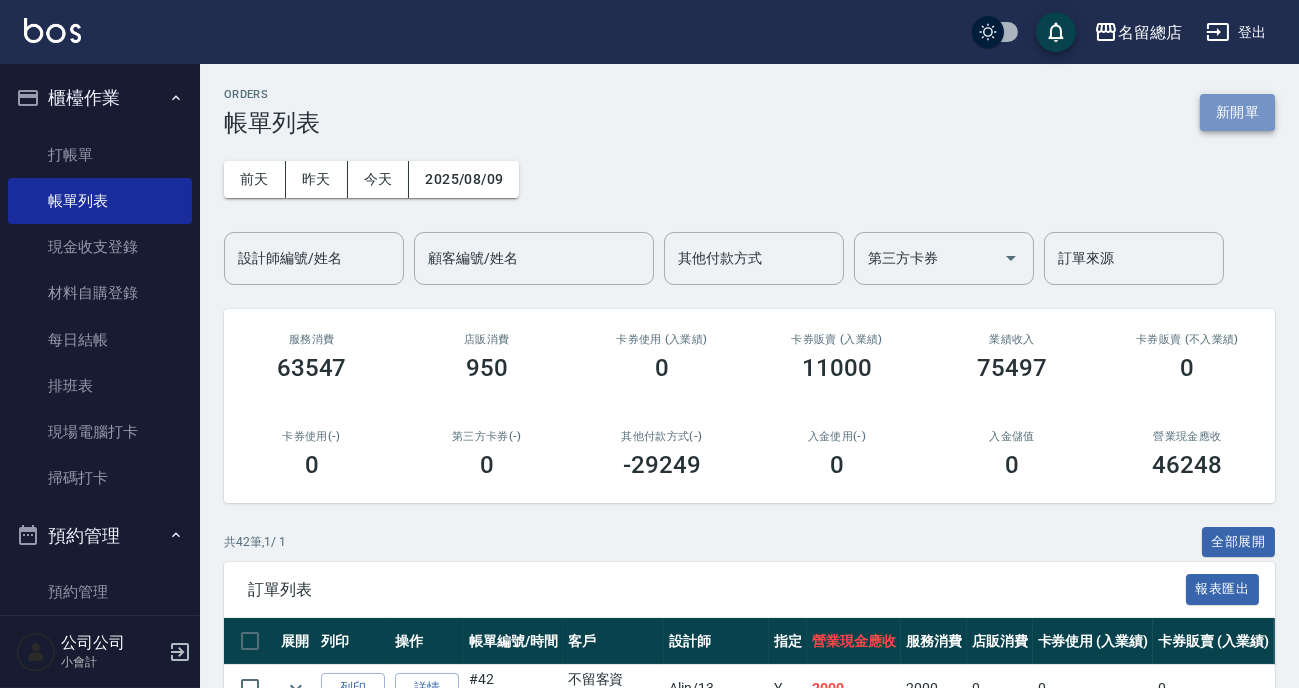 click on "新開單" at bounding box center [1237, 112] 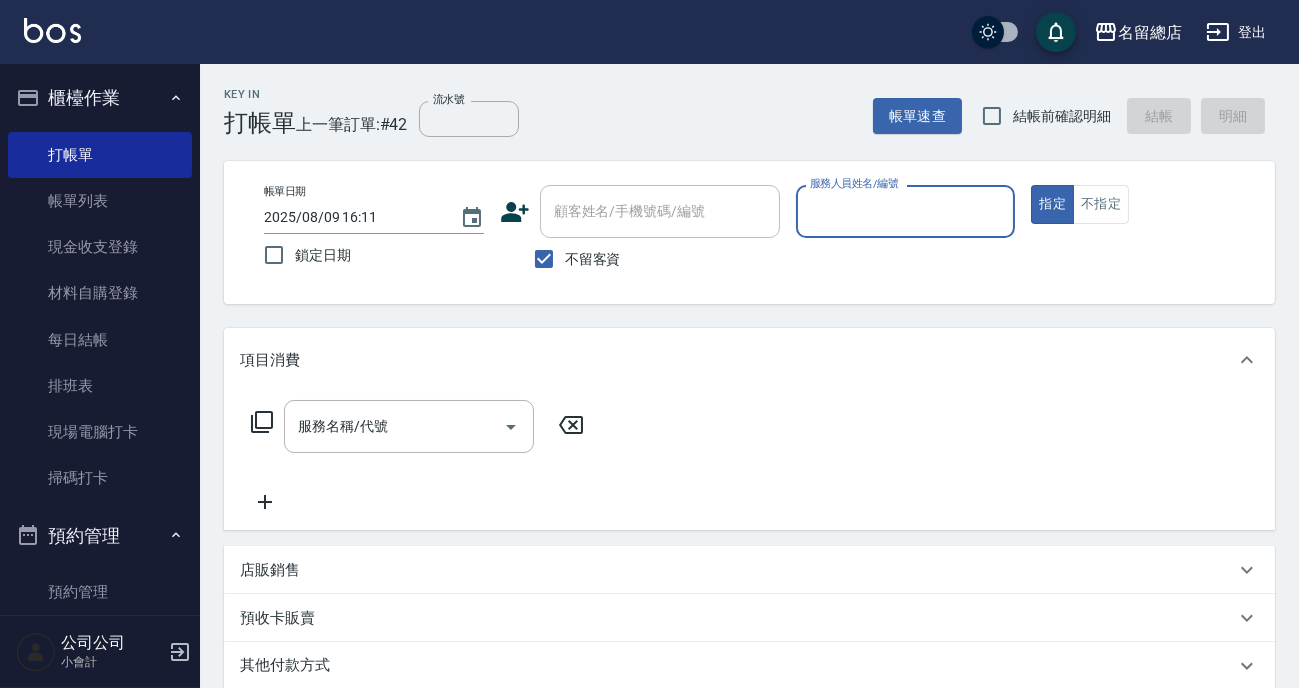 type on "＿" 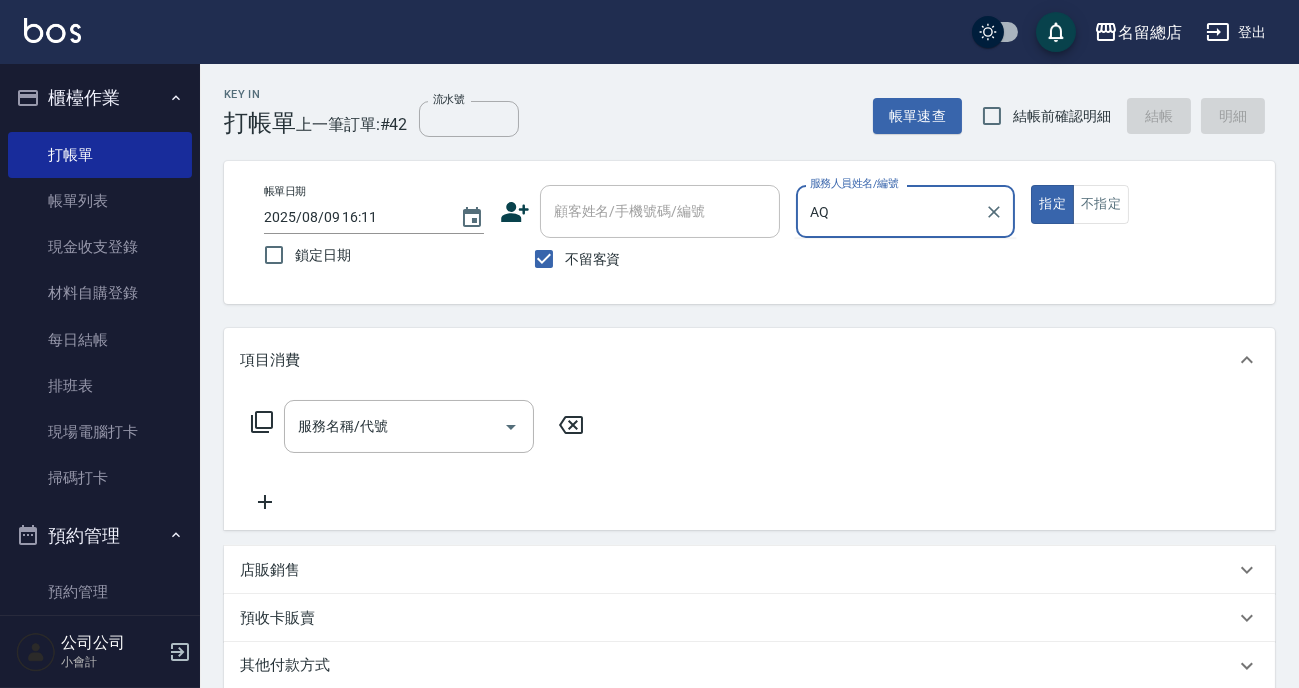 type on "A" 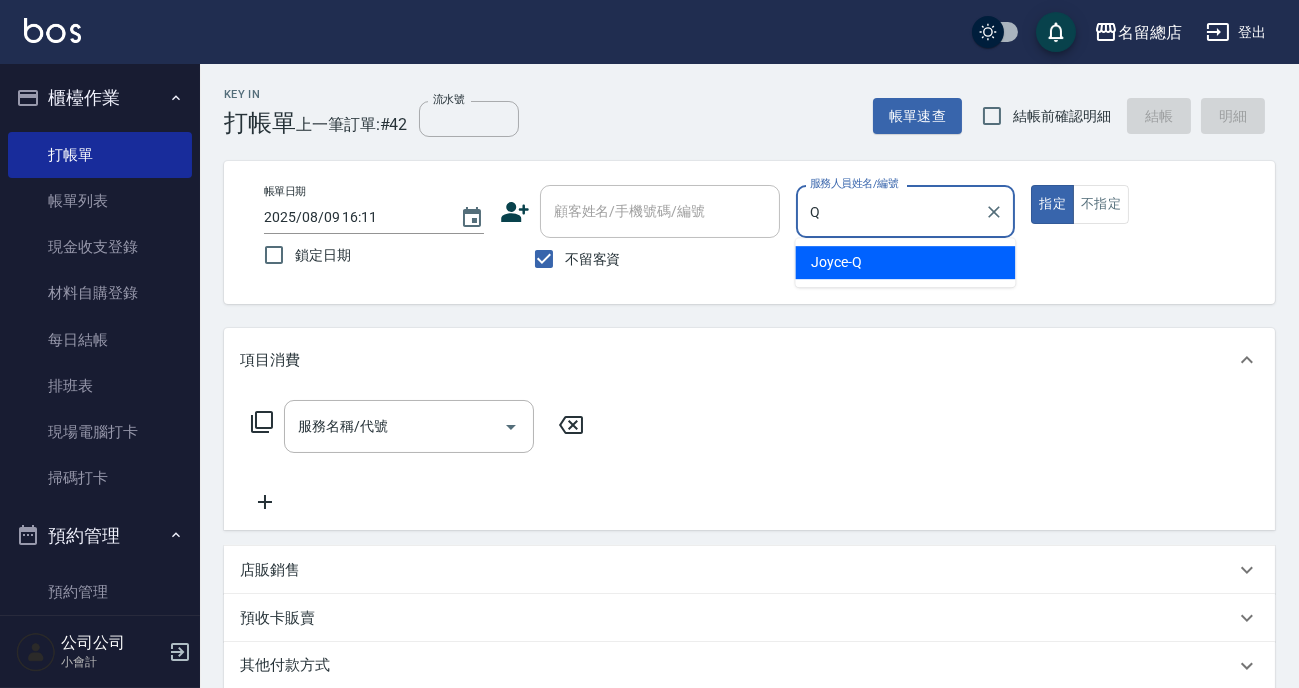 type on "Joyce-Q" 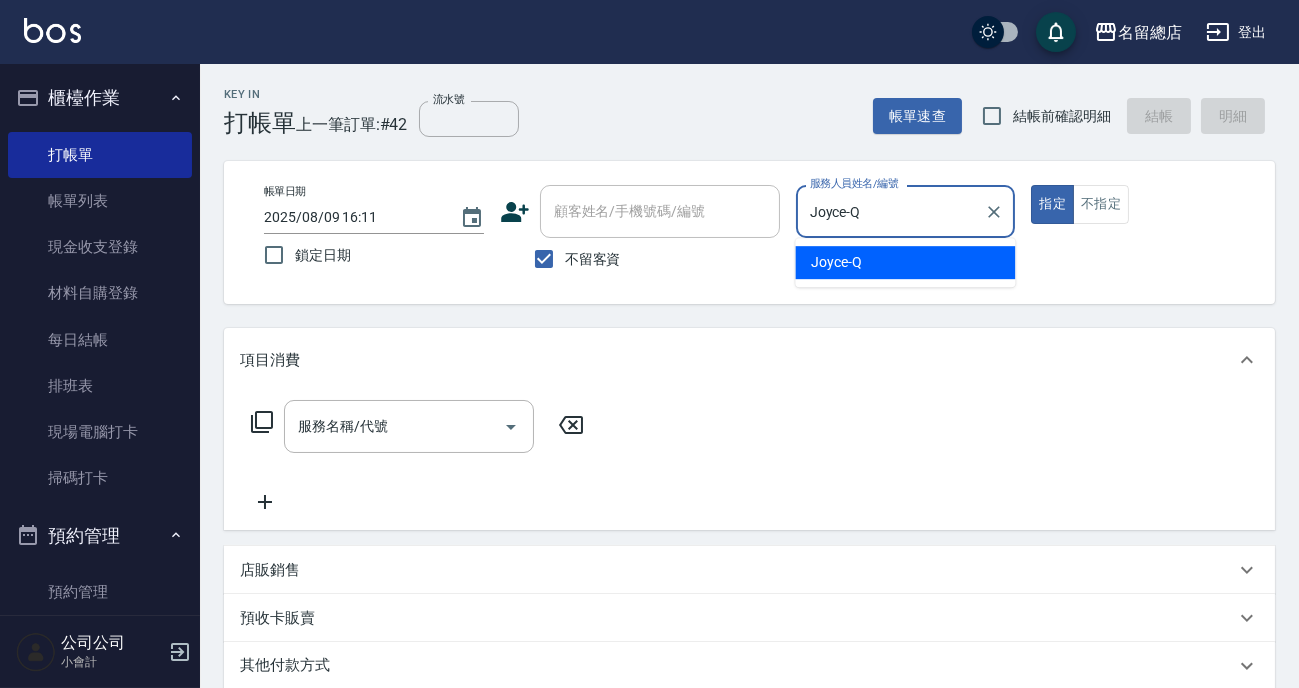 type on "true" 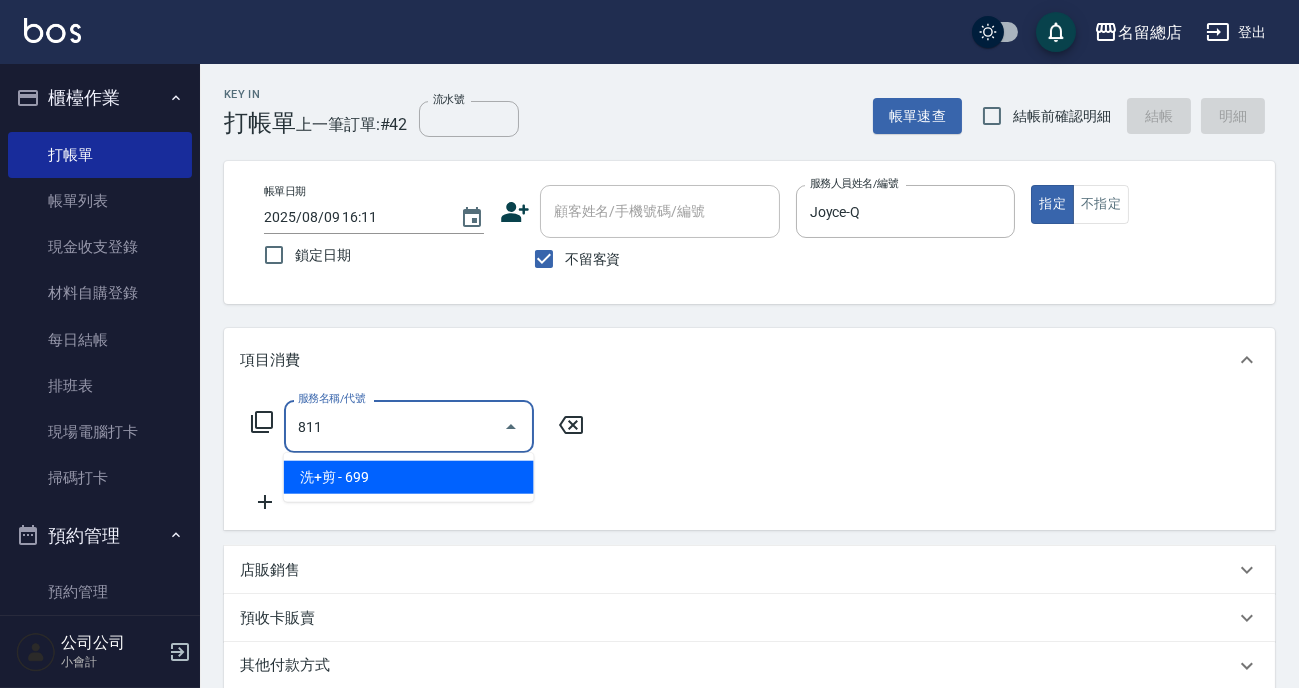 type on "洗+剪(811)" 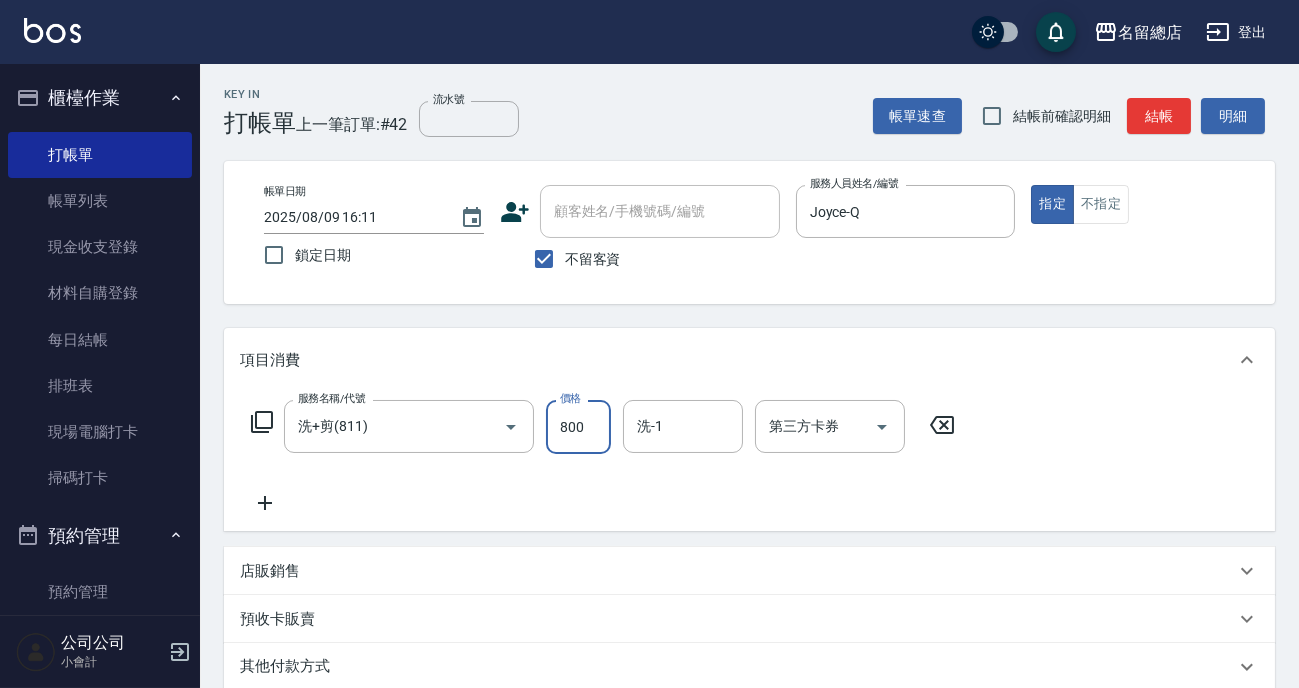 type on "800" 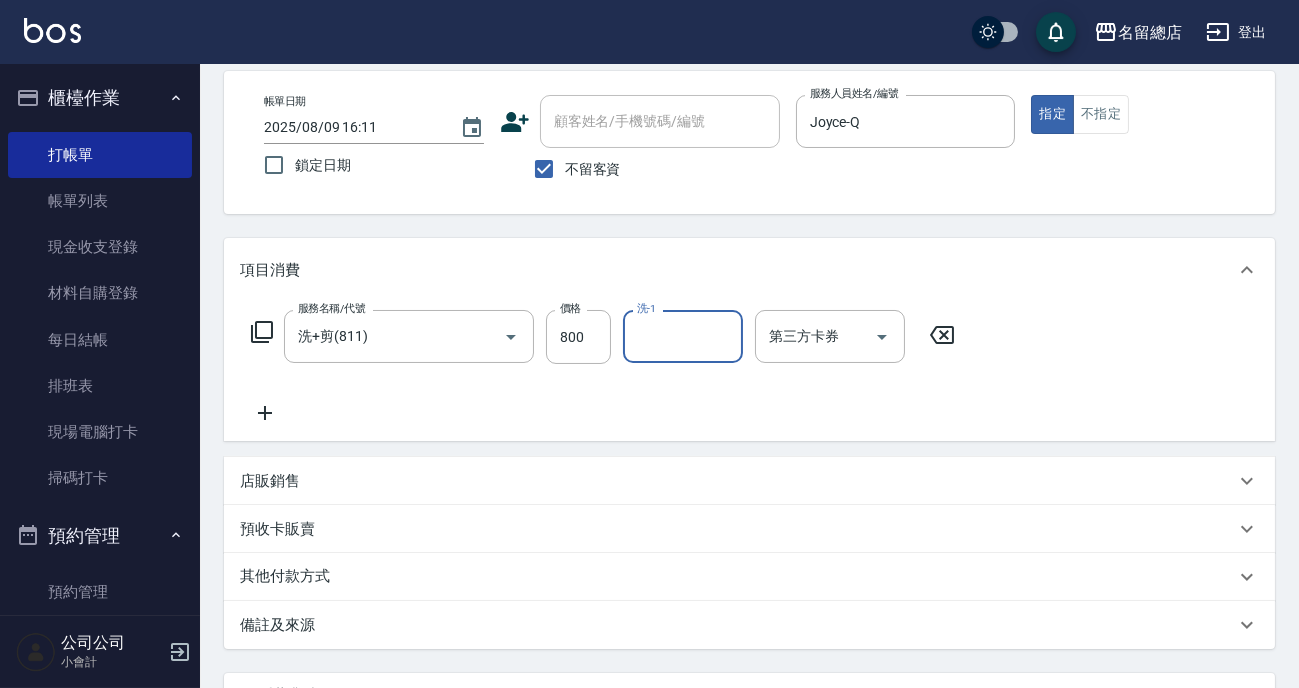 scroll, scrollTop: 0, scrollLeft: 0, axis: both 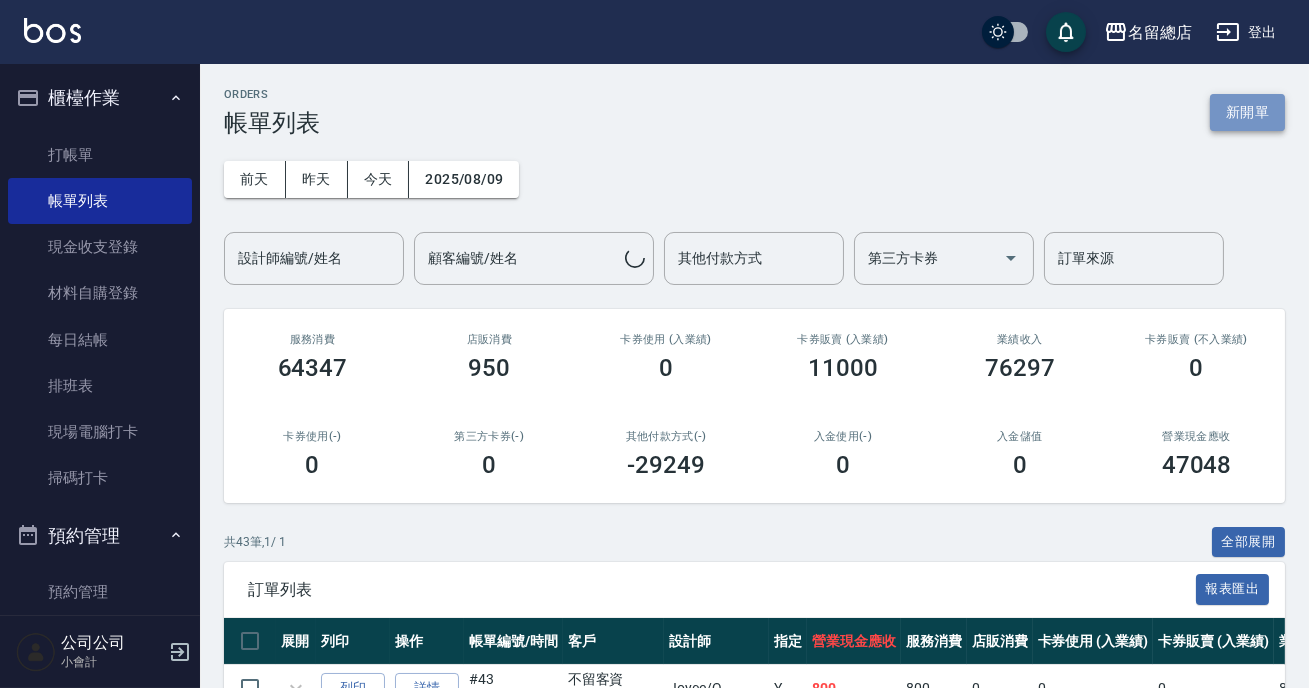 click on "新開單" at bounding box center (1247, 112) 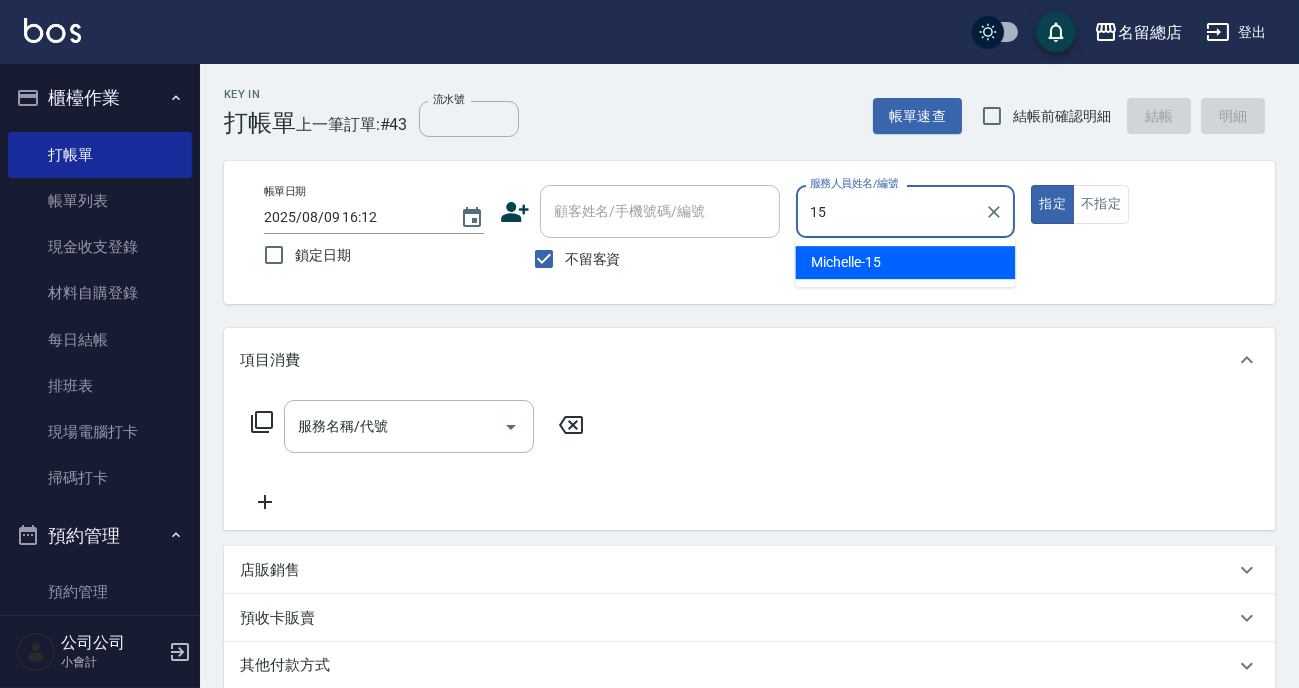 type on "[LAST]-[NUMBER]" 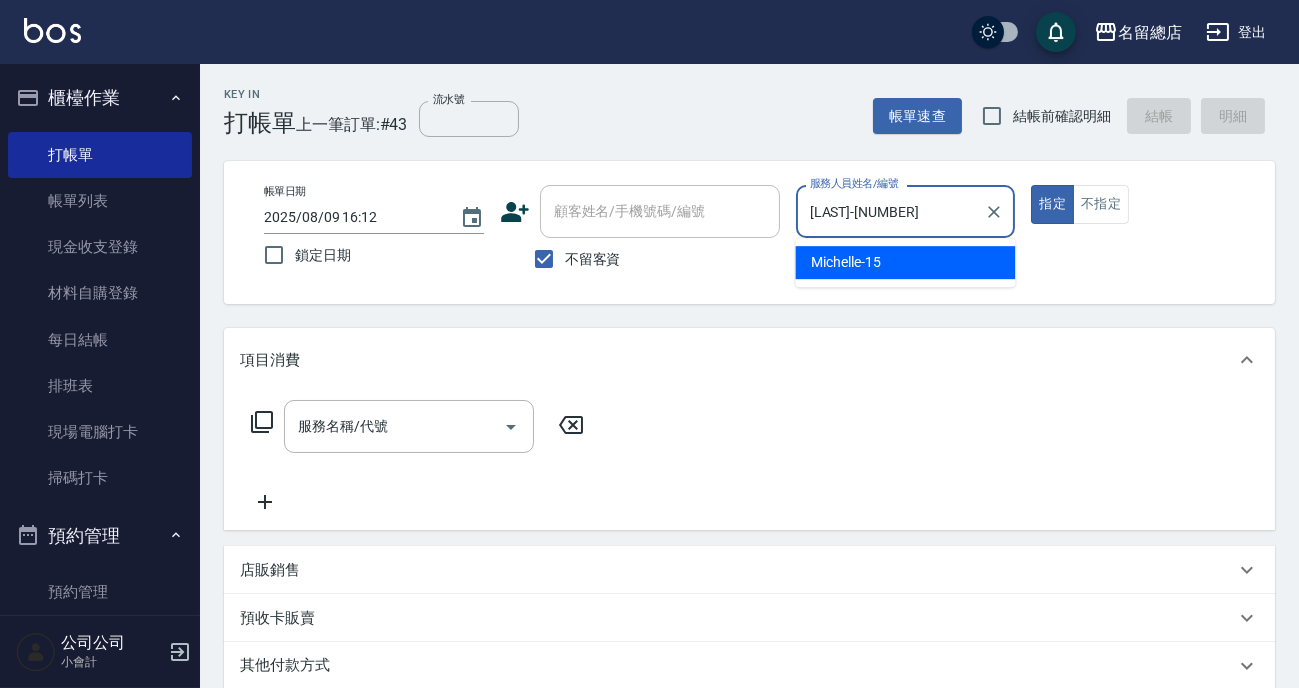 type on "true" 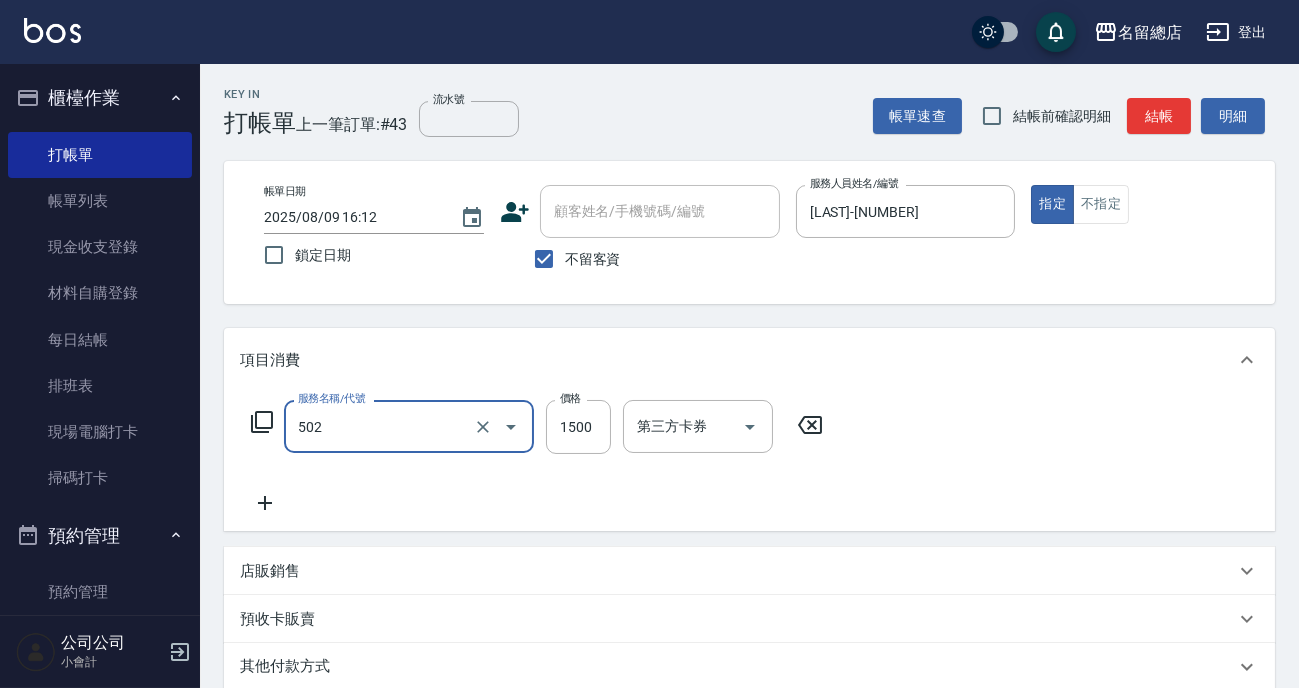 type on "染髮1500以上(502)" 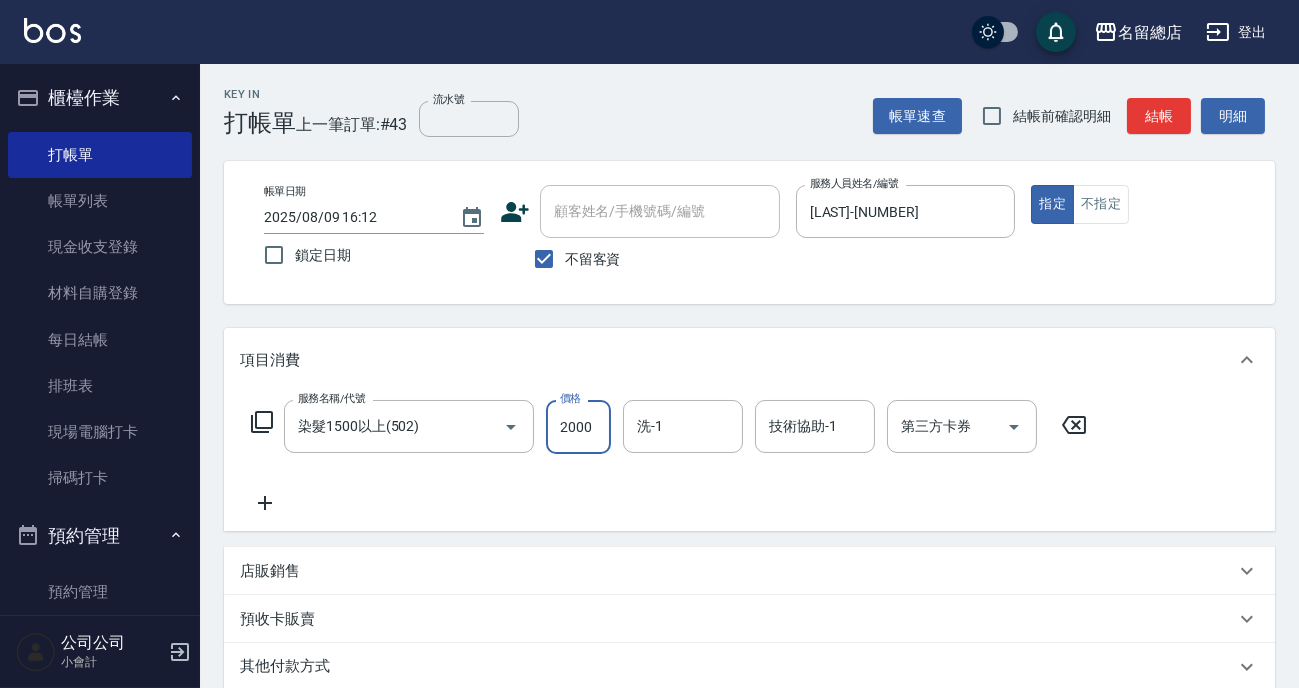 type on "2000" 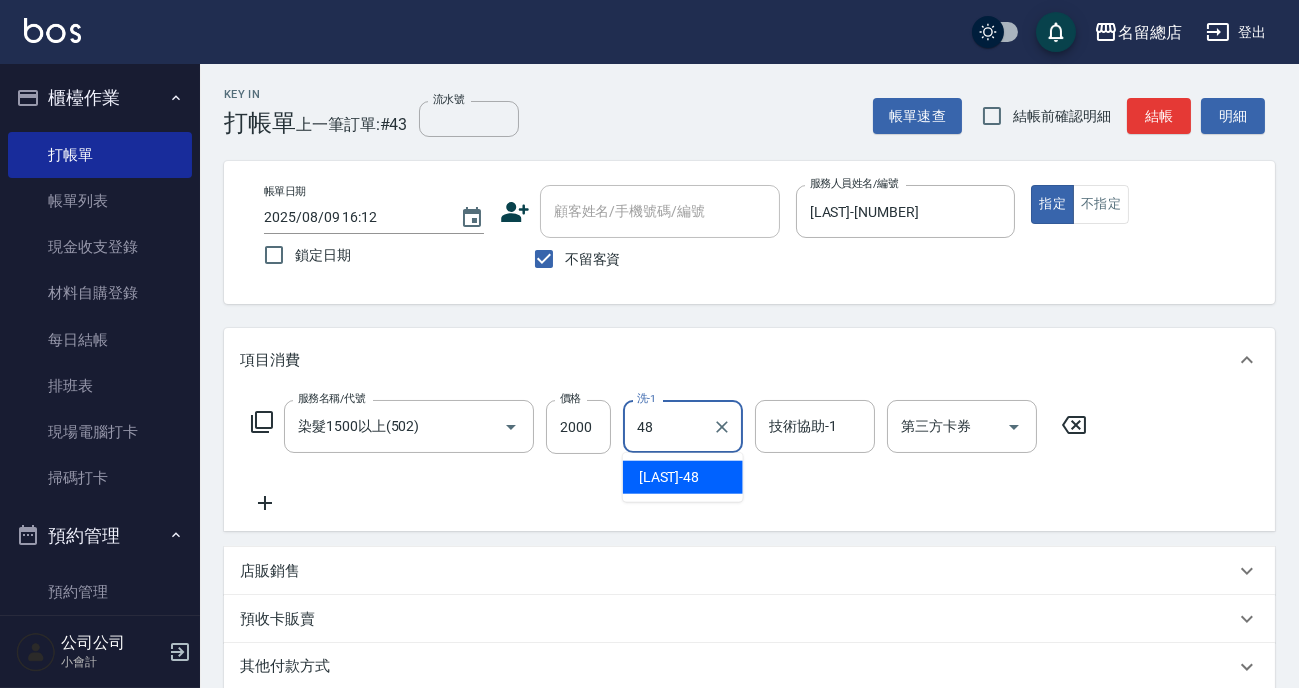 type on "游之語-48" 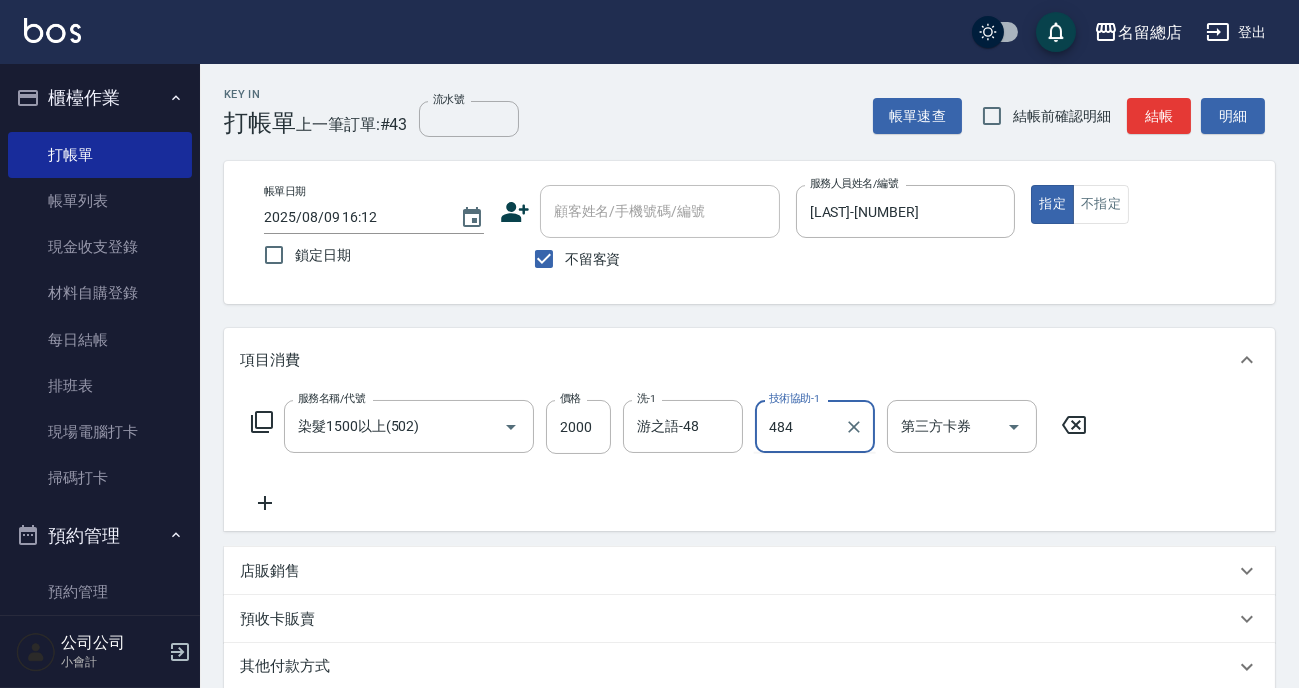 type on "484" 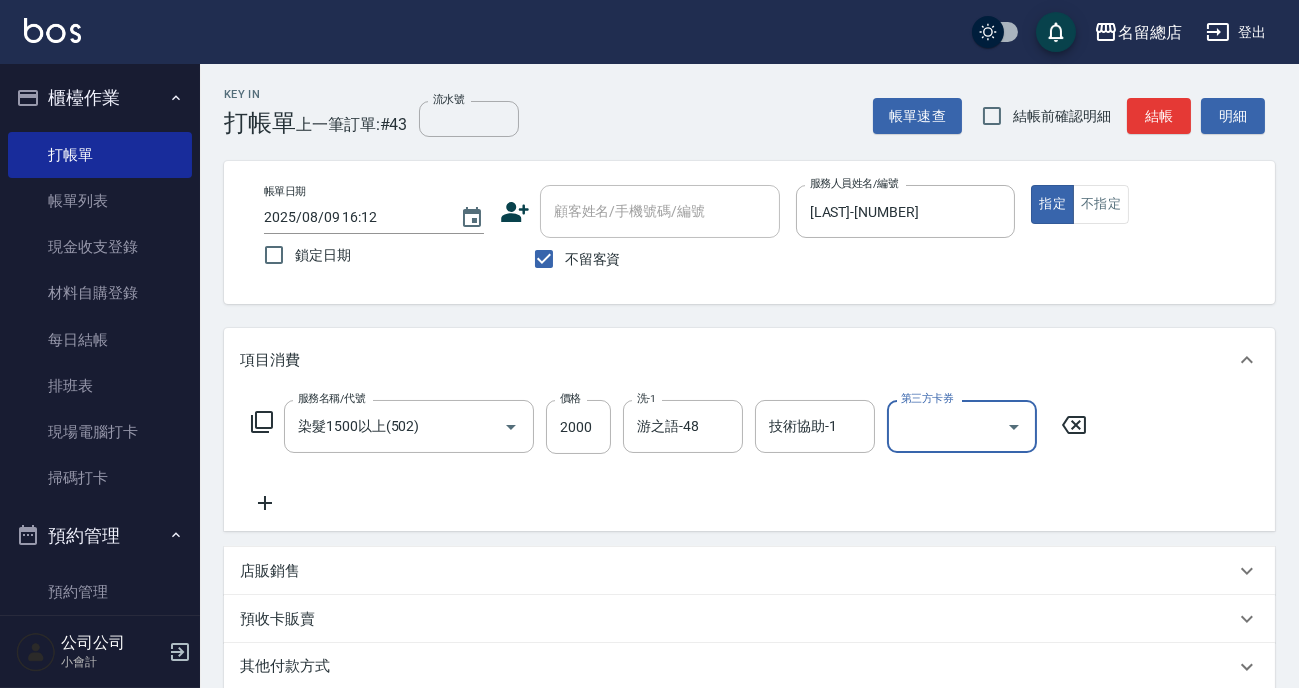 click on "服務名稱/代號 染髮[PRICE]以上(502) 服務名稱/代號 價格 [PRICE] 價格 洗-1 [LAST]-48 洗-1 技術協助-1 技術協助-1 第三方卡券 第三方卡券" at bounding box center (749, 461) 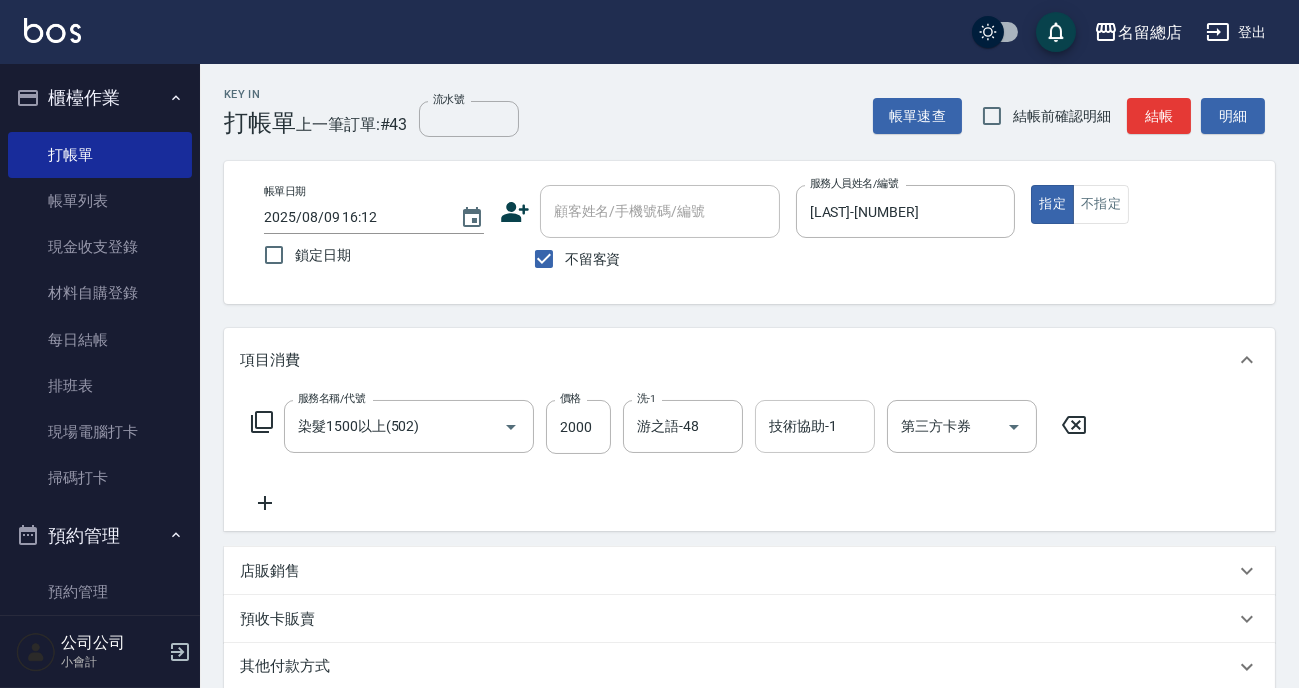 click on "技術協助-1" at bounding box center (815, 426) 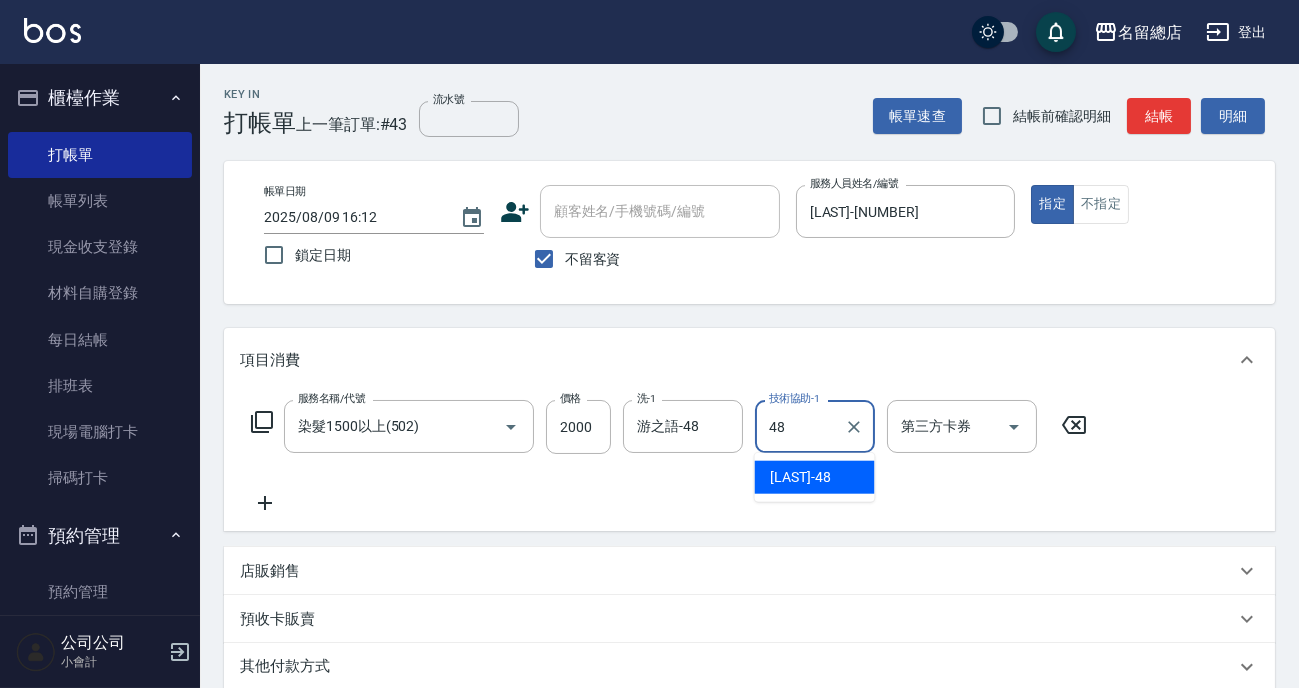 type on "游之語-48" 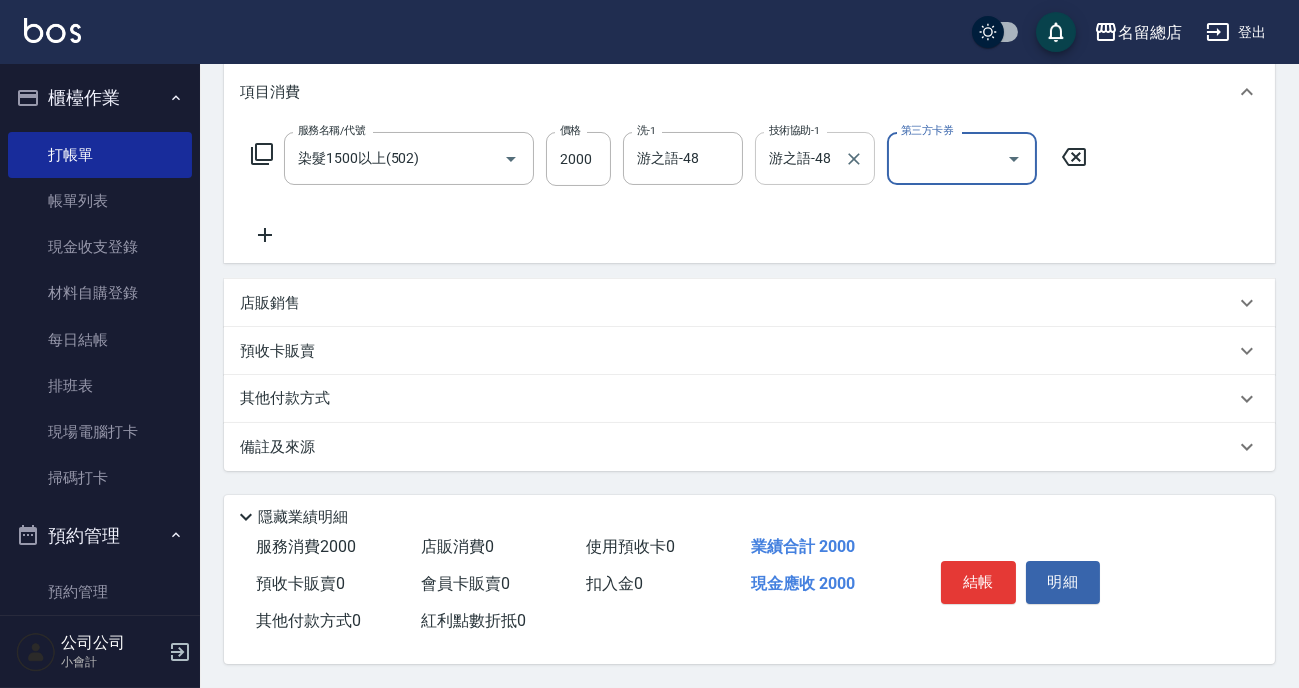 scroll, scrollTop: 0, scrollLeft: 0, axis: both 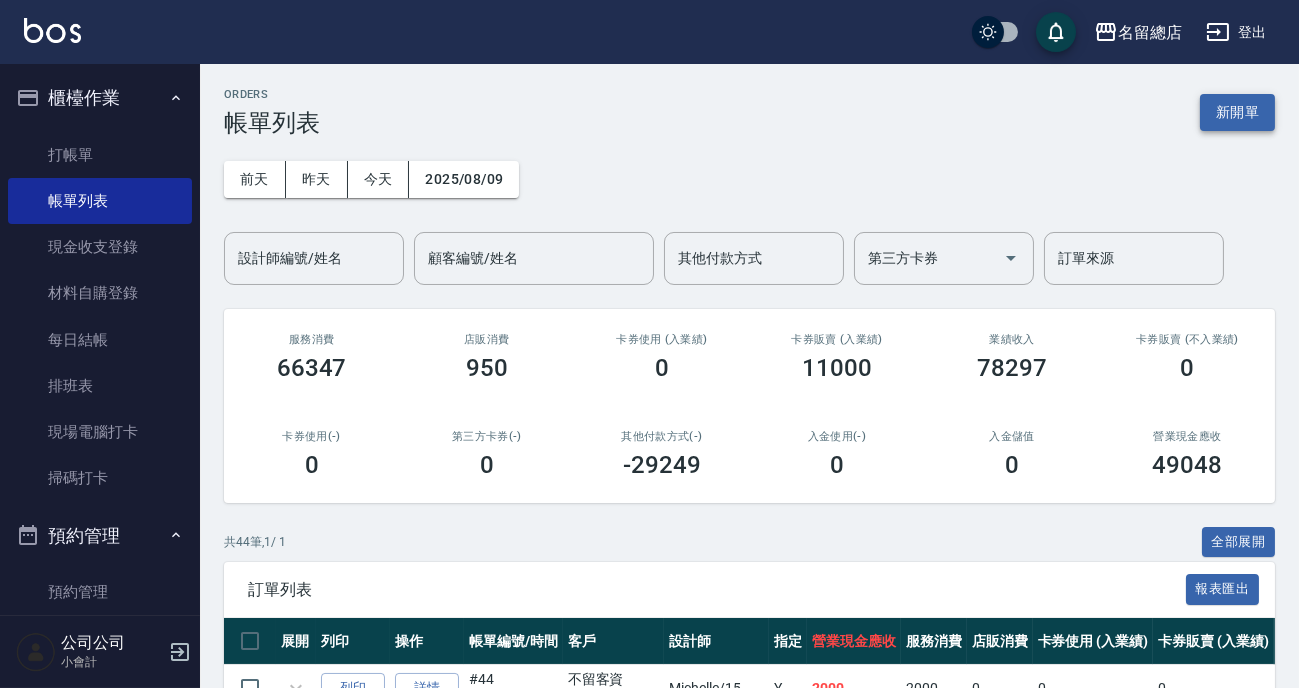 click on "新開單" at bounding box center (1237, 112) 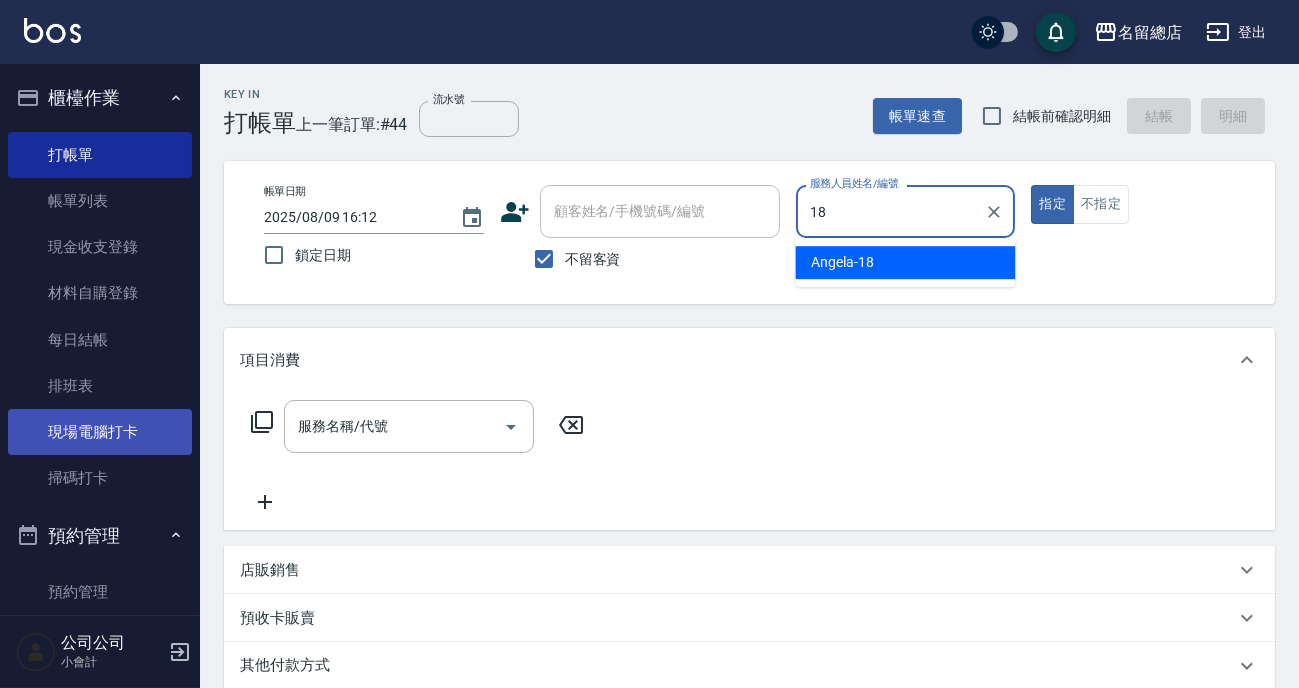 type on "Angela-18" 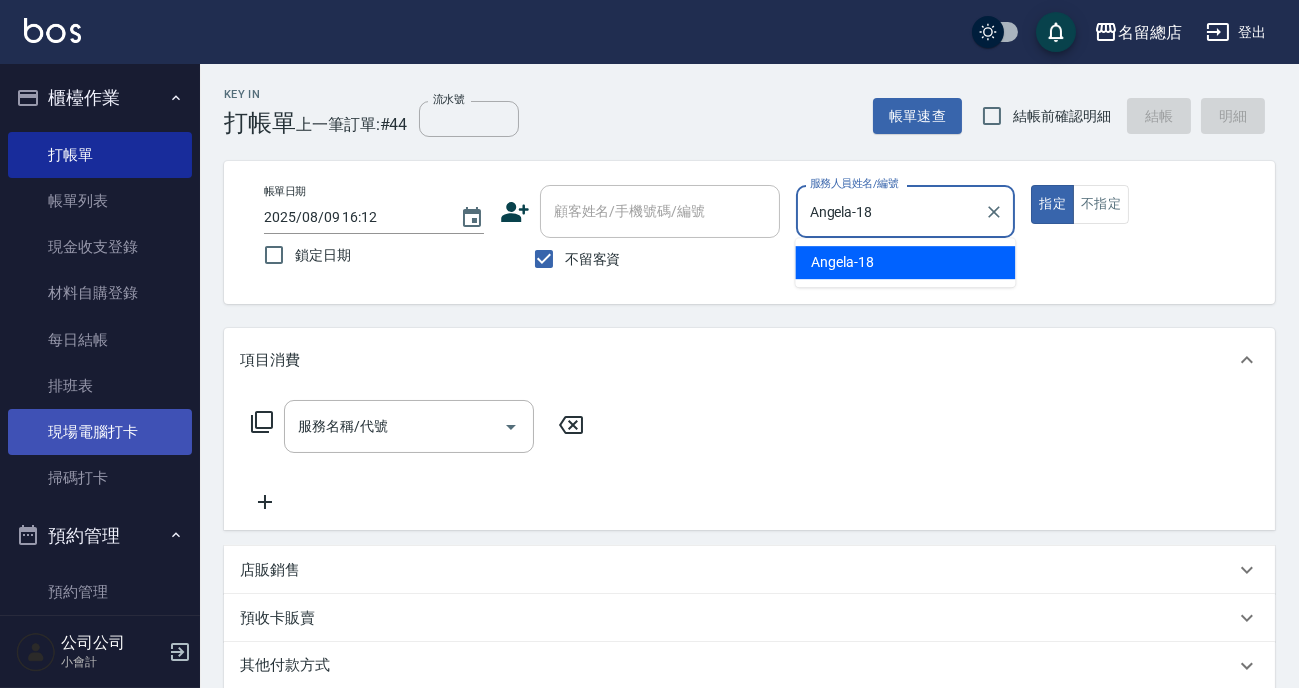 type on "true" 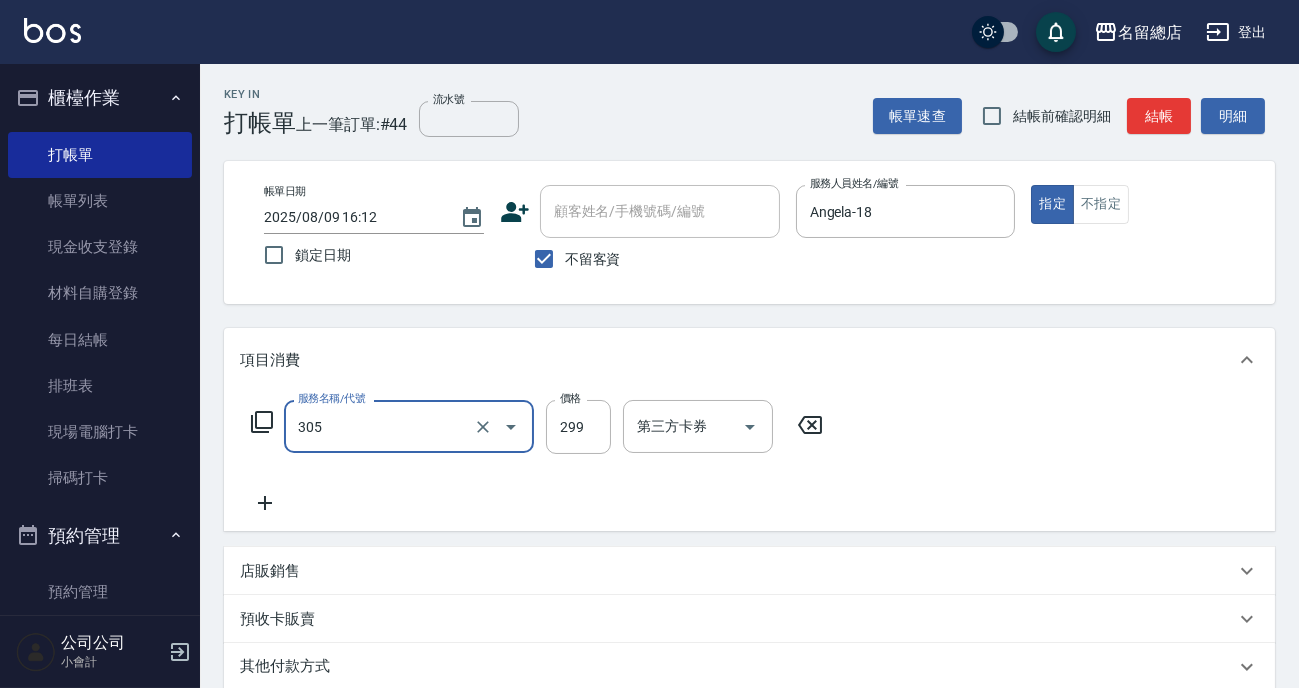 type on "剪髮(305)" 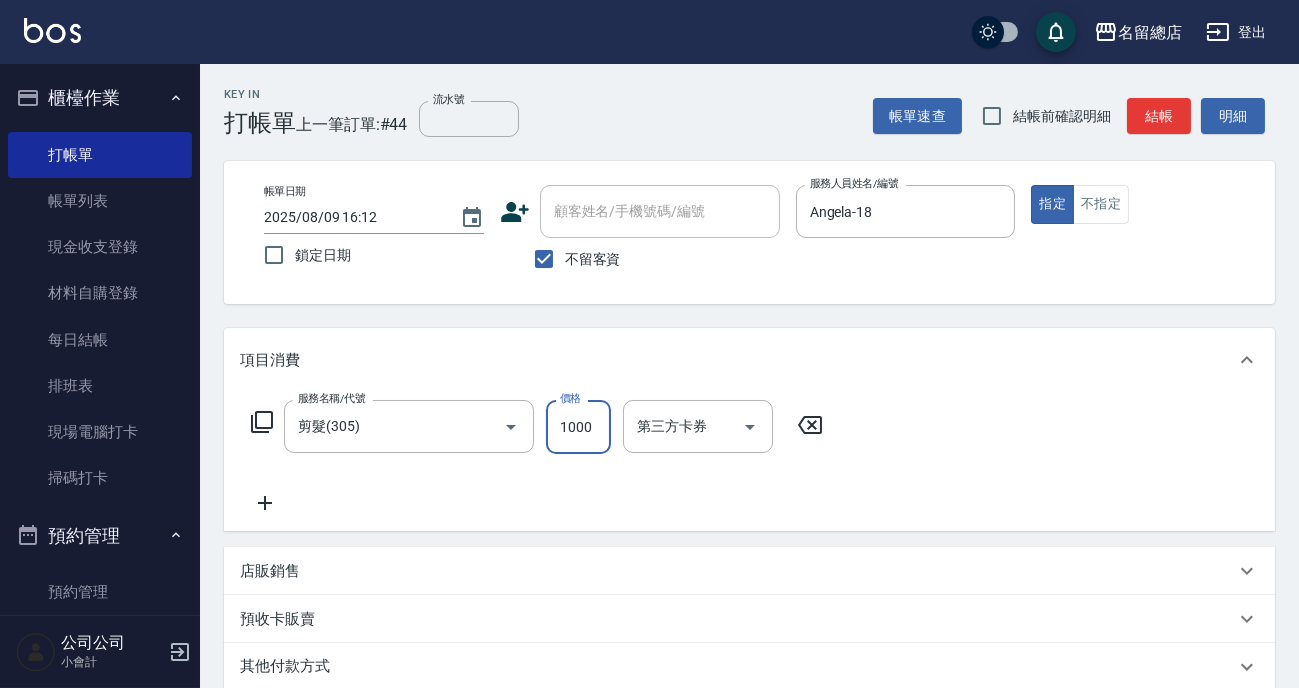 type on "1000" 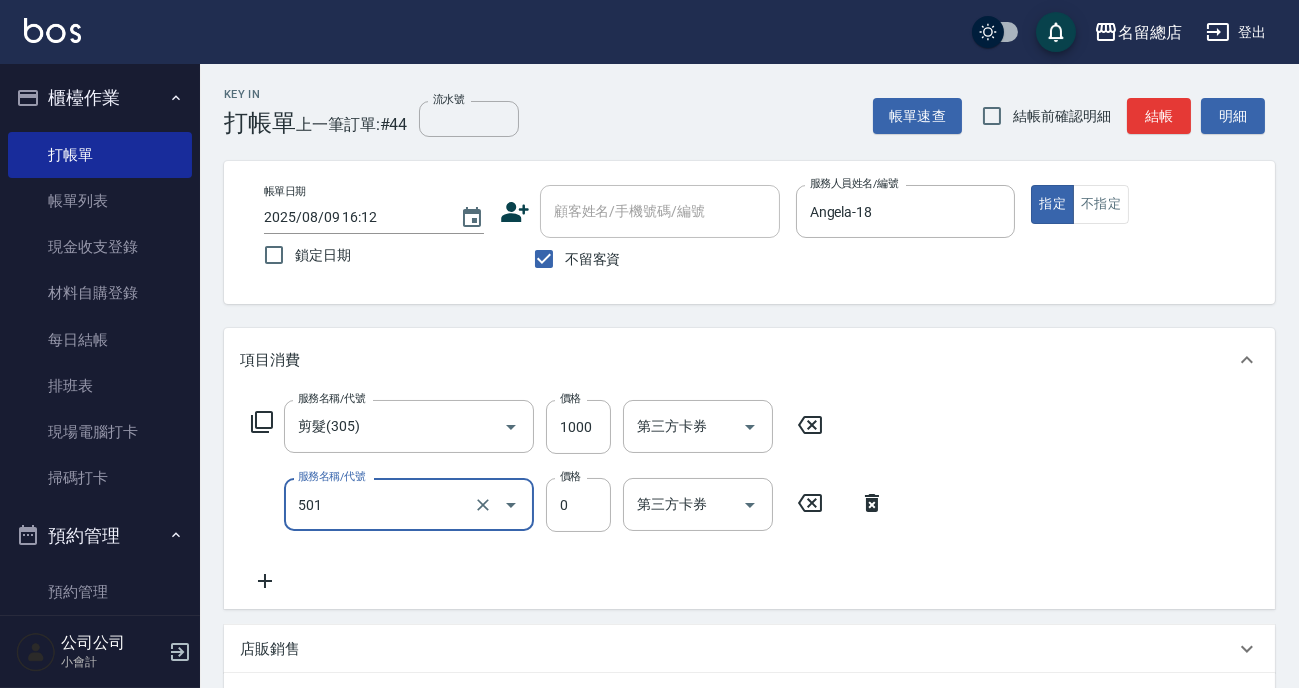 type on "2段蓋卡1300以上(501)" 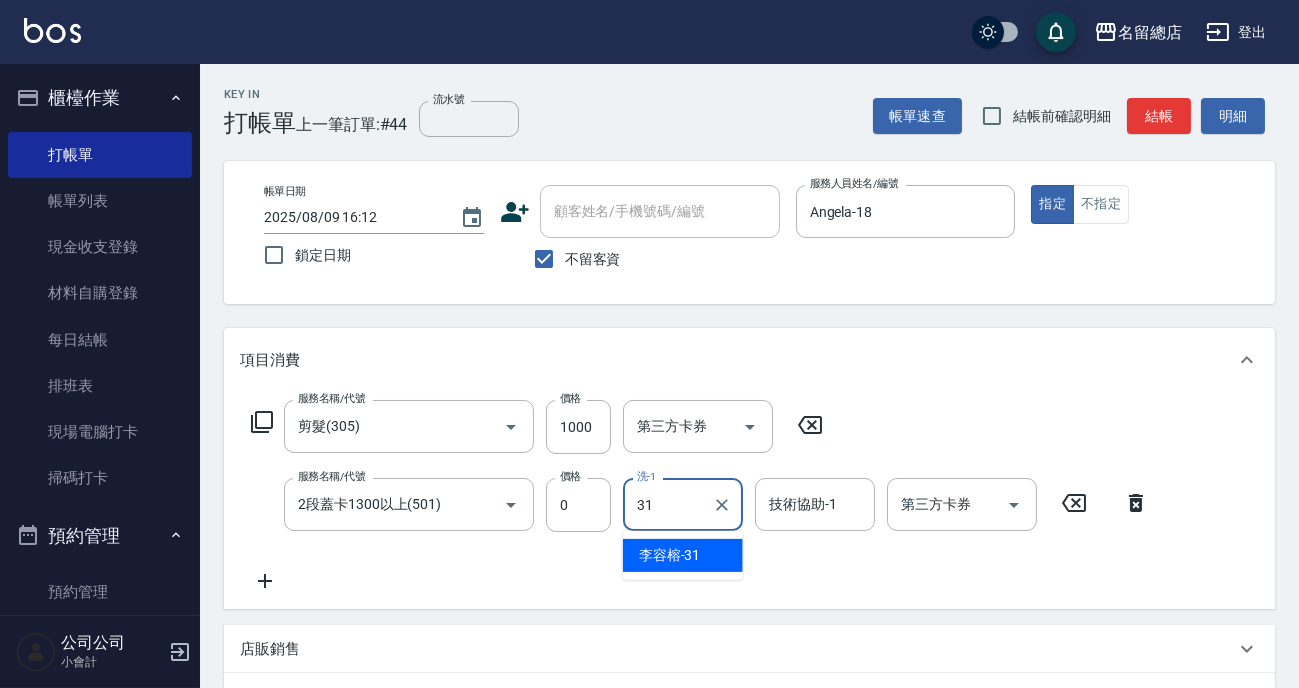 type on "[LAST]-[NUMBER]" 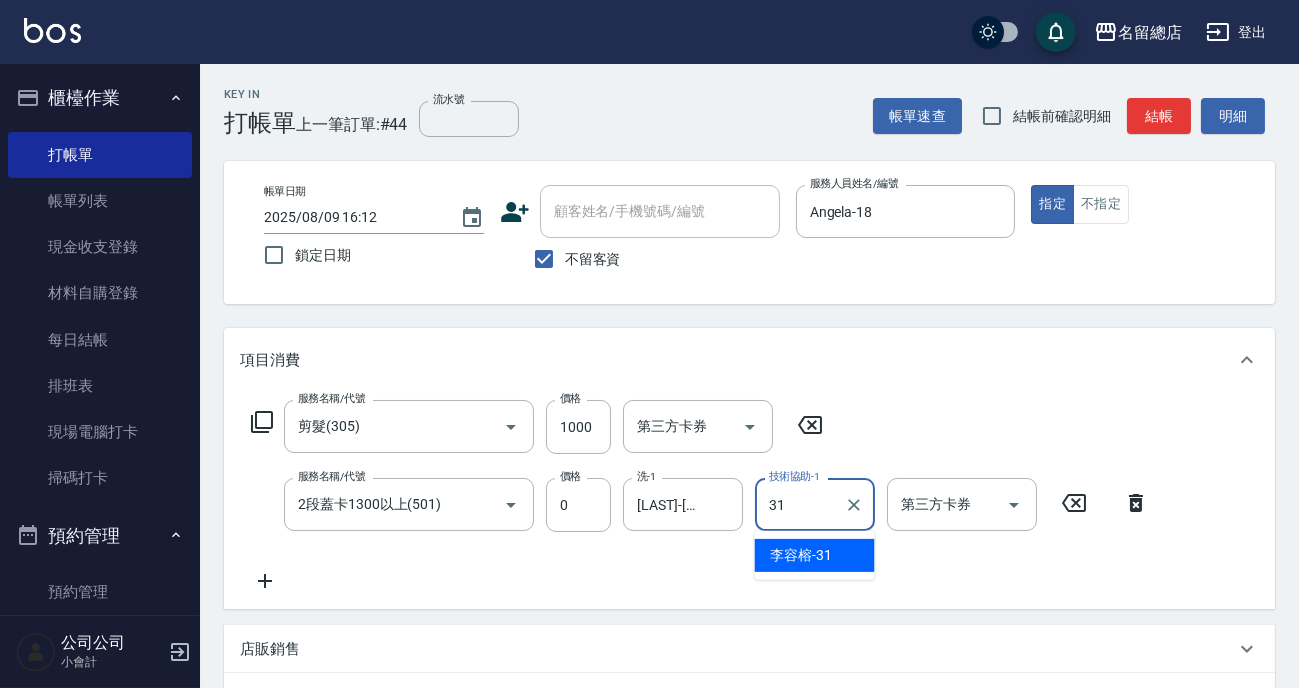 type on "[LAST]-[NUMBER]" 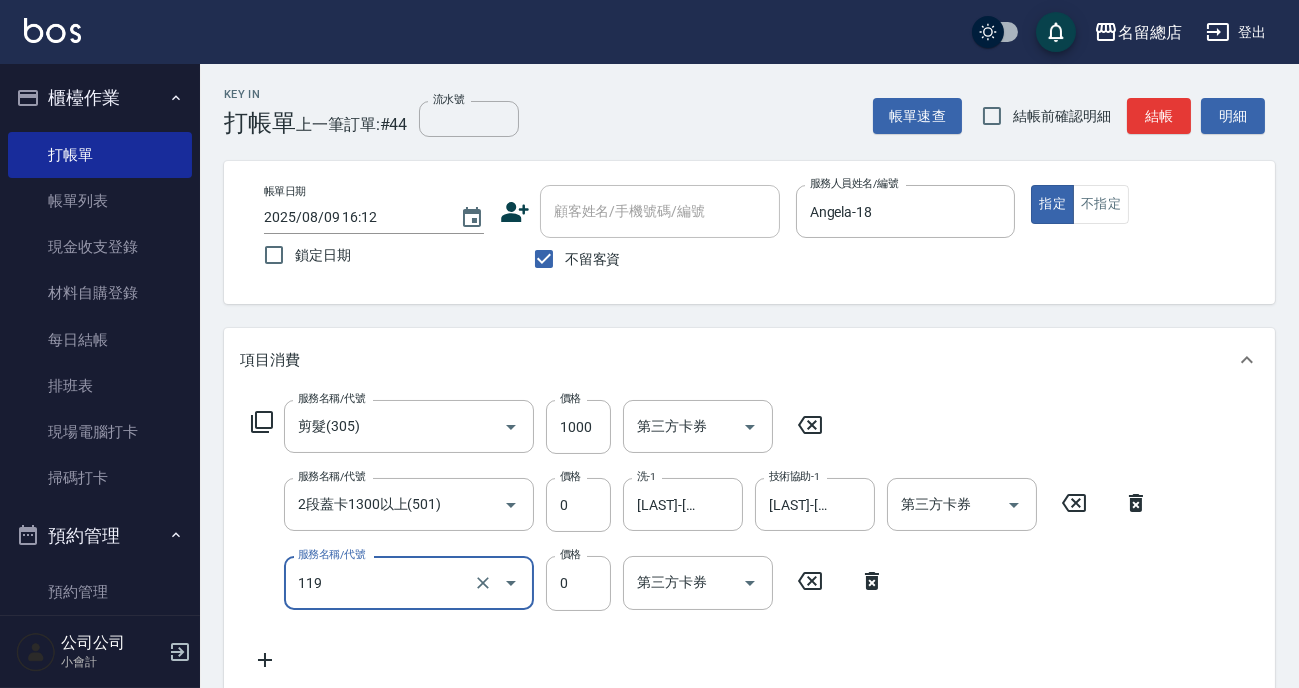 type on "頭皮蓋卡5點(119)" 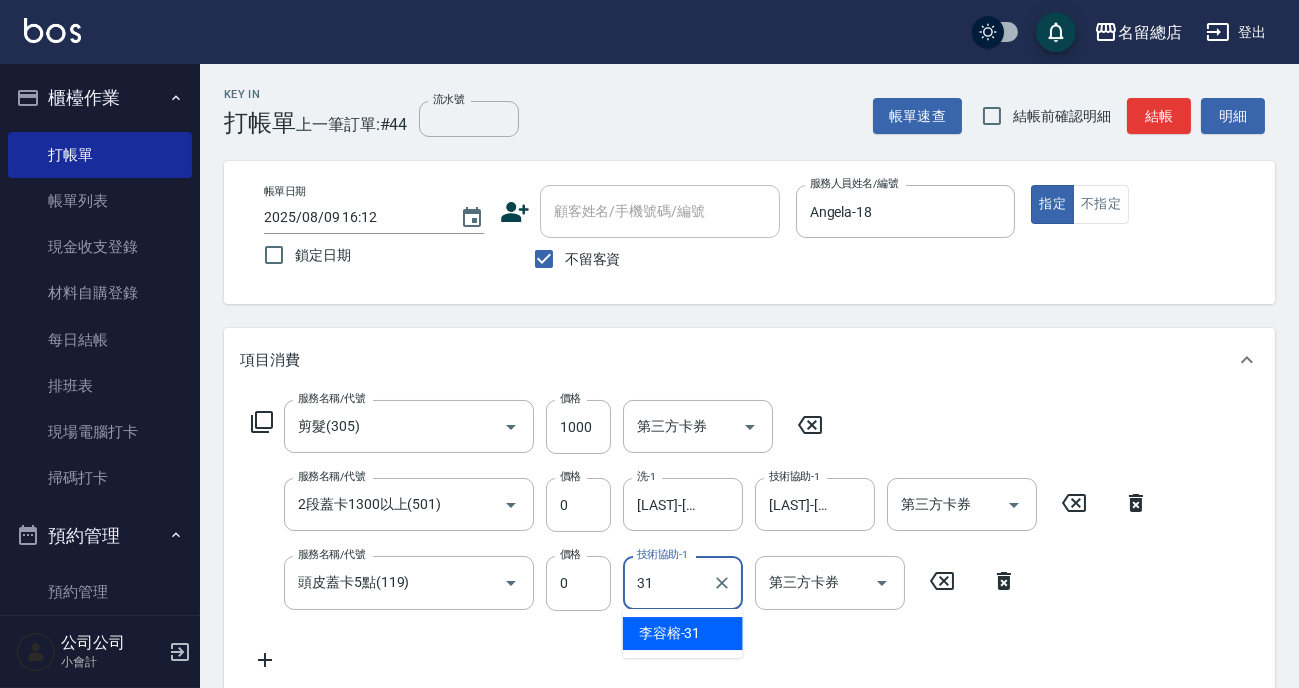 type on "[LAST]-[NUMBER]" 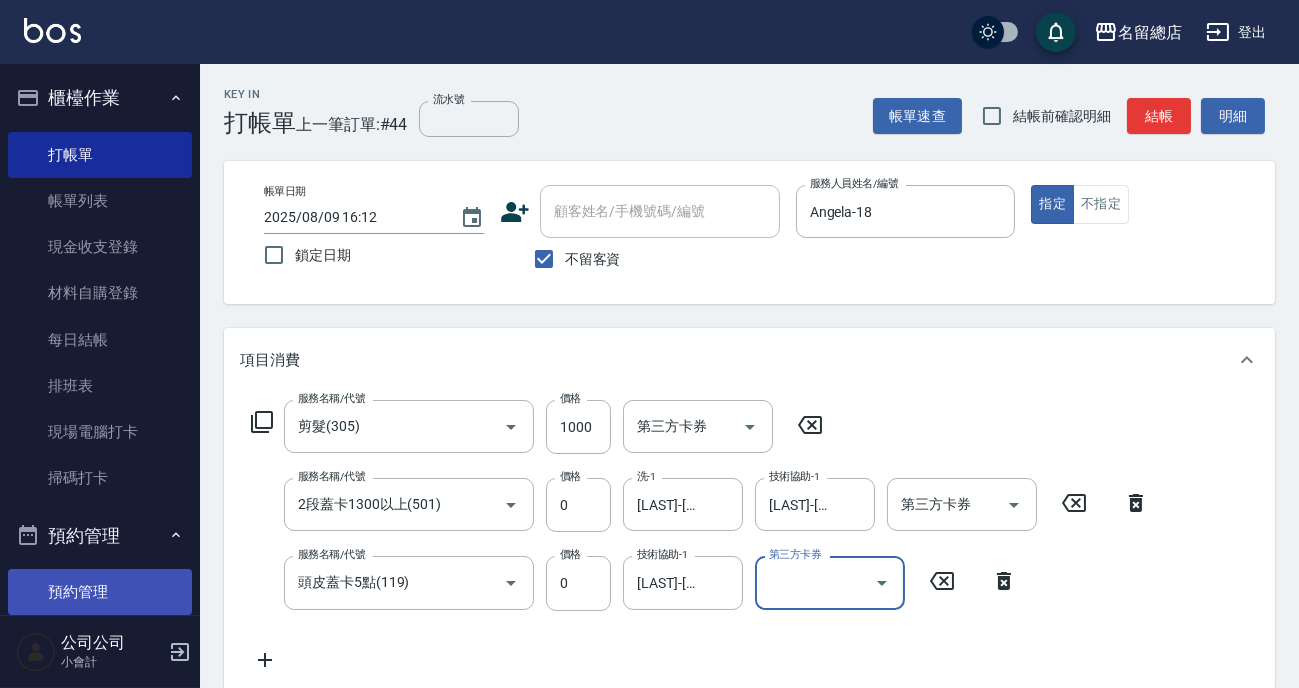 scroll, scrollTop: 181, scrollLeft: 0, axis: vertical 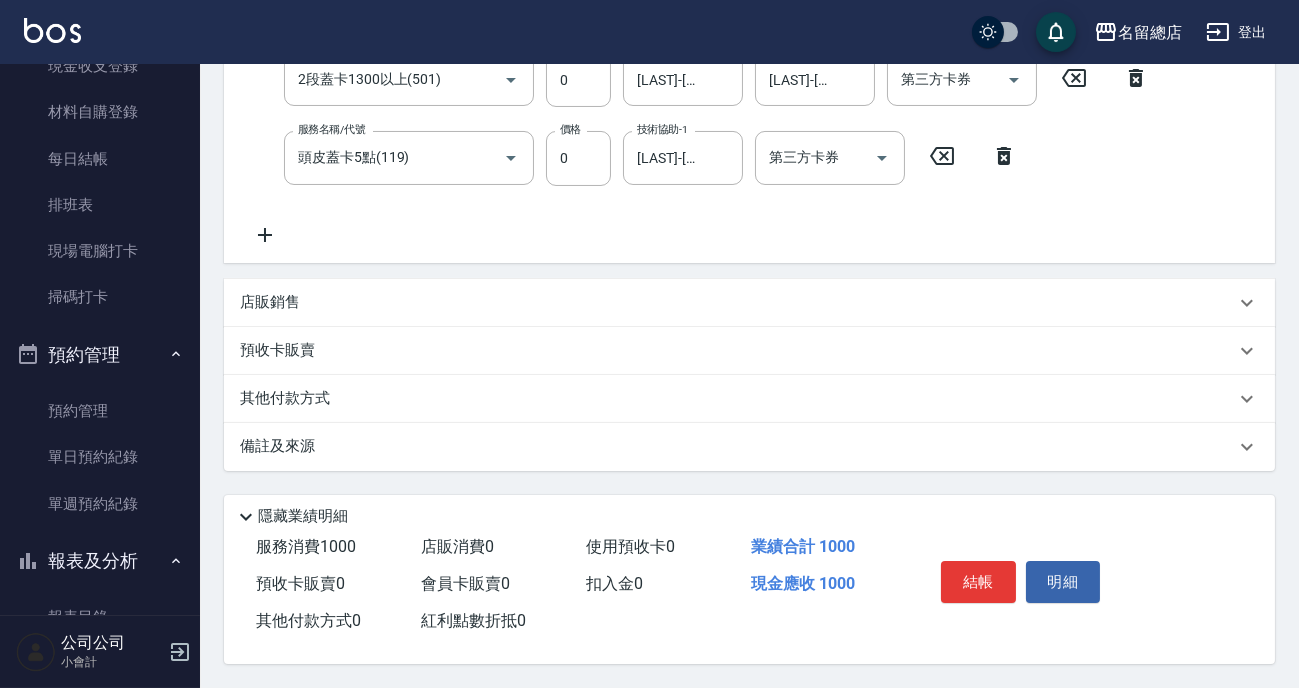 click on "其他付款方式" at bounding box center (749, 399) 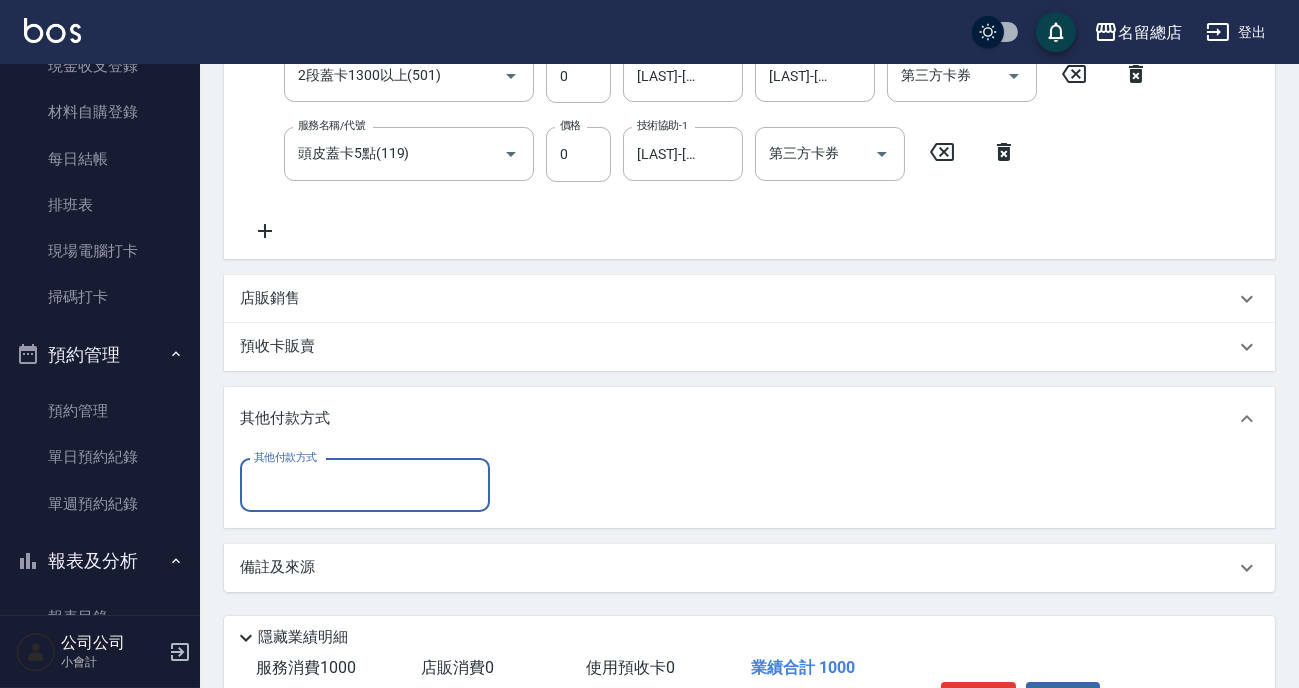 scroll, scrollTop: 0, scrollLeft: 0, axis: both 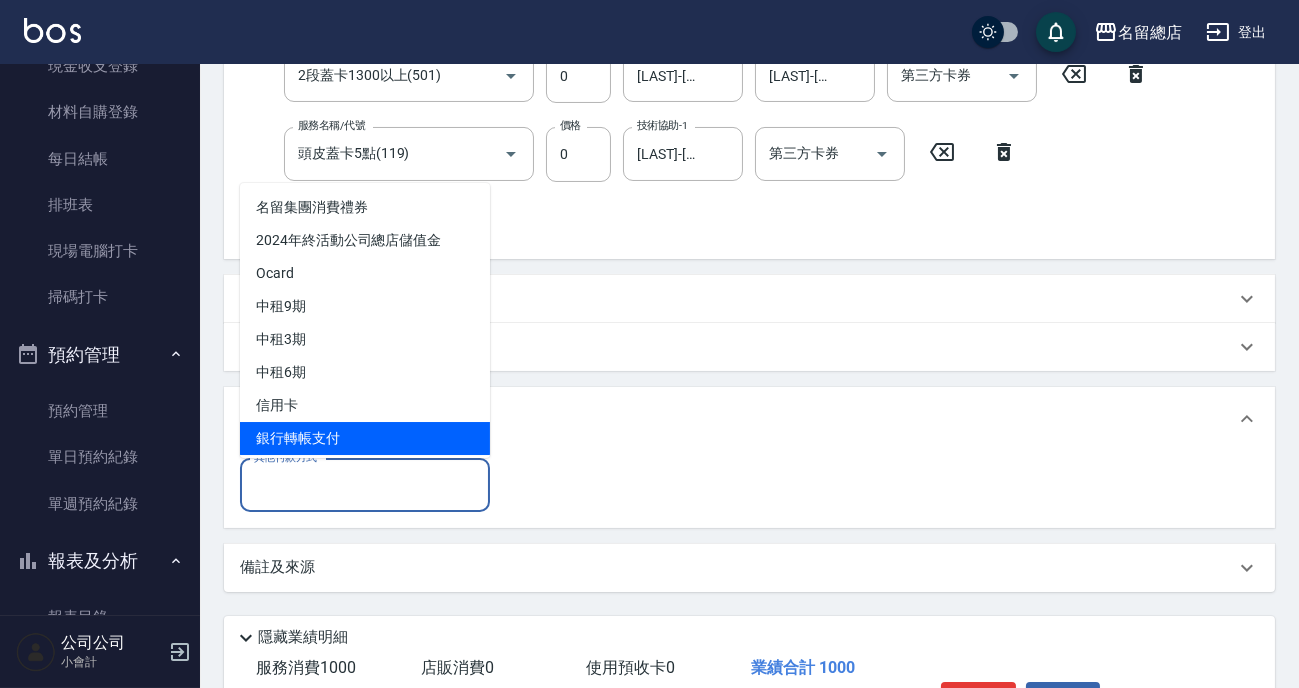 click on "銀行轉帳支付" at bounding box center [365, 438] 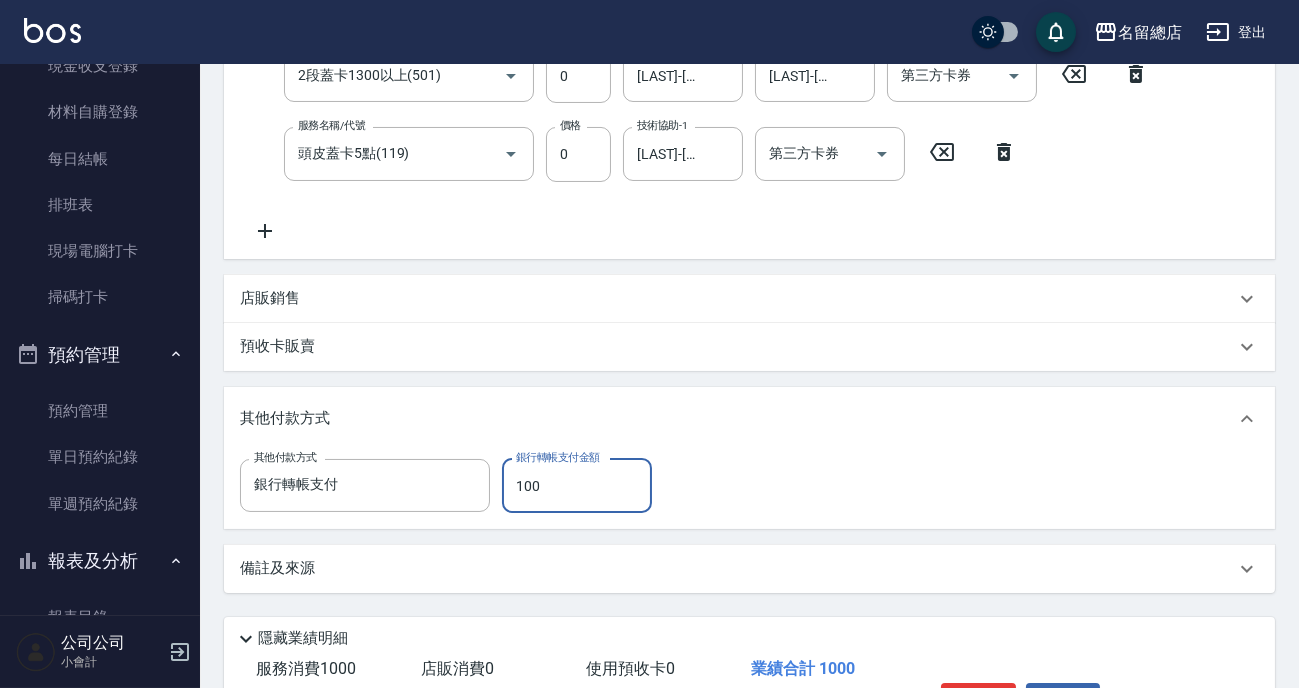 type on "1000" 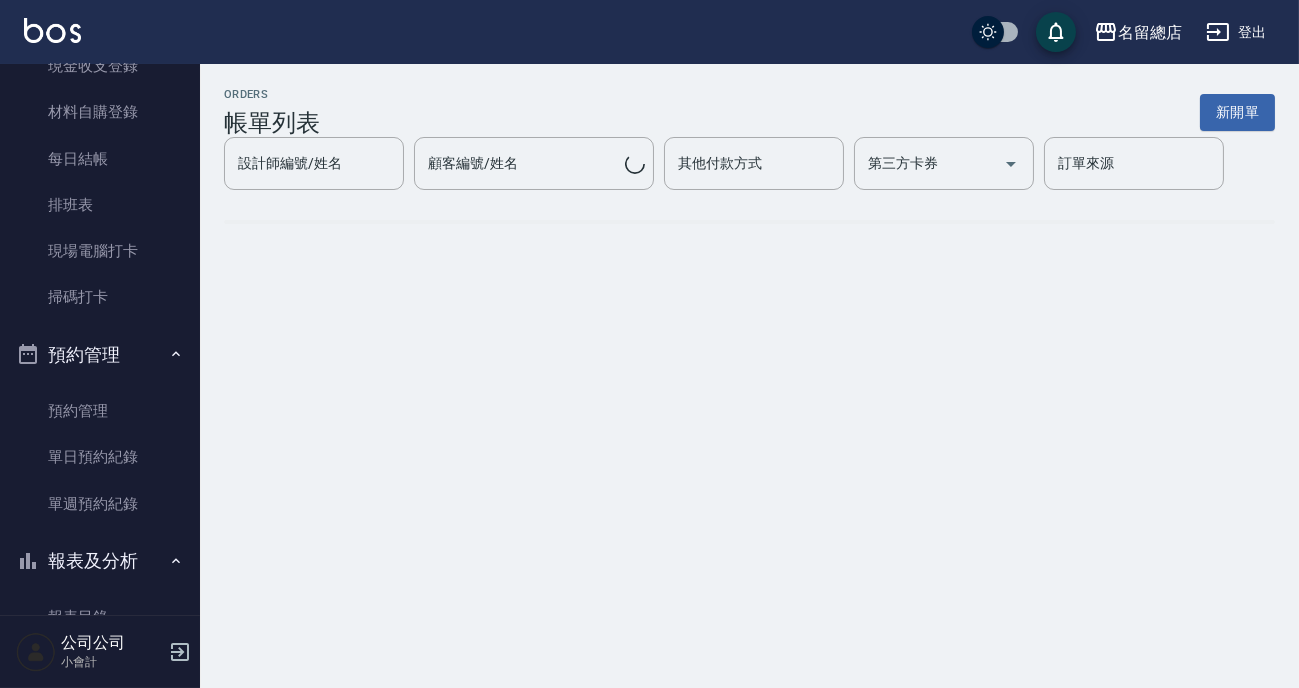 scroll, scrollTop: 0, scrollLeft: 0, axis: both 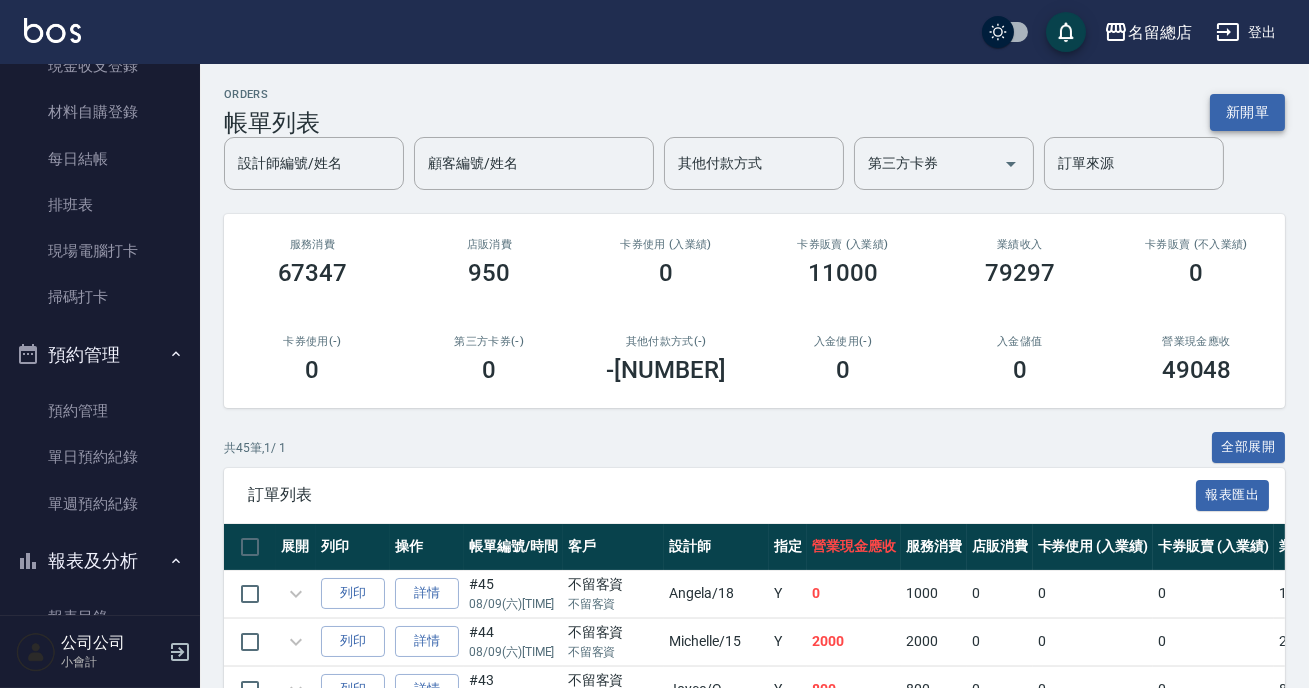 click on "新開單" at bounding box center (1247, 112) 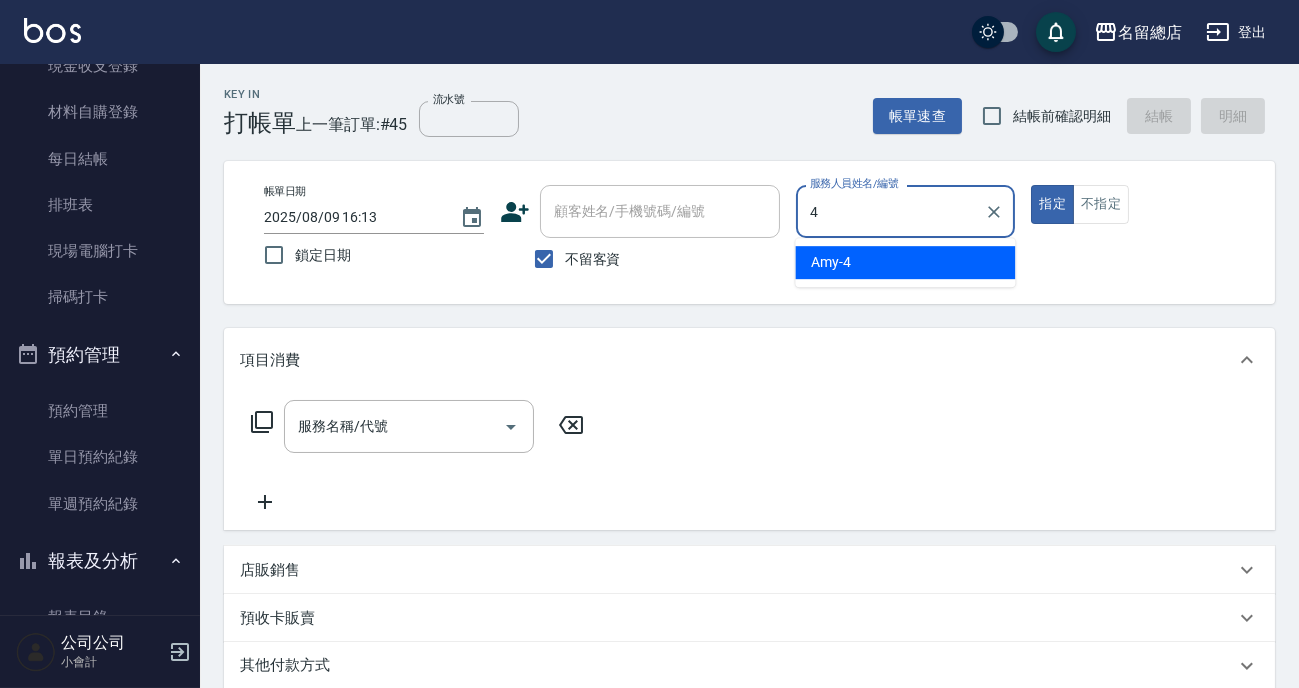 type on "Amy-4" 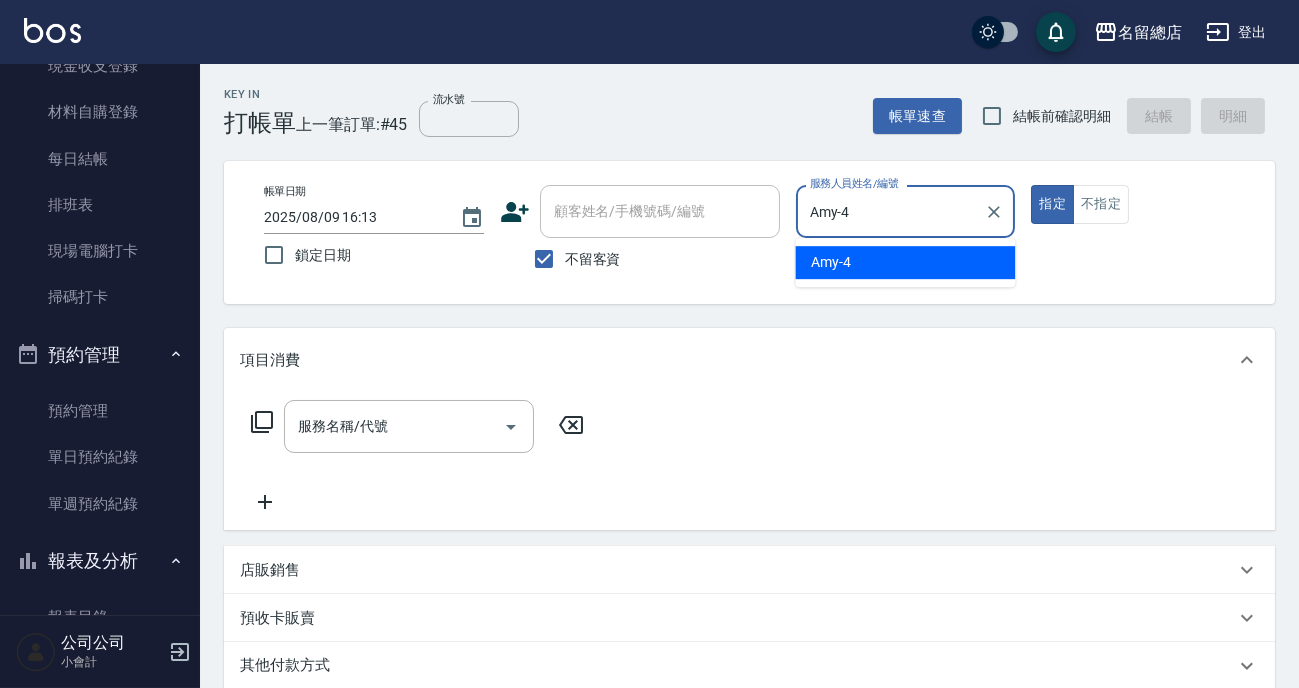 type on "true" 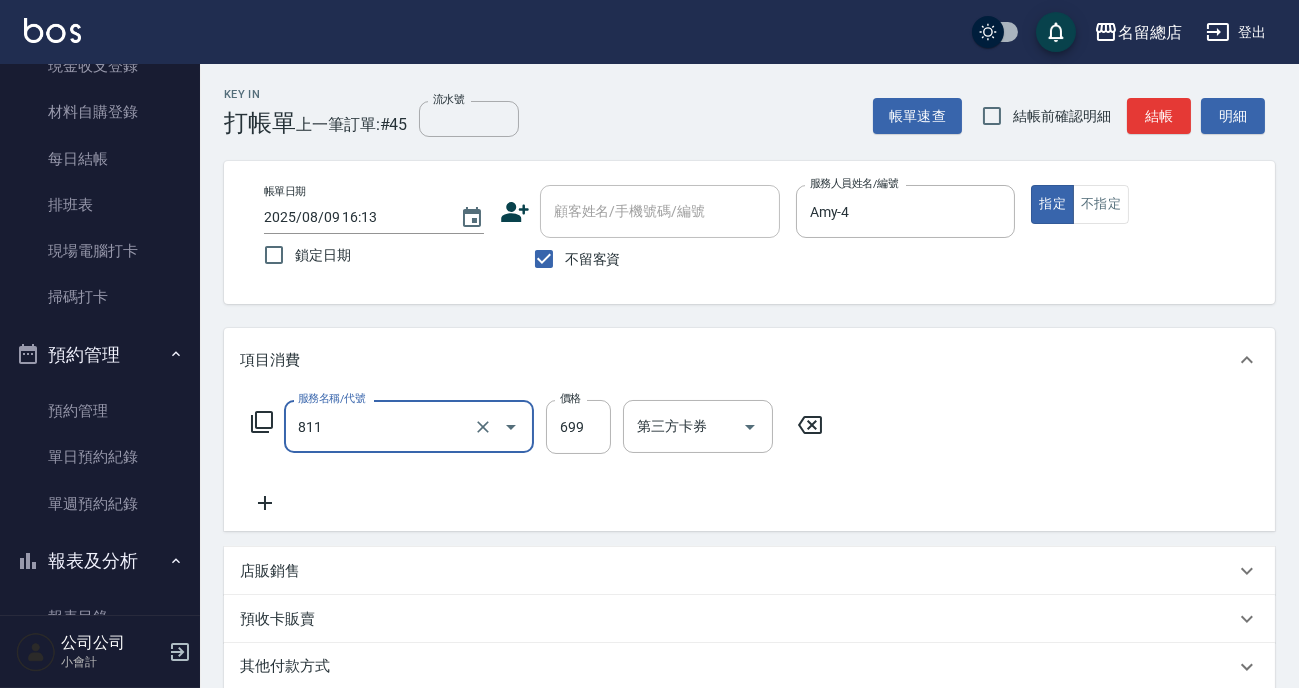 type on "洗+剪(811)" 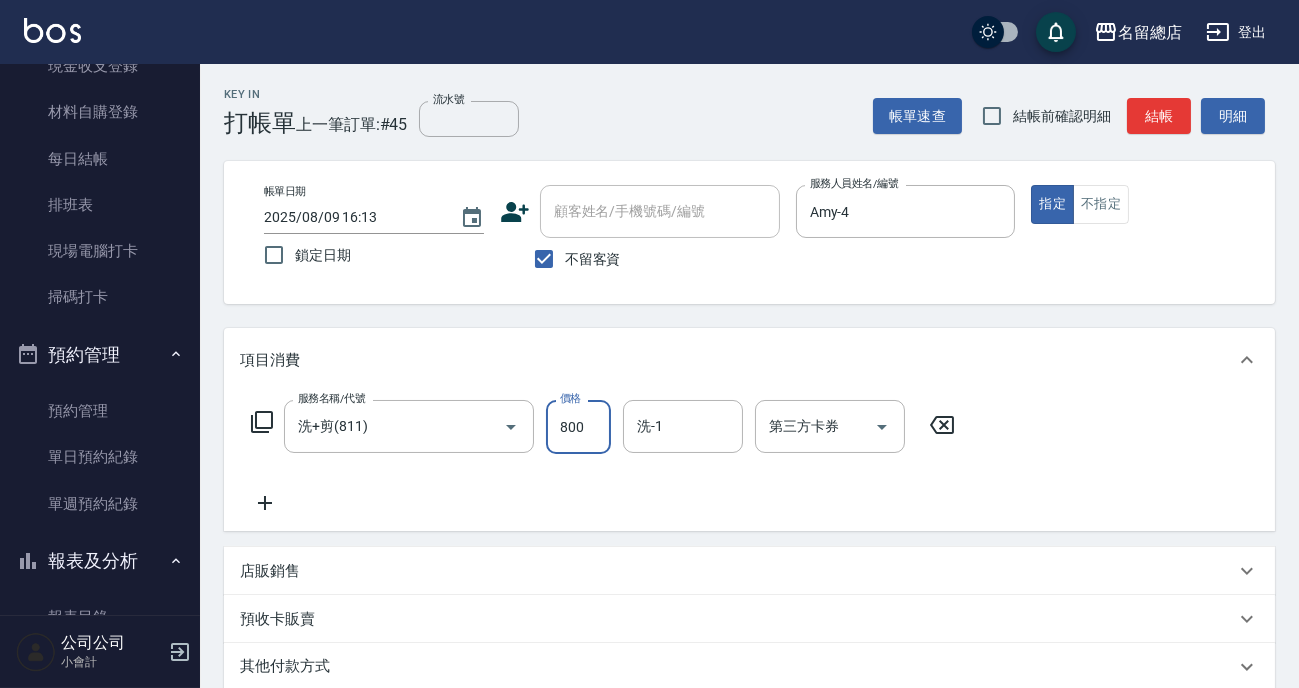 type on "800" 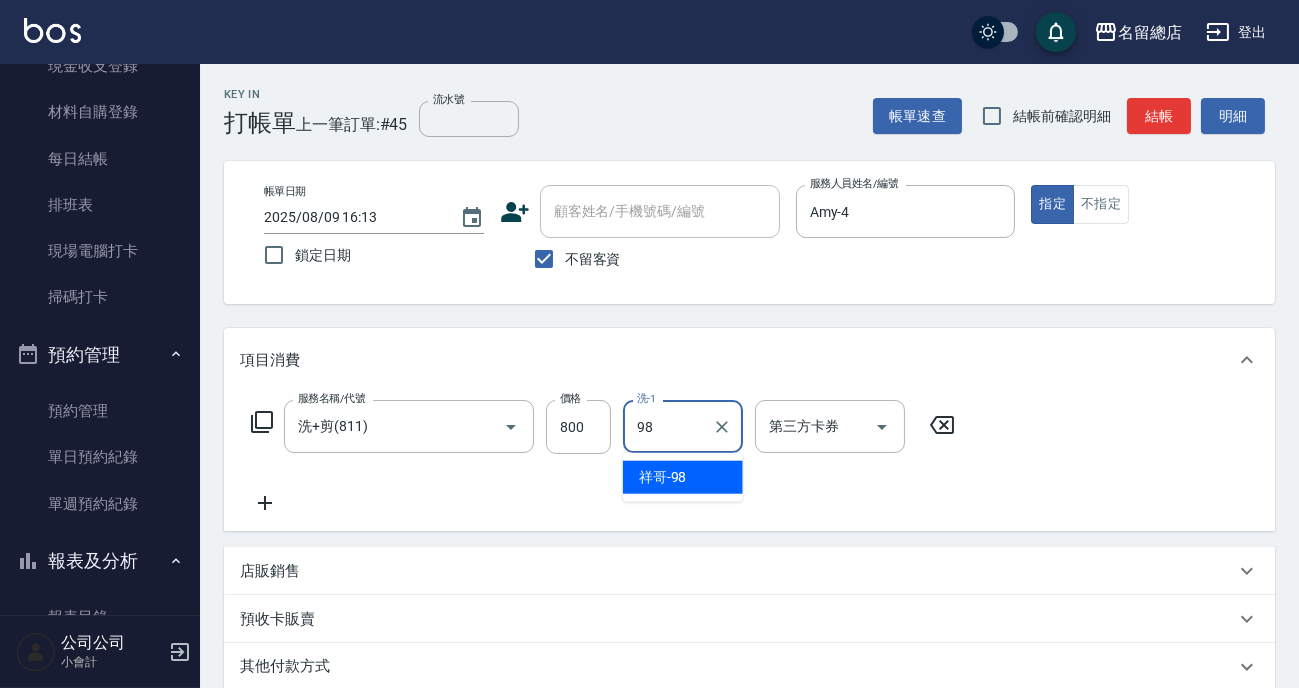type on "[RELATION]-[NUMBER]" 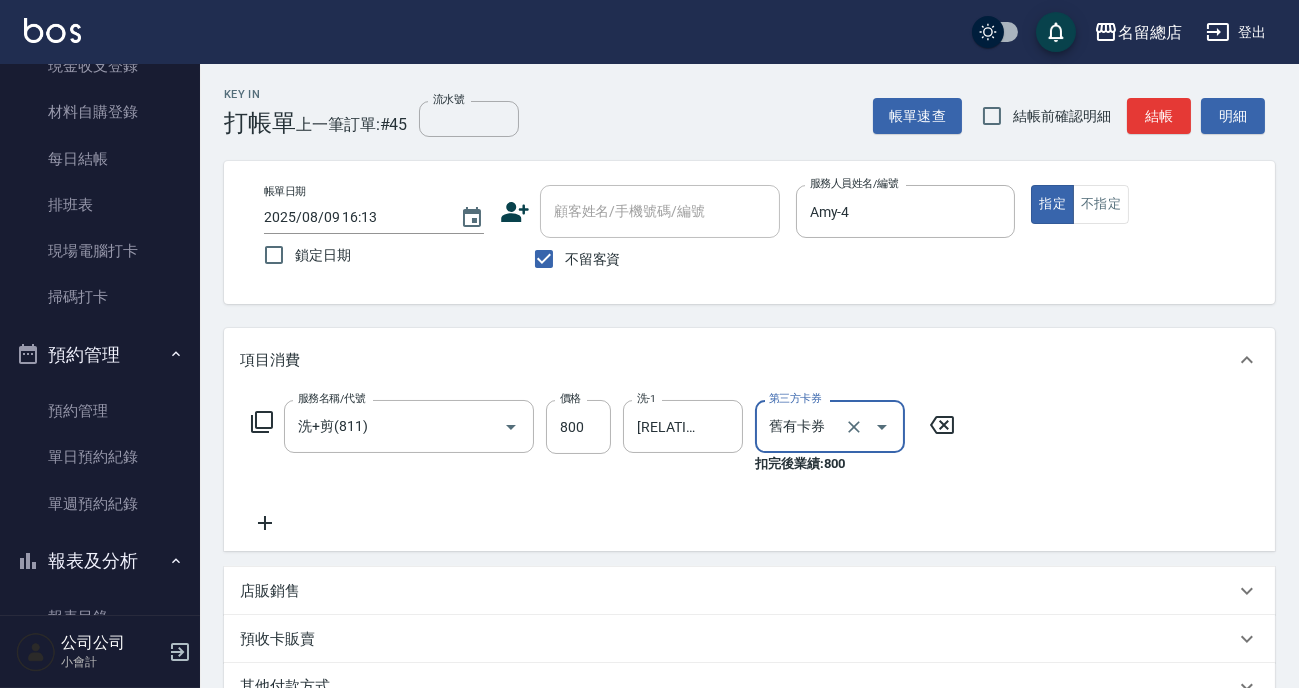 type on "舊有卡券" 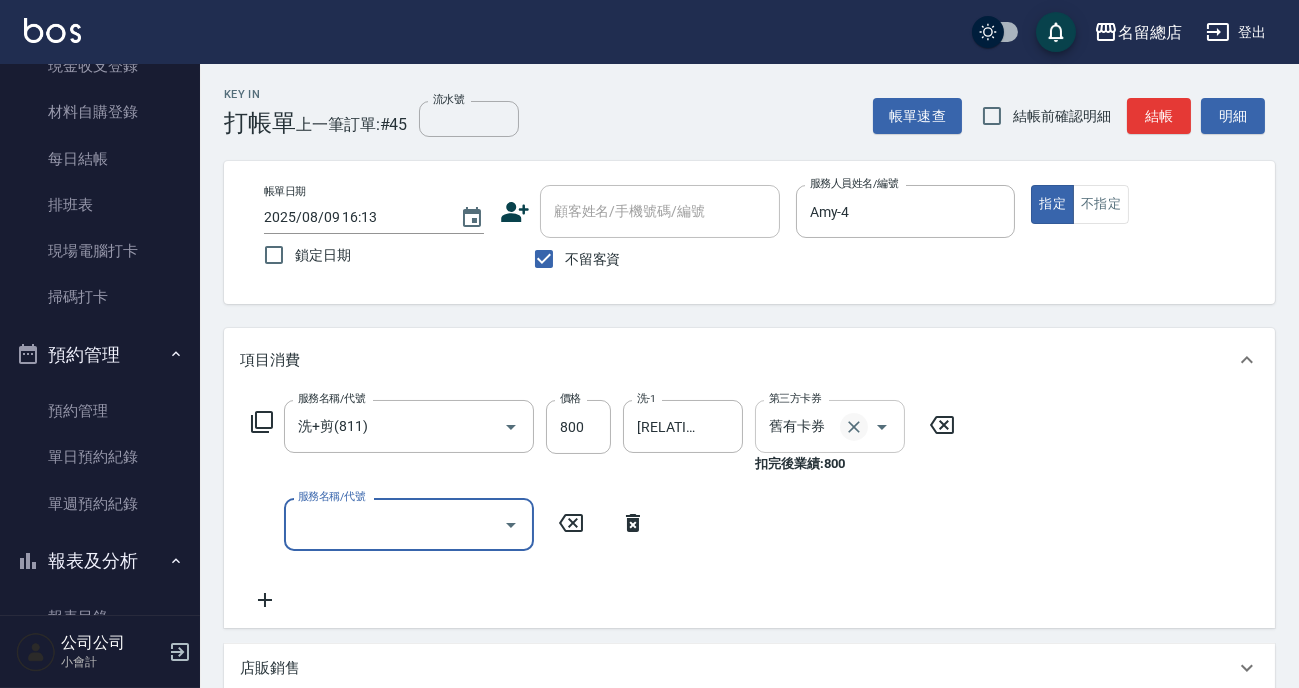 click 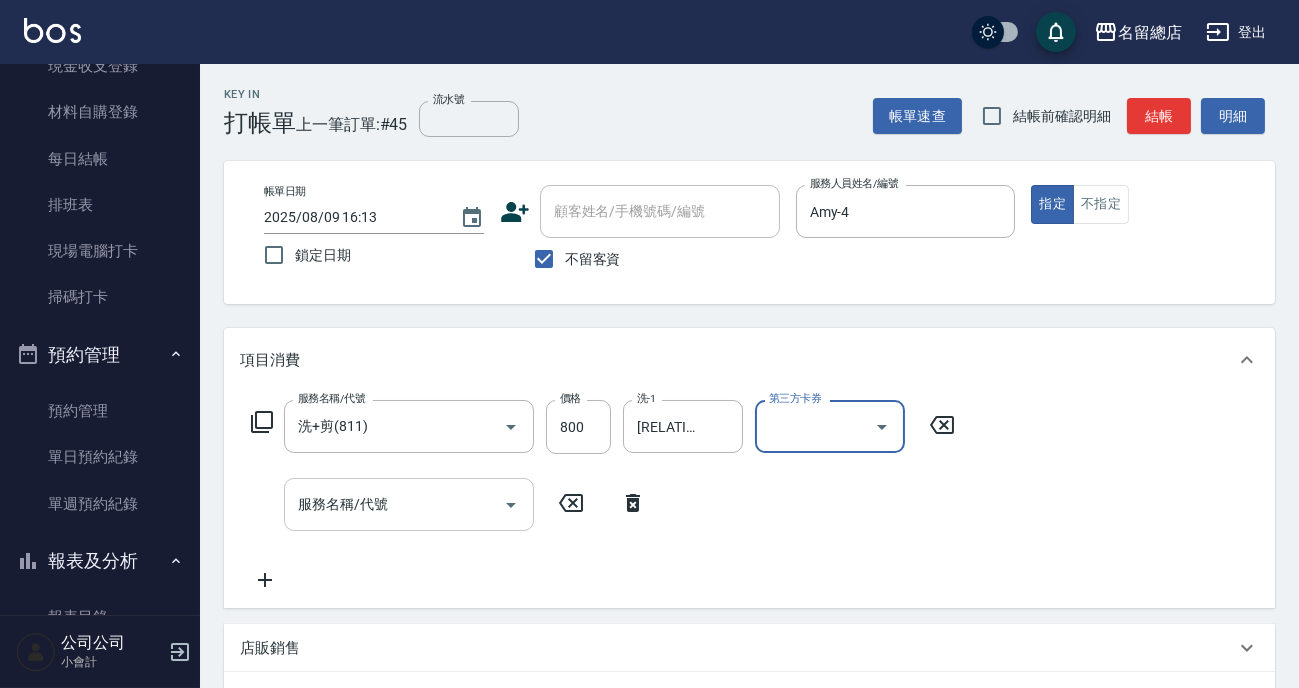 click on "服務名稱/代號" at bounding box center (394, 504) 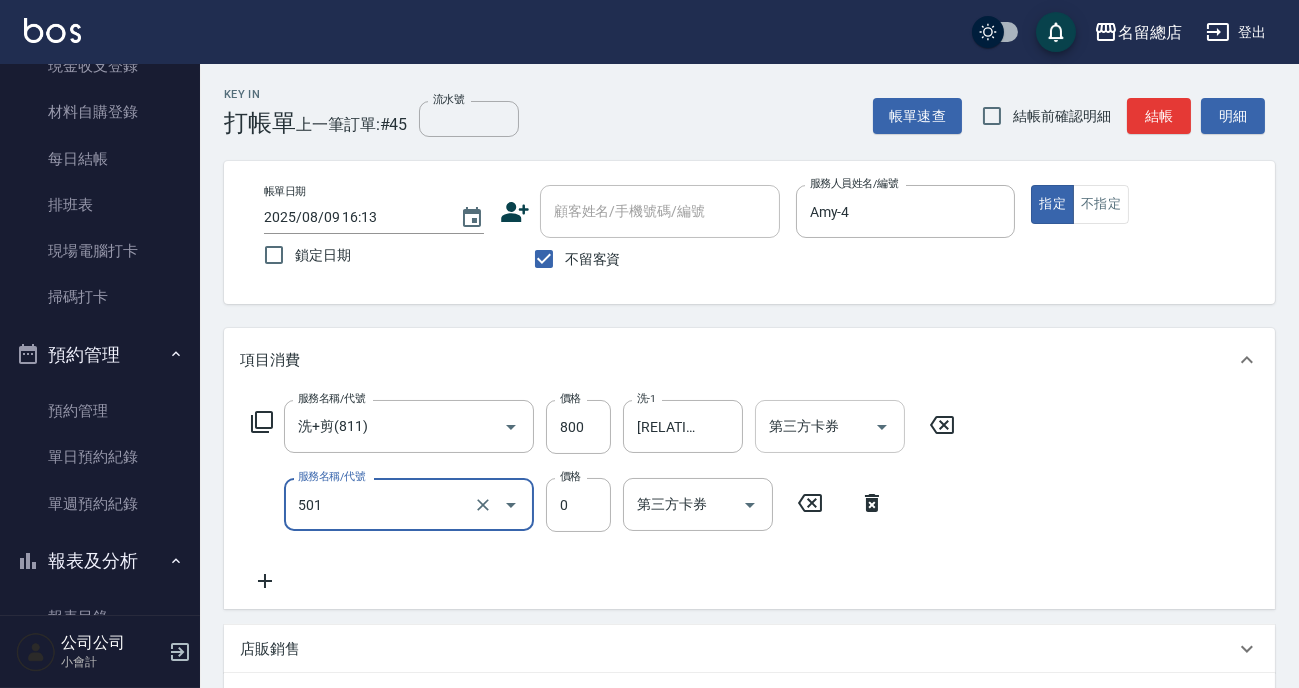 type on "2段蓋卡1300以上(501)" 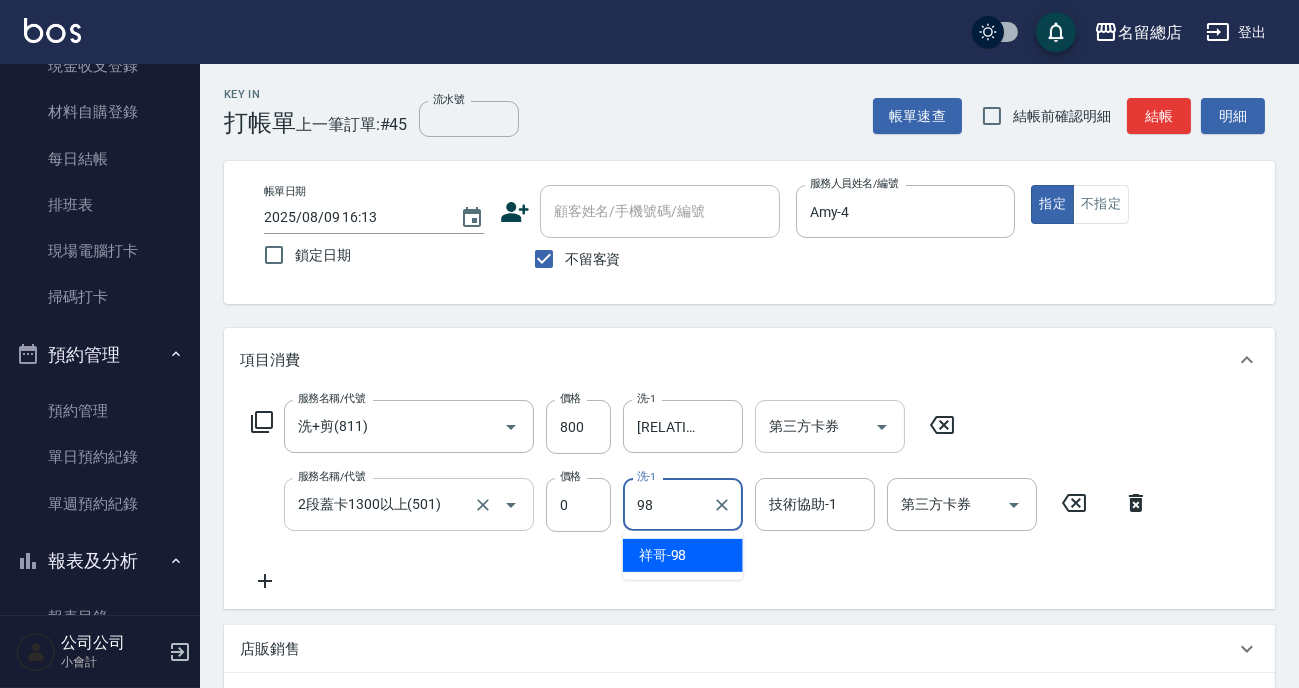 type on "[RELATION]-[NUMBER]" 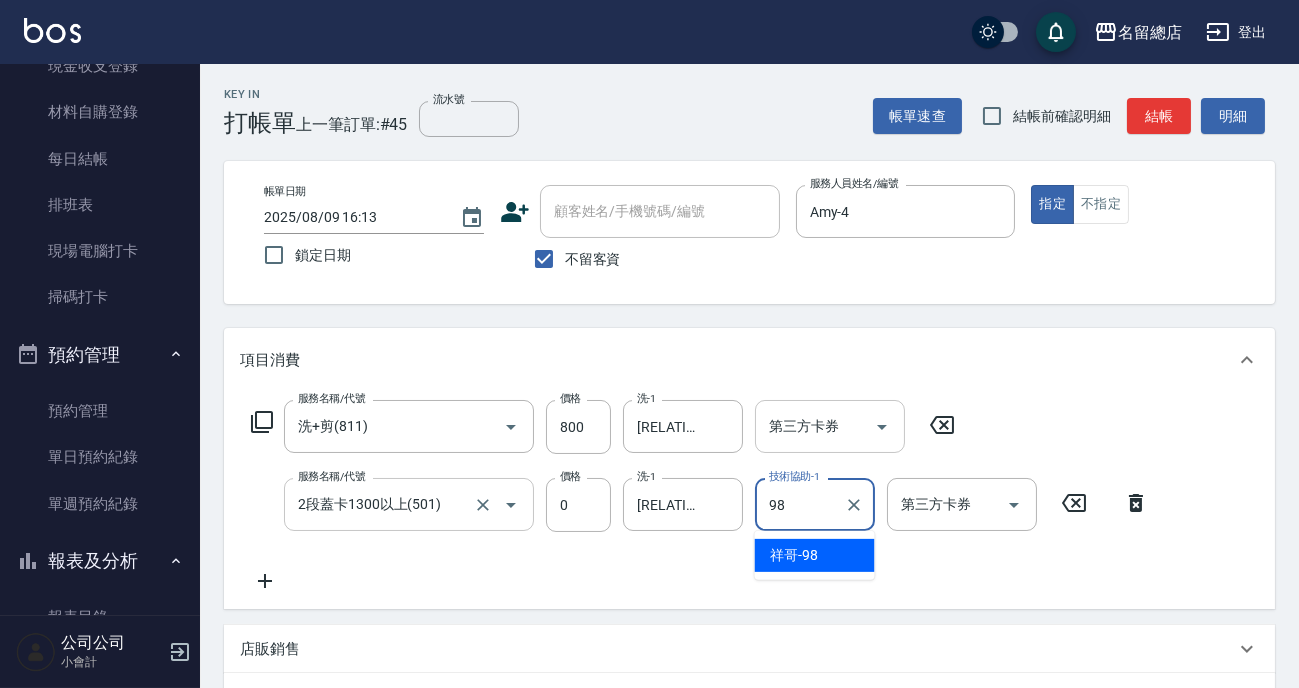type on "[RELATION]-[NUMBER]" 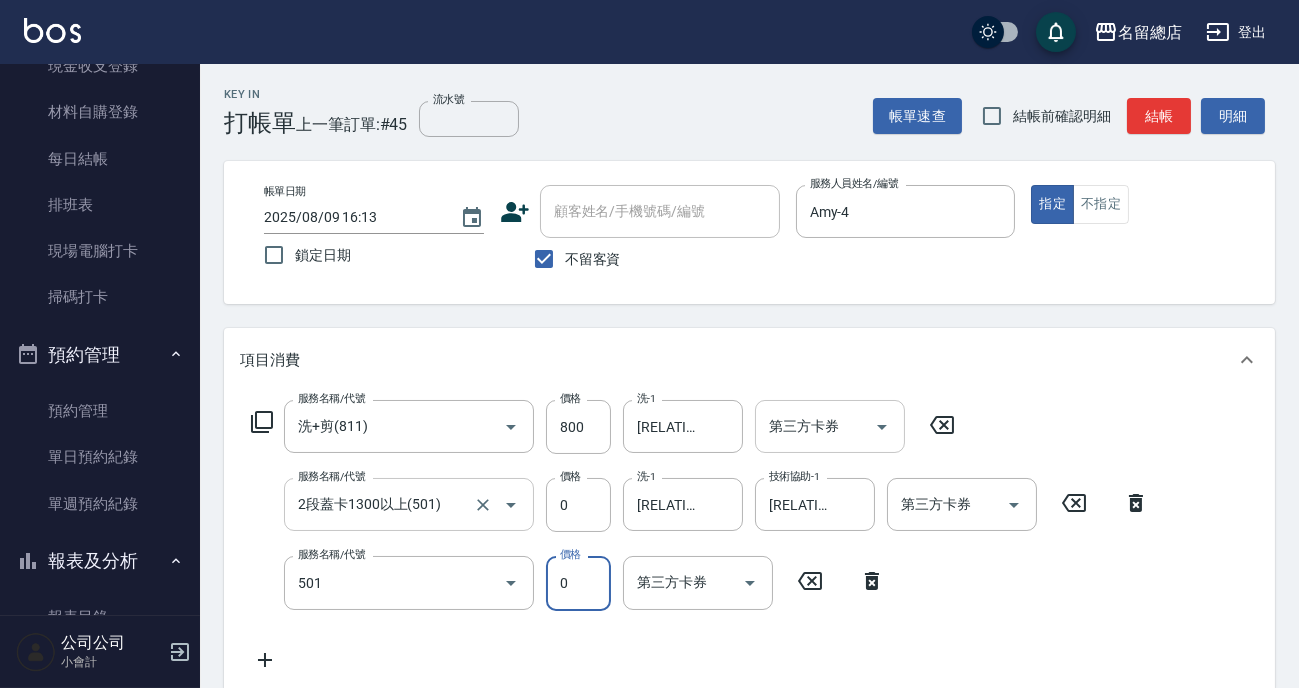 type on "2段蓋卡1300以上(501)" 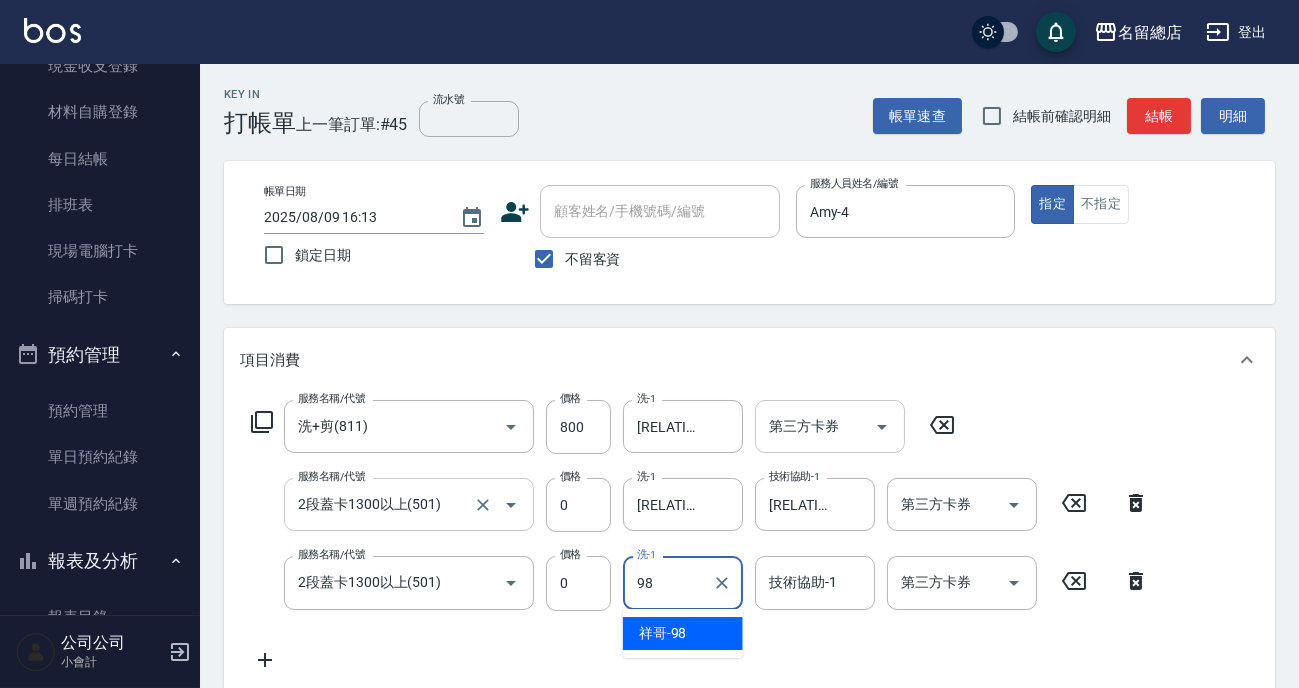 type on "[RELATION]-[NUMBER]" 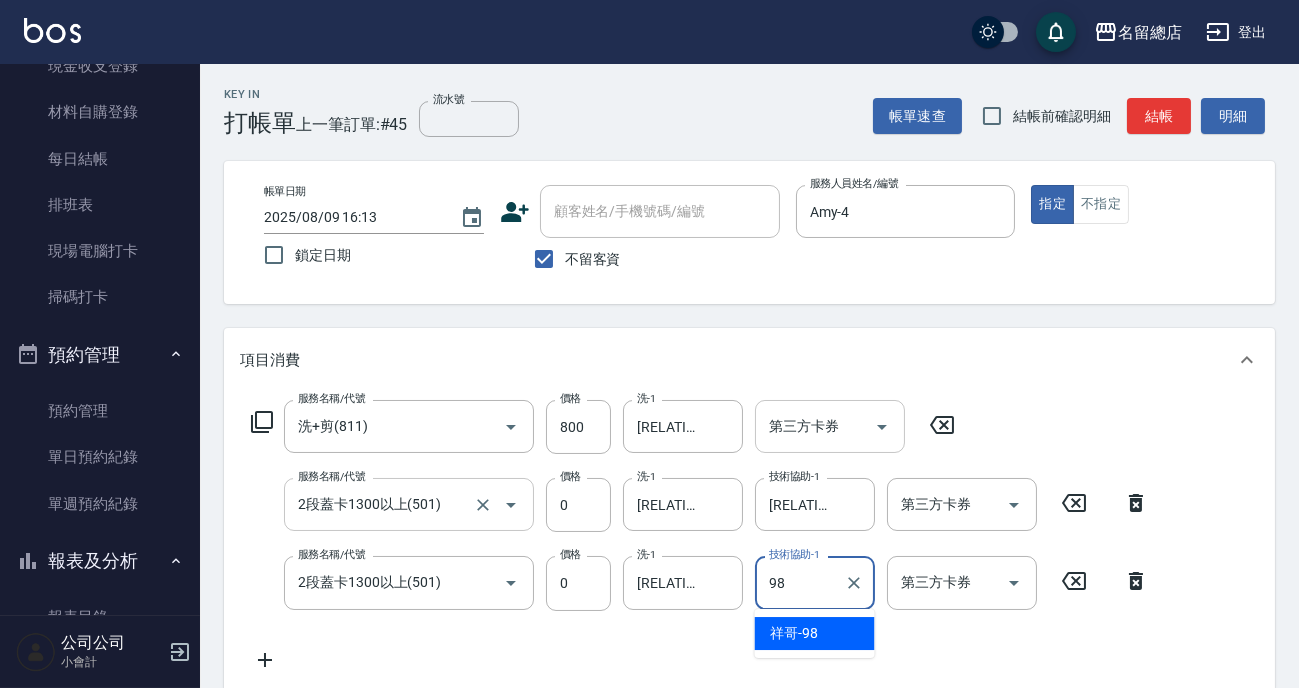 type on "[RELATION]-[NUMBER]" 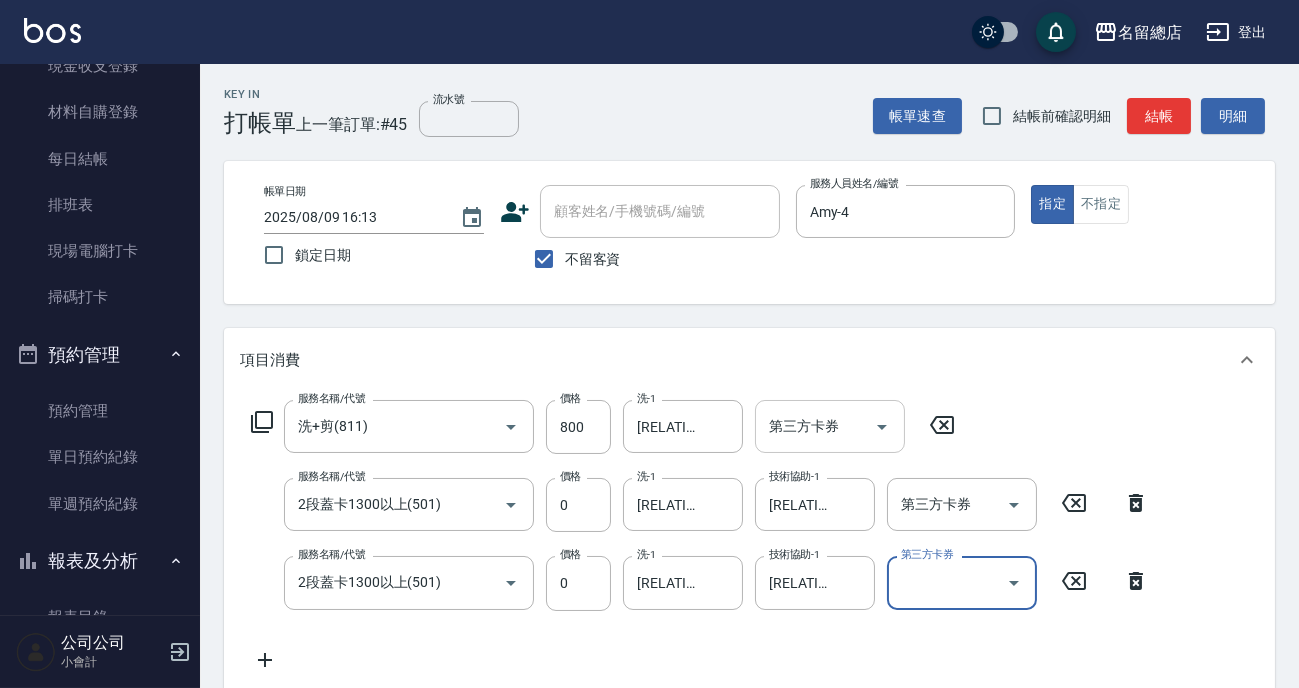 scroll, scrollTop: 363, scrollLeft: 0, axis: vertical 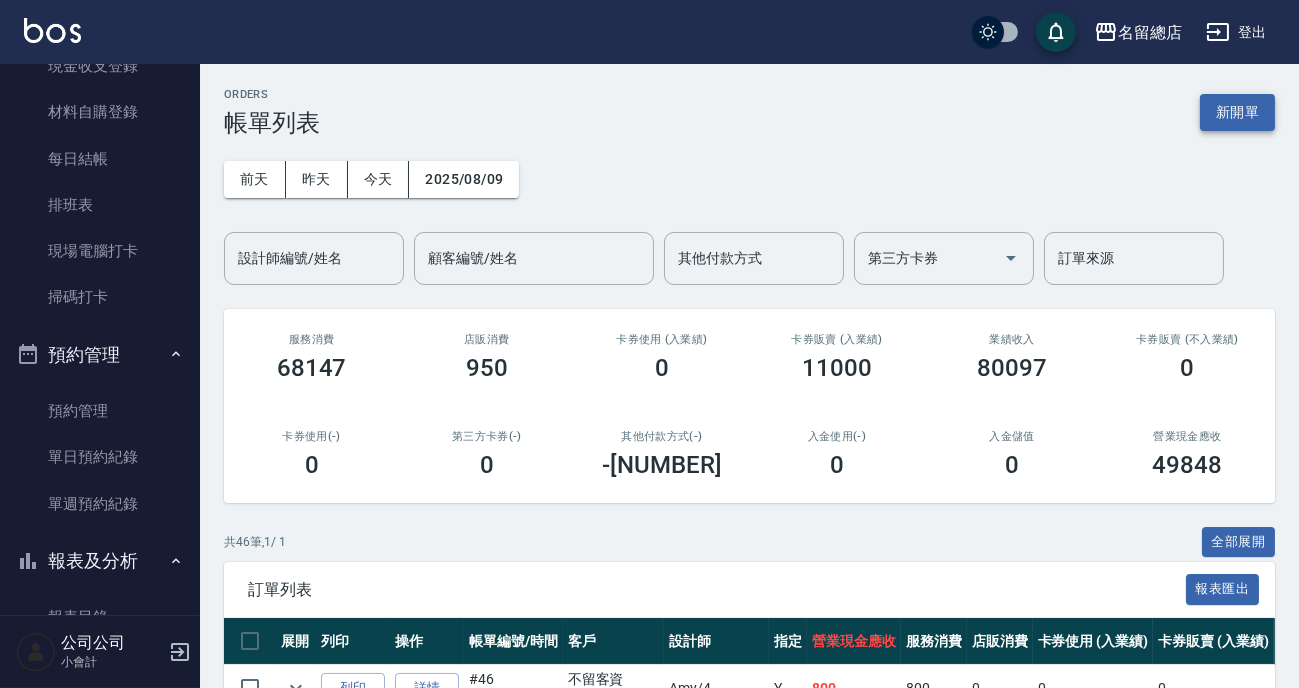 click on "新開單" at bounding box center (1237, 112) 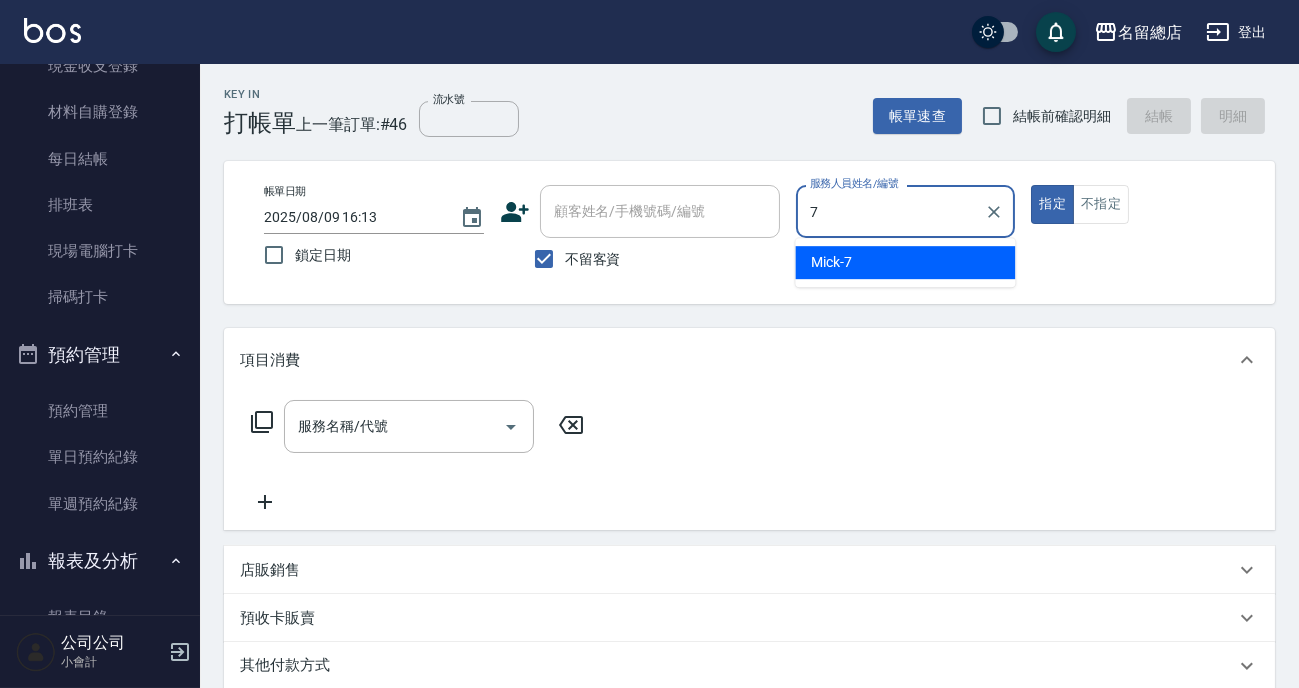 type on "Mick-7" 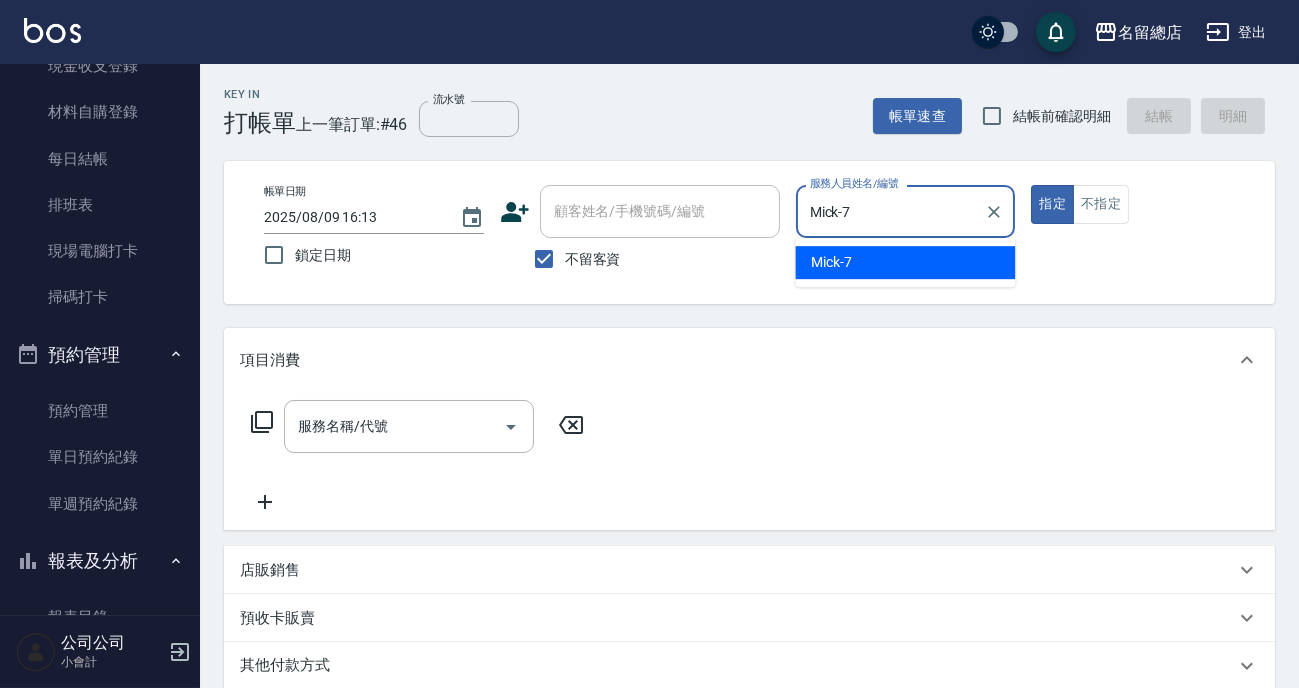 type on "true" 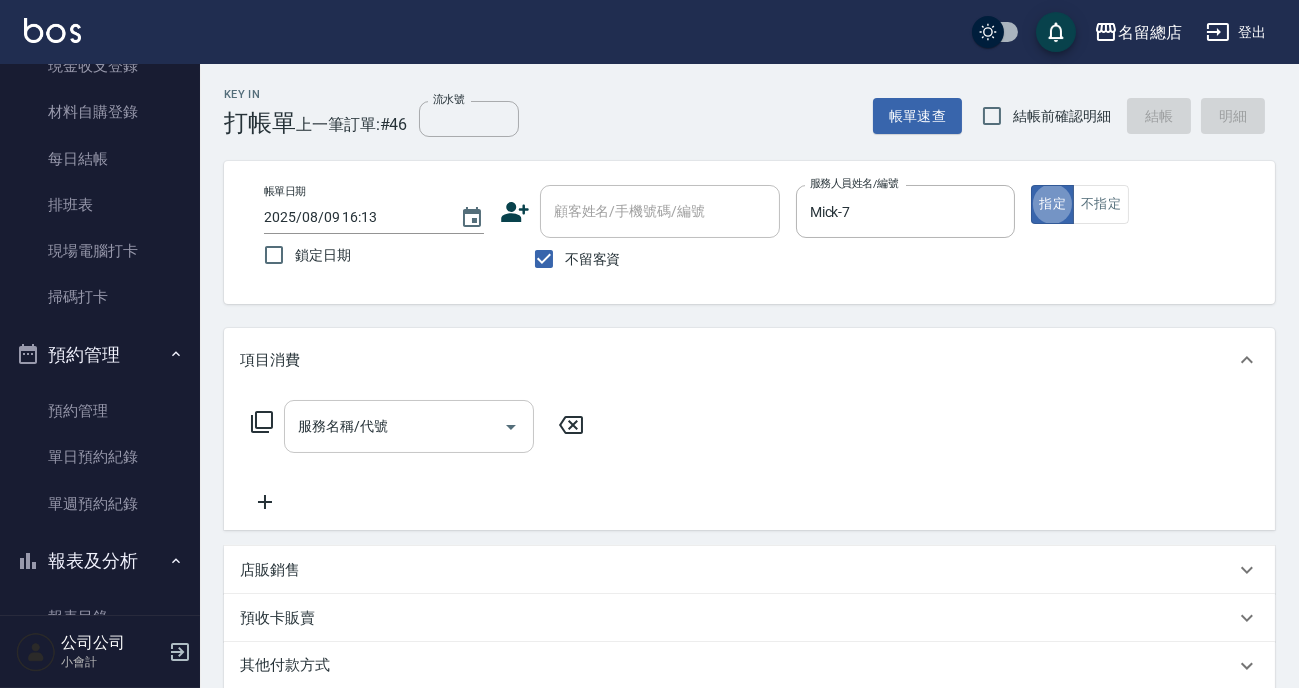 click on "服務名稱/代號" at bounding box center [394, 426] 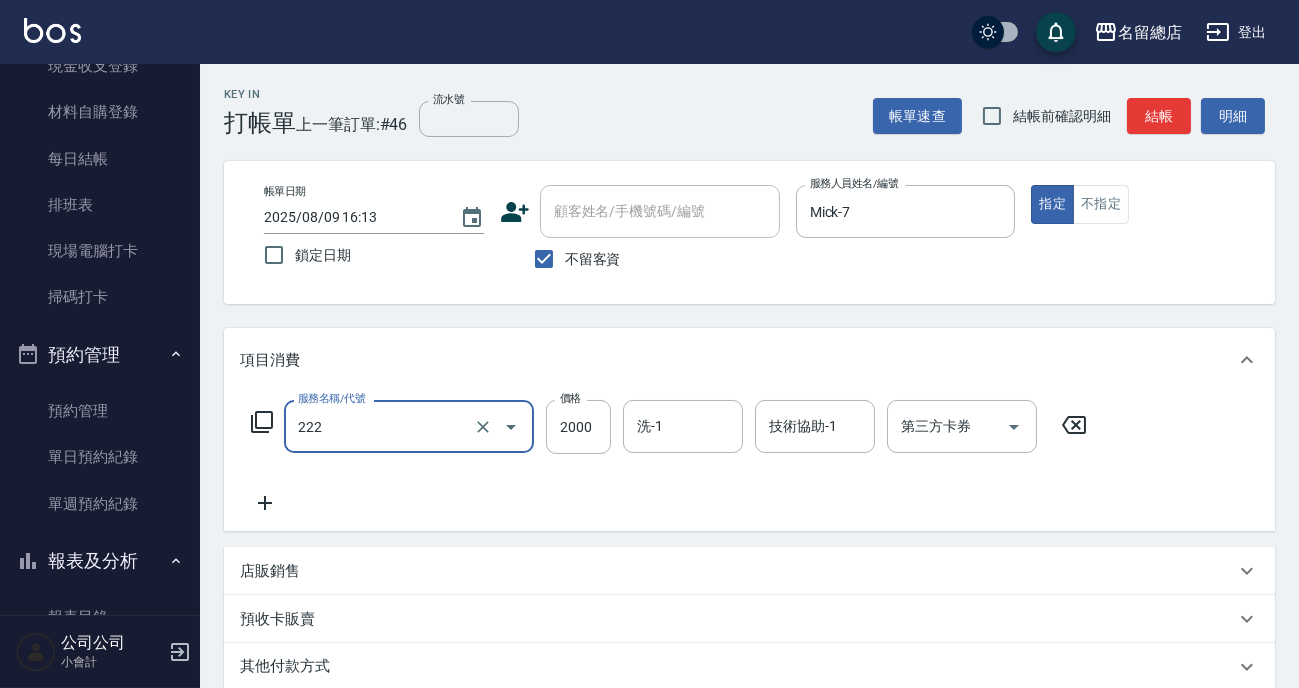 type on "燙髮2000以上(222)" 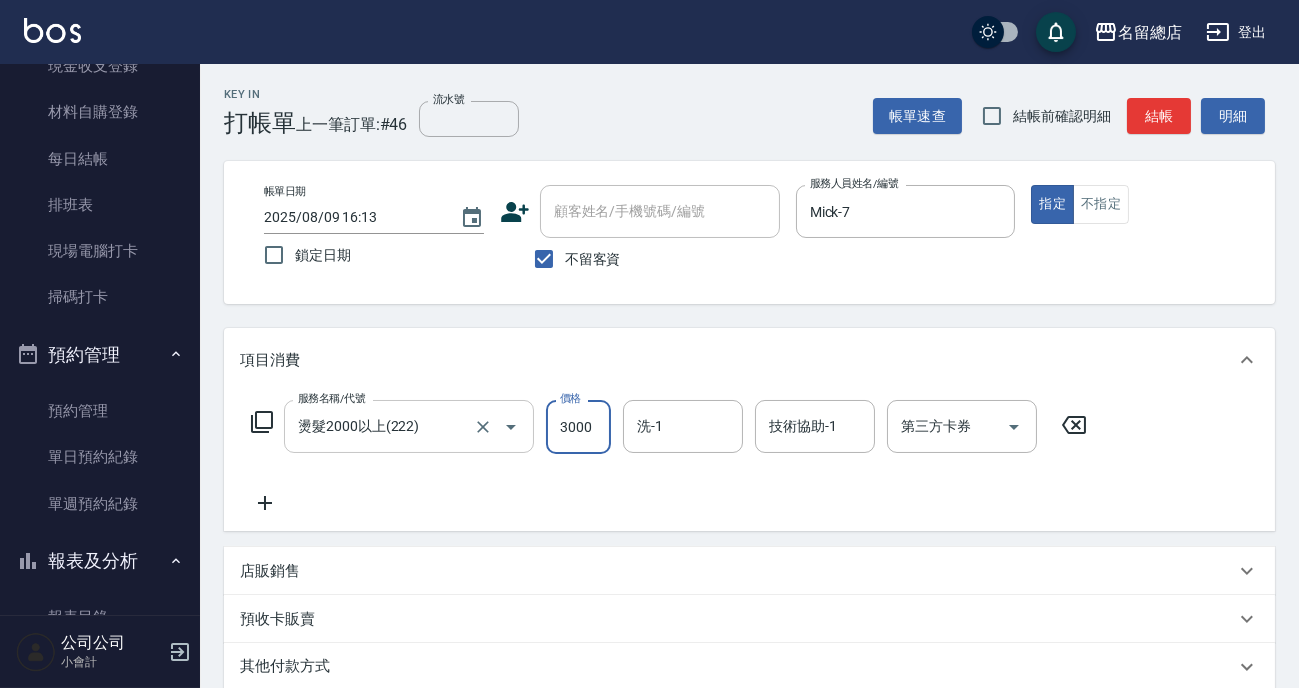 type on "3000" 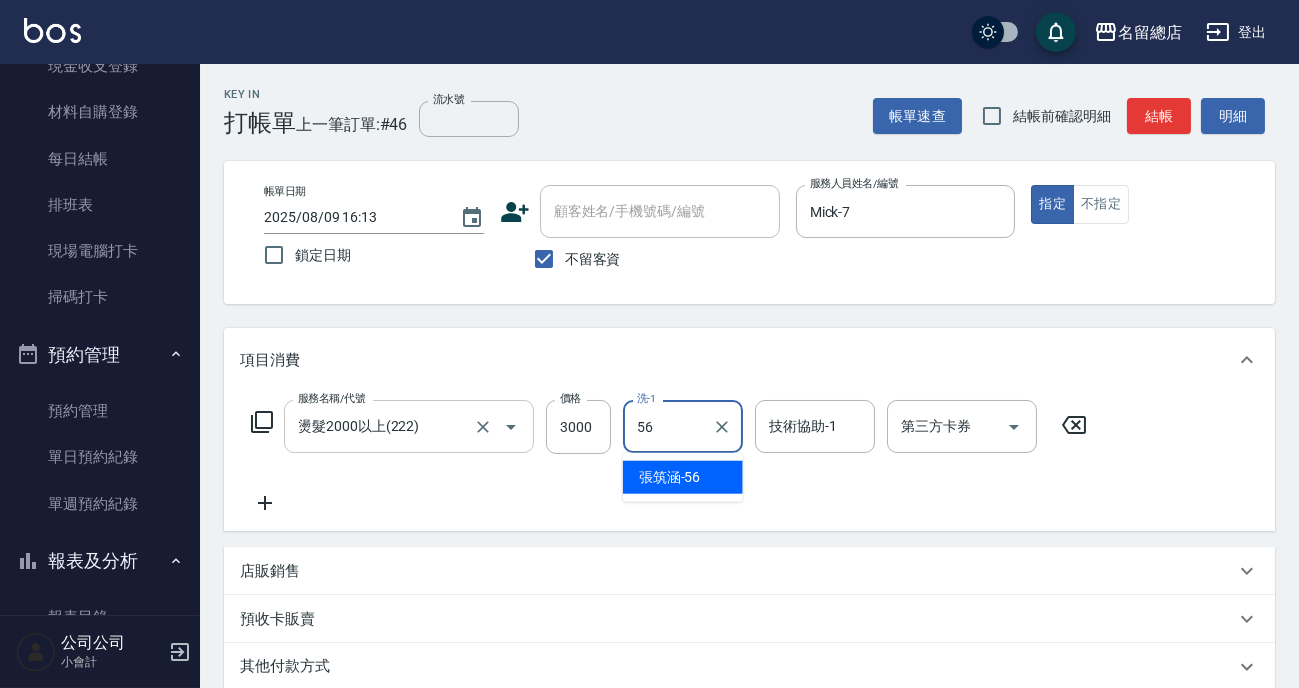 type on "[LAST]-[NUMBER]" 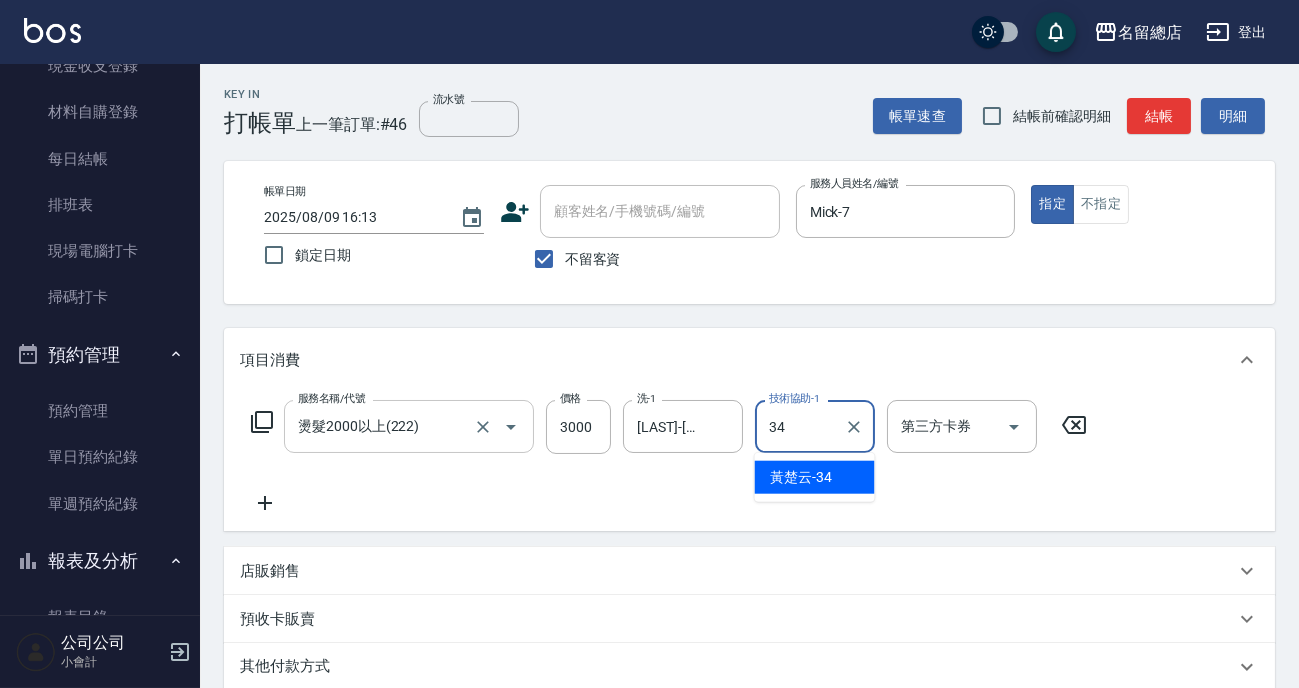 type on "[LAST]-[NUMBER]" 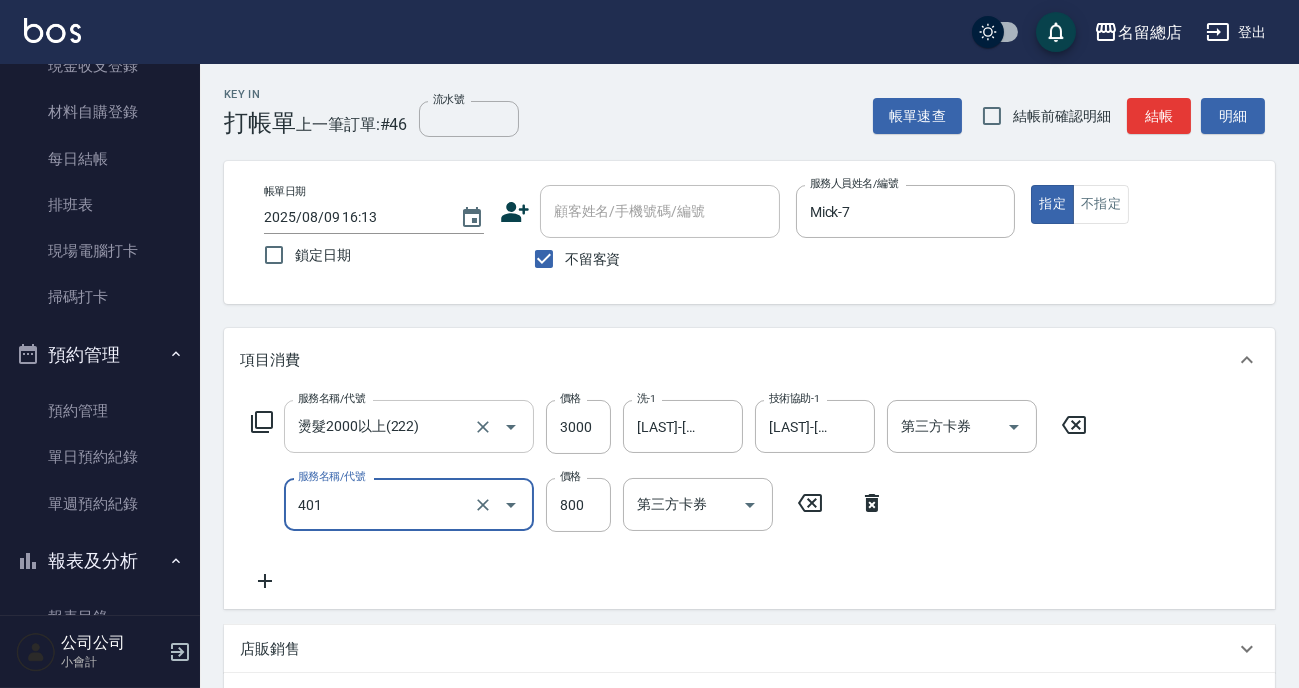 type on "自備護髮(401)" 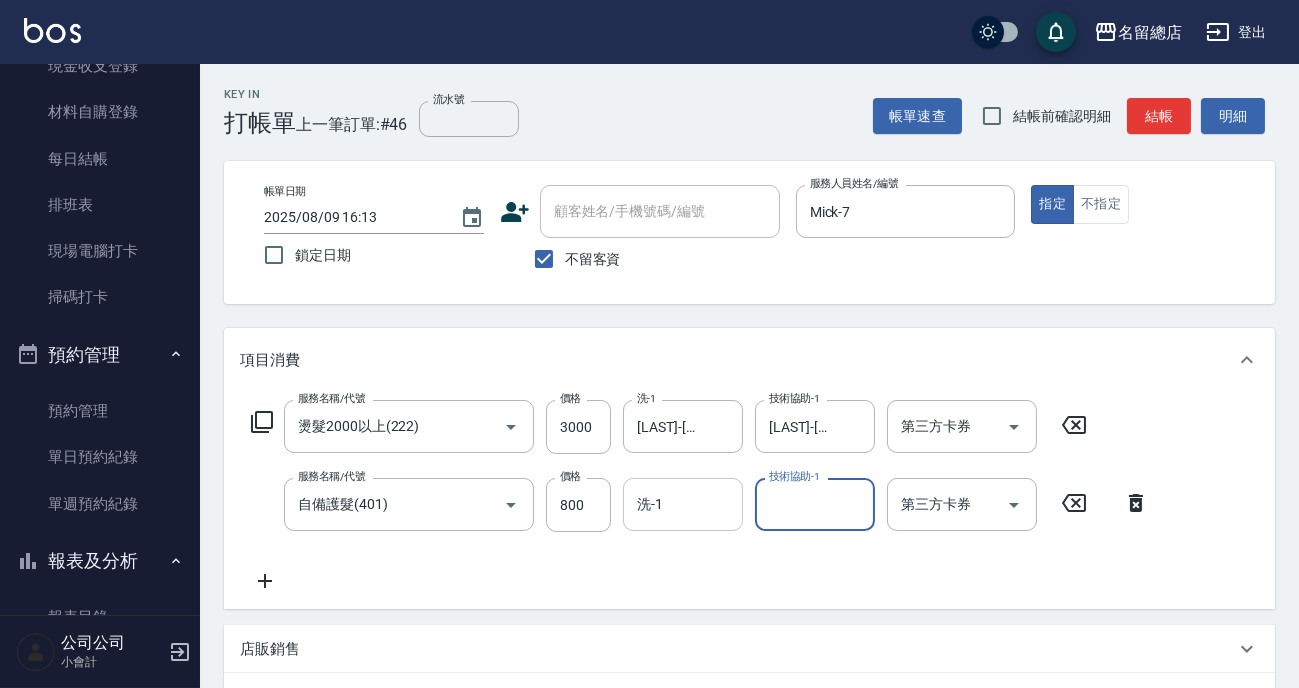 click on "洗-1" at bounding box center (683, 504) 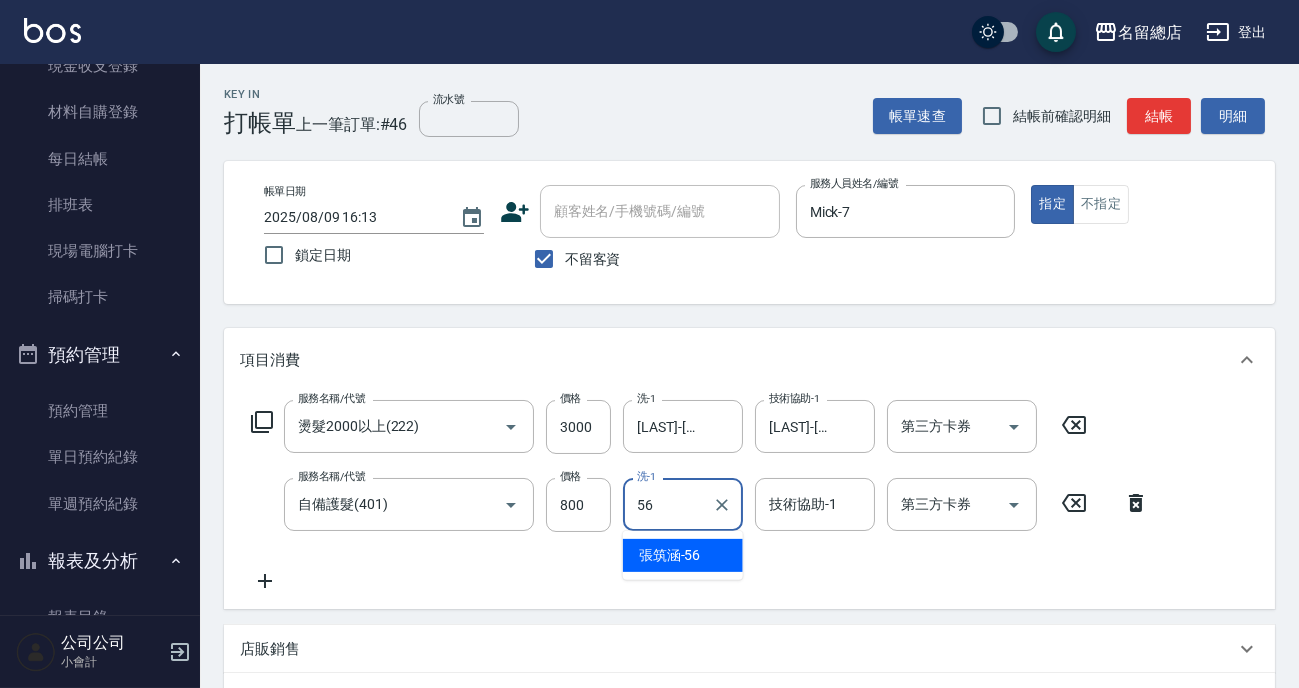 type on "[LAST]-[NUMBER]" 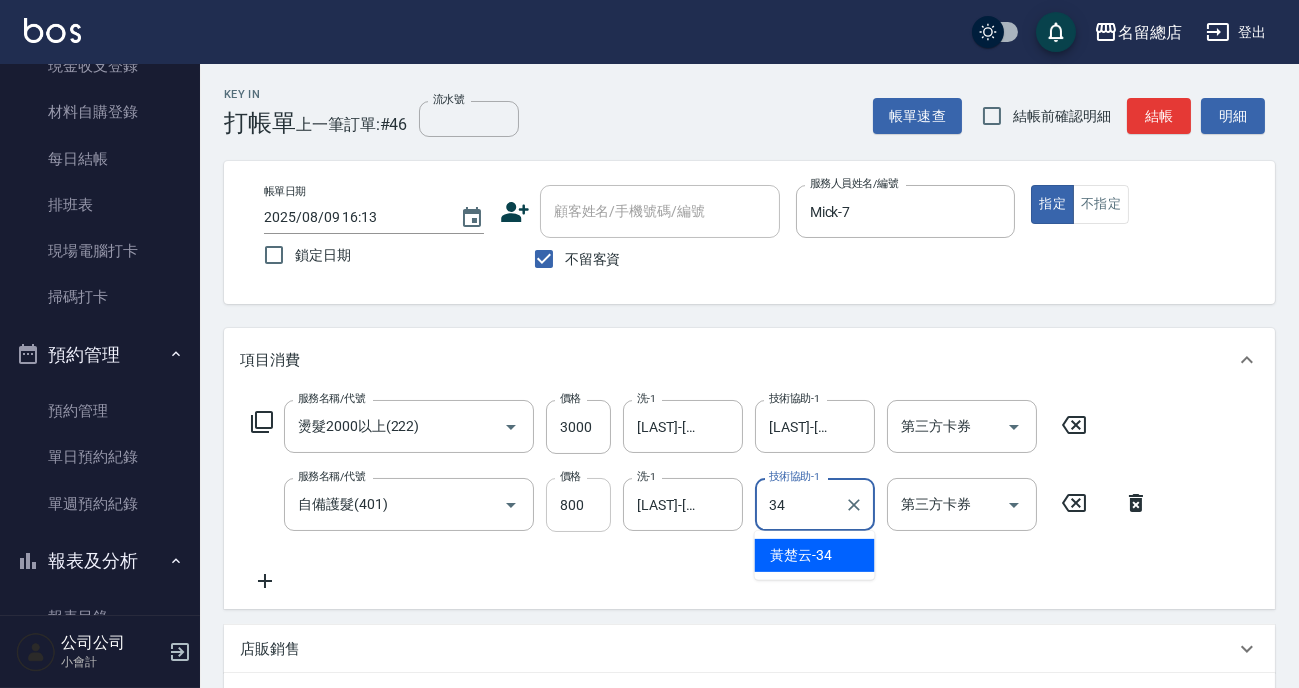 type on "[LAST]-[NUMBER]" 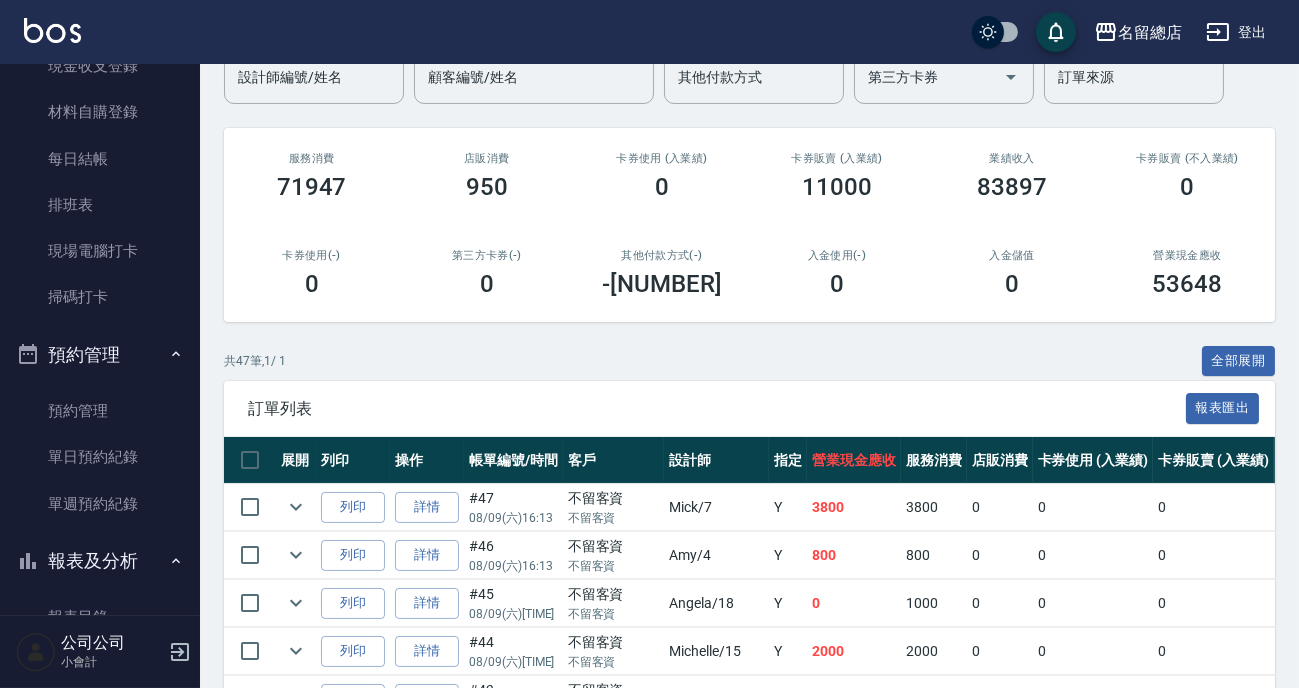 scroll, scrollTop: 0, scrollLeft: 0, axis: both 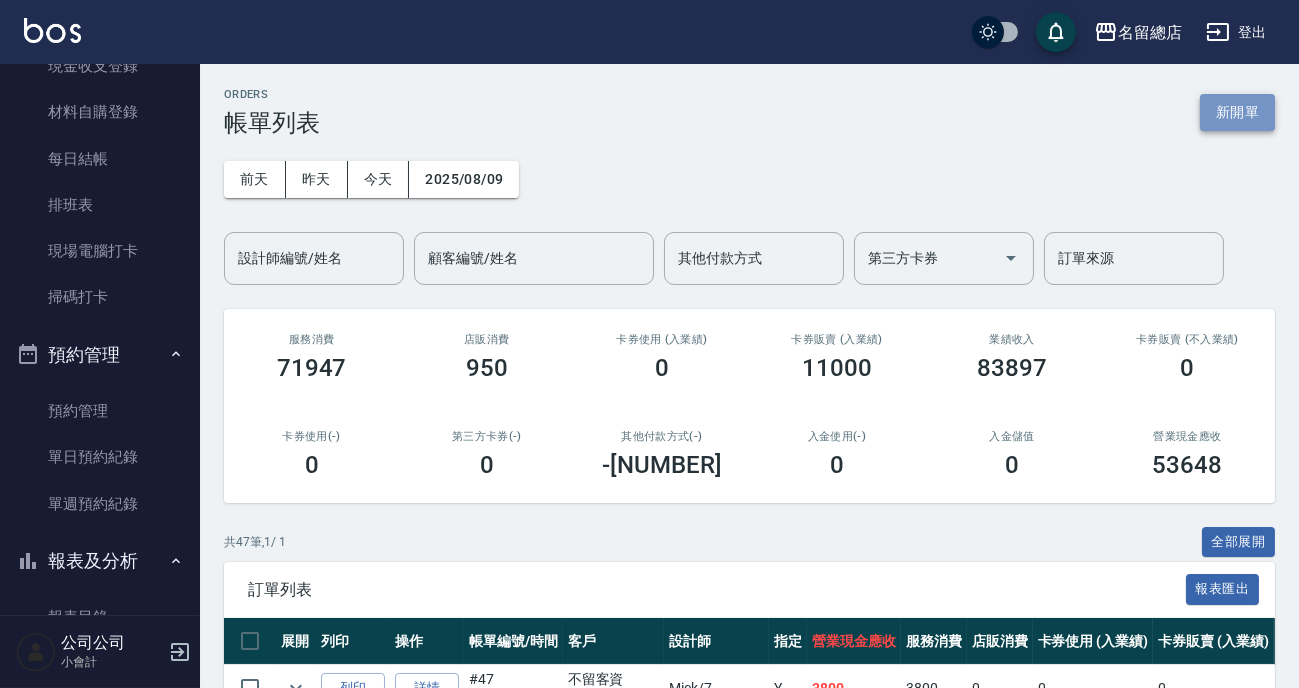 click on "新開單" at bounding box center (1237, 112) 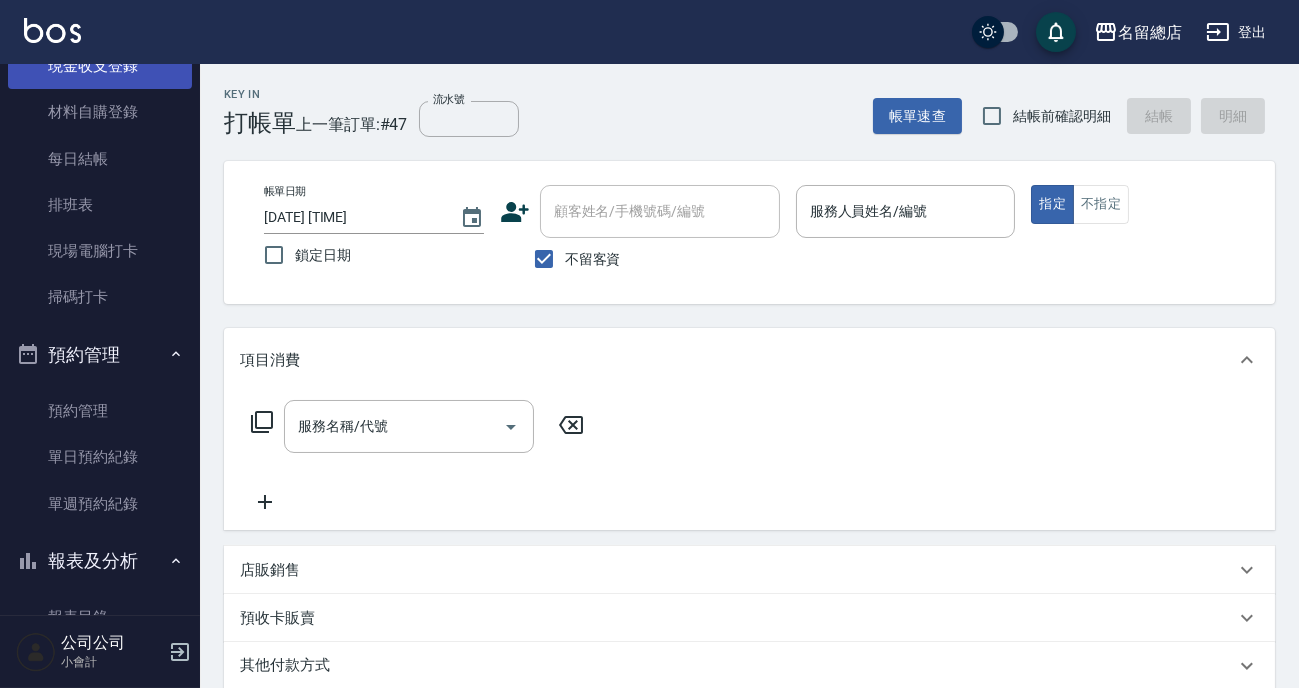 click on "現金收支登錄" at bounding box center [100, 66] 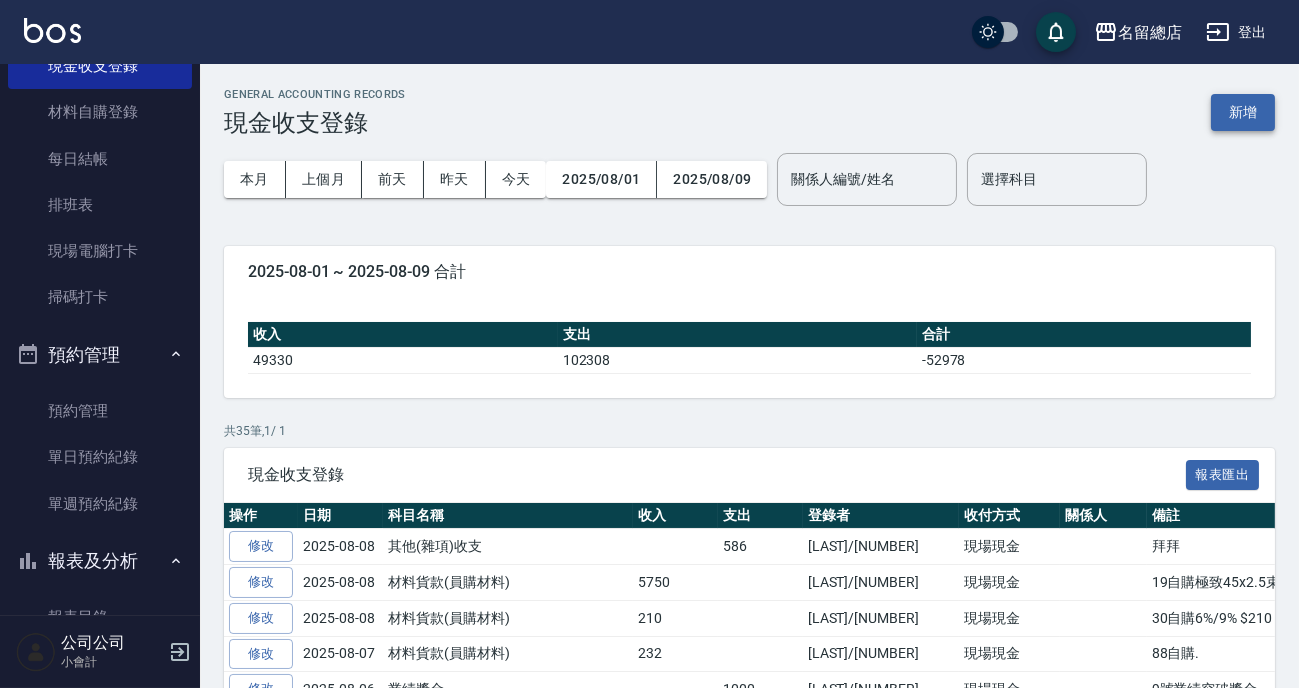 click on "新增" at bounding box center [1243, 112] 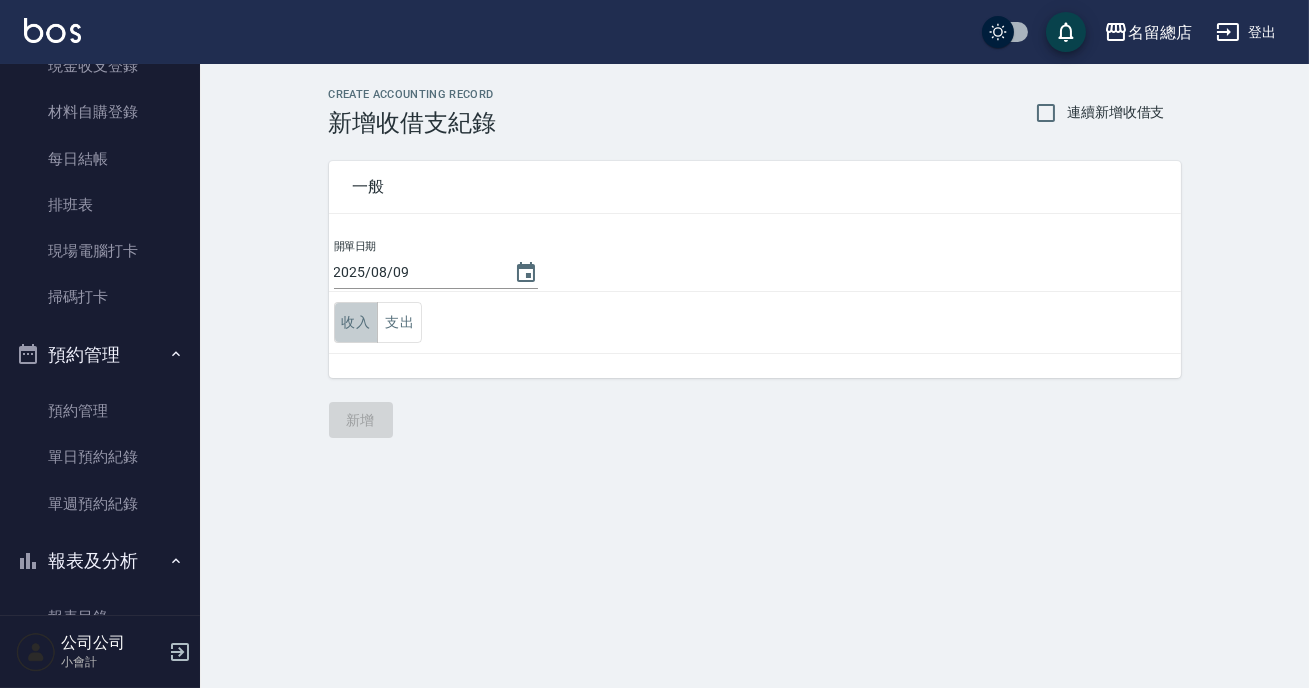 click on "收入" at bounding box center (356, 322) 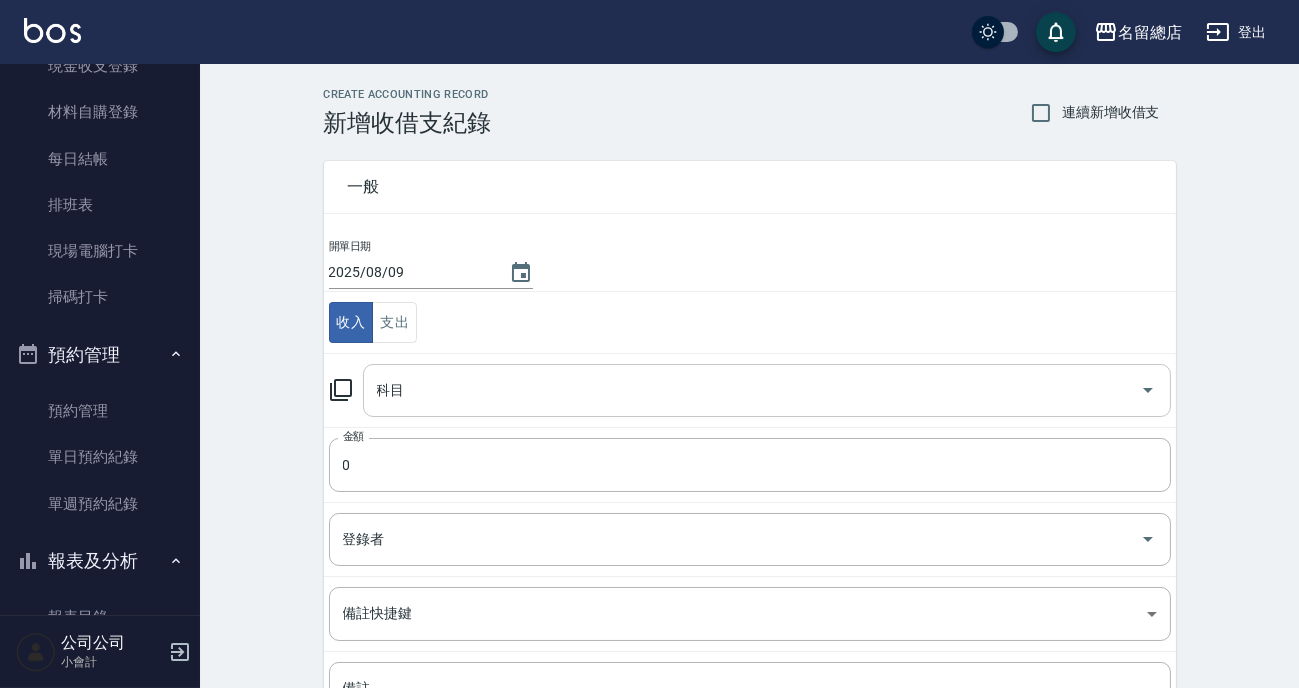 click on "科目" at bounding box center (752, 390) 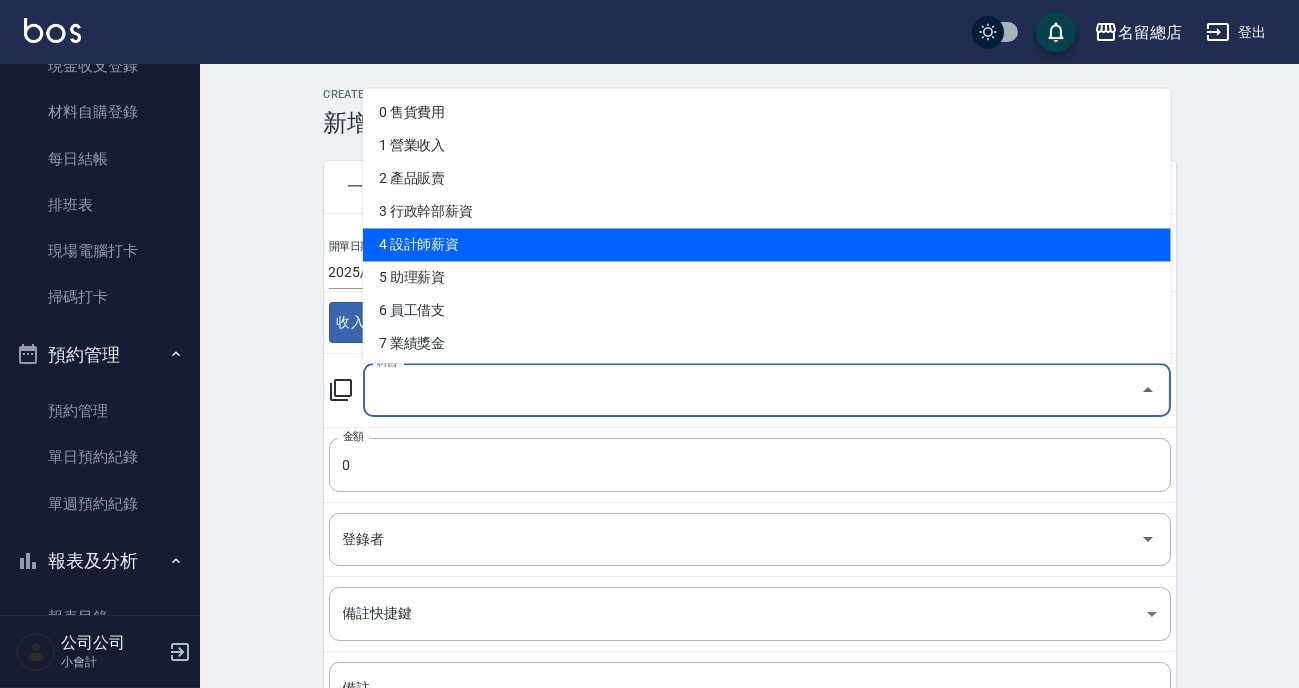 scroll, scrollTop: 181, scrollLeft: 0, axis: vertical 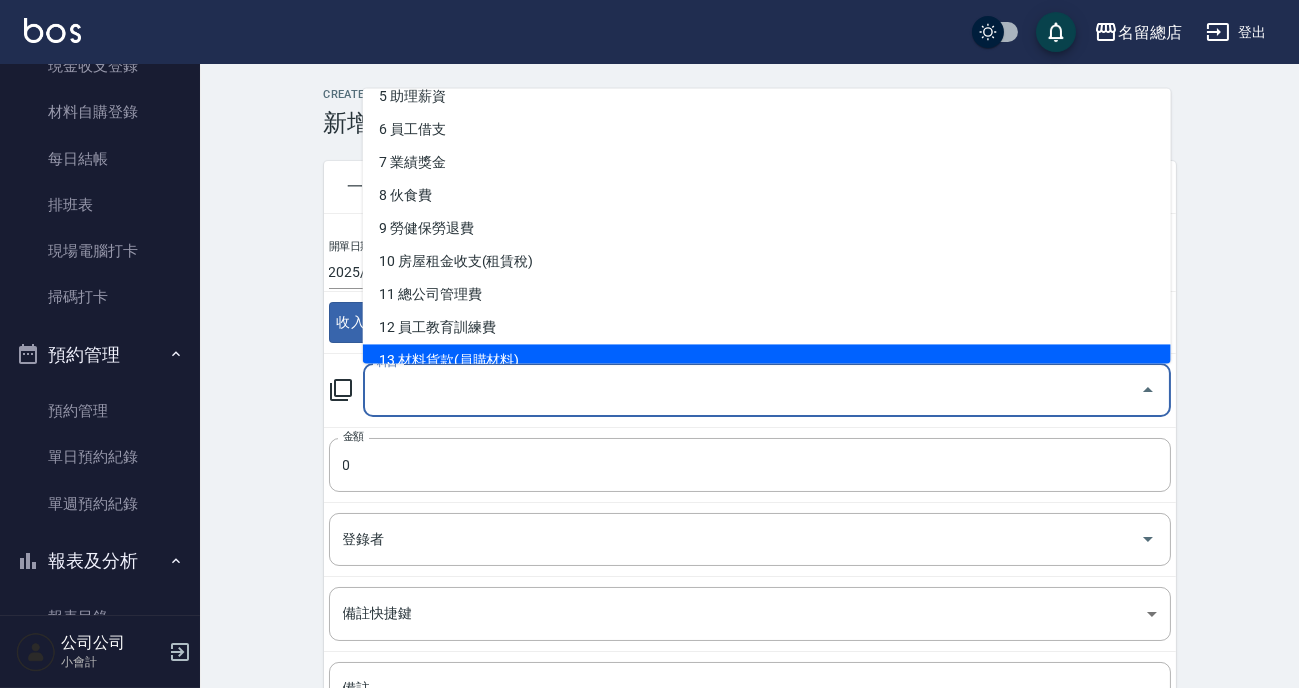 click on "13 材料貨款(員購材料)" at bounding box center (767, 360) 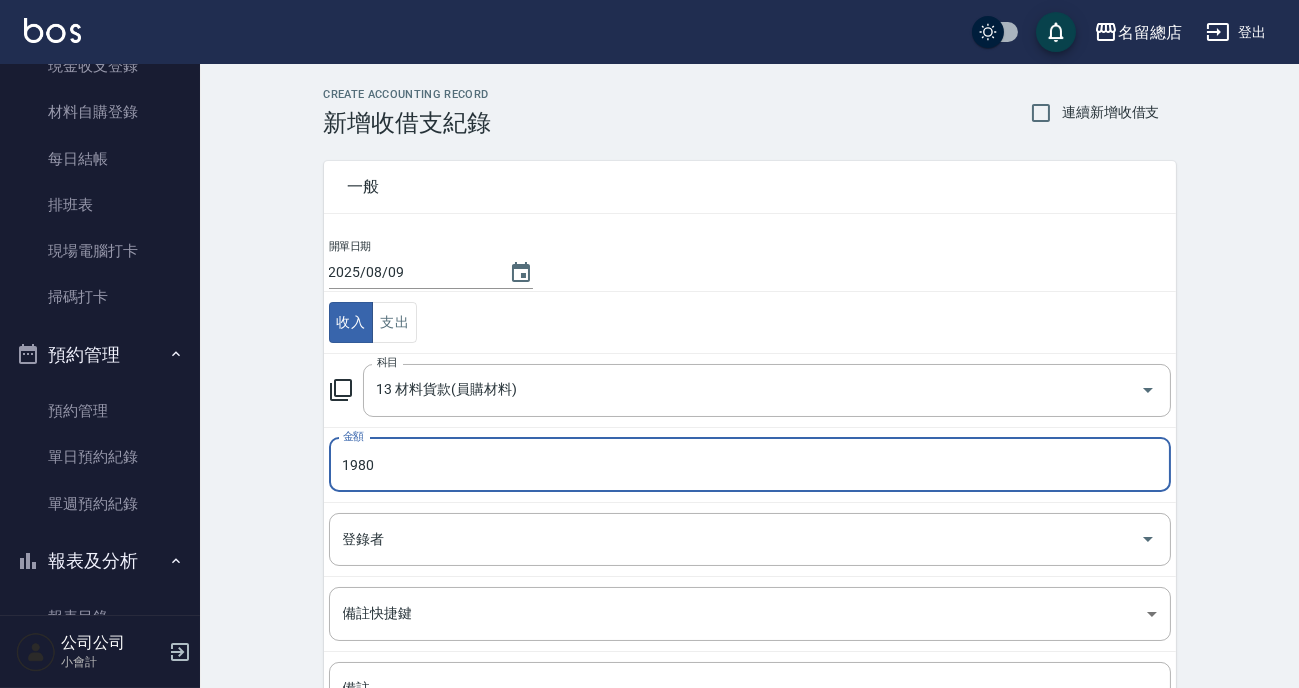 type on "1980" 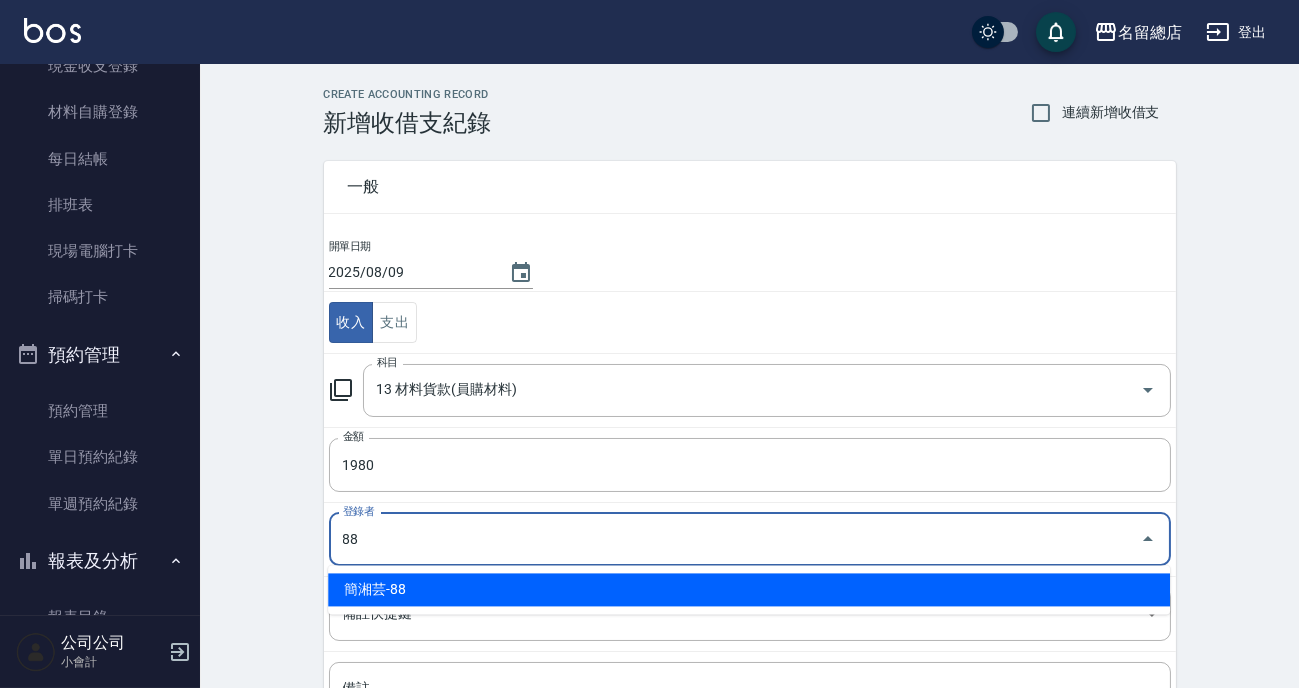 type on "簡湘芸-88" 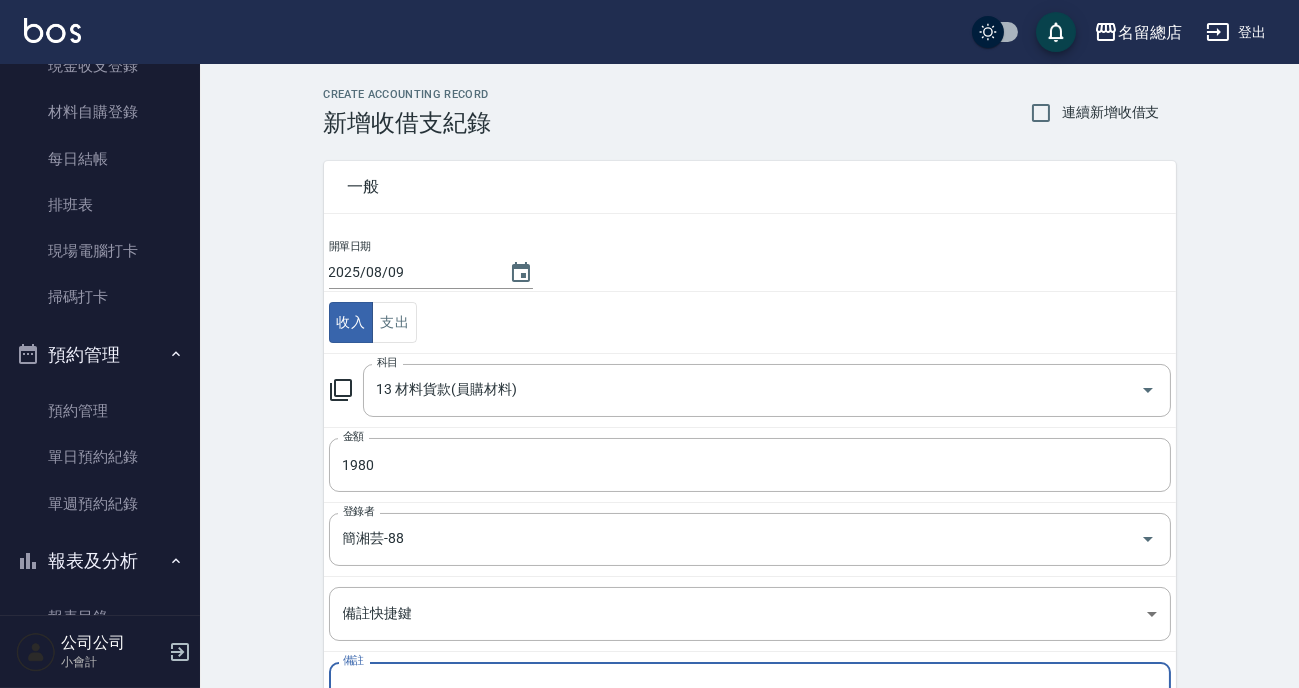 click on "備註" at bounding box center (750, 713) 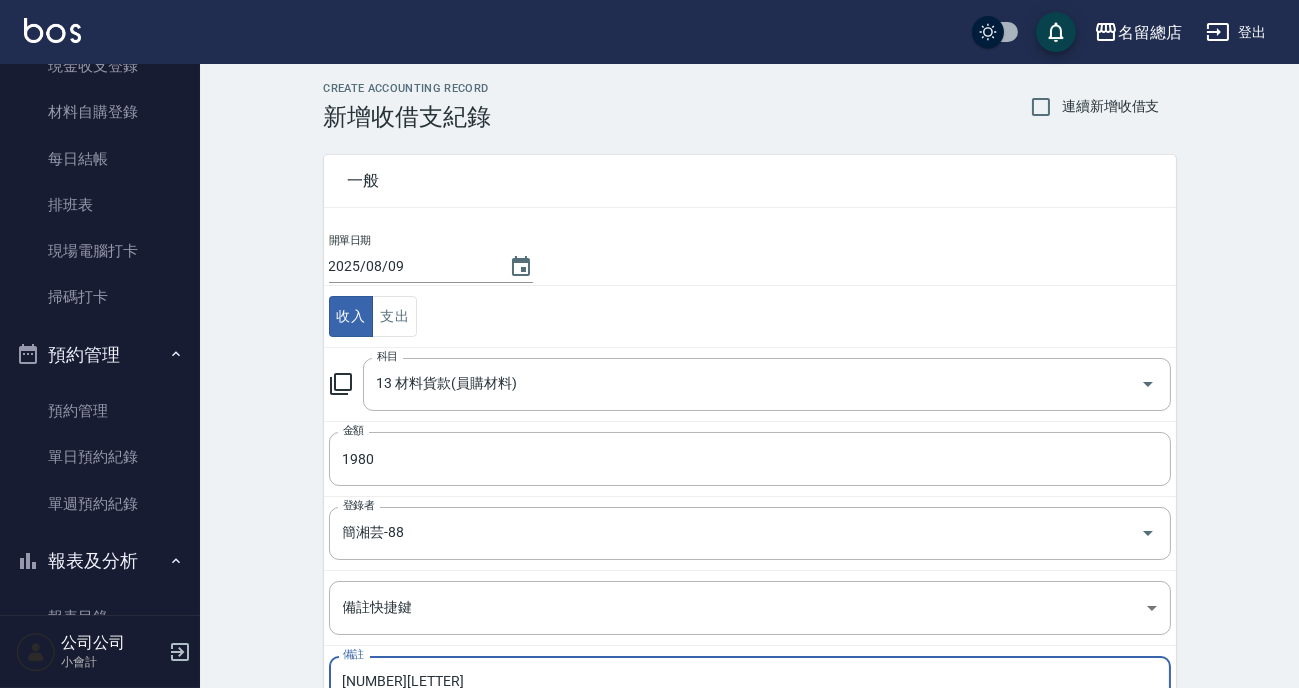 scroll, scrollTop: 188, scrollLeft: 0, axis: vertical 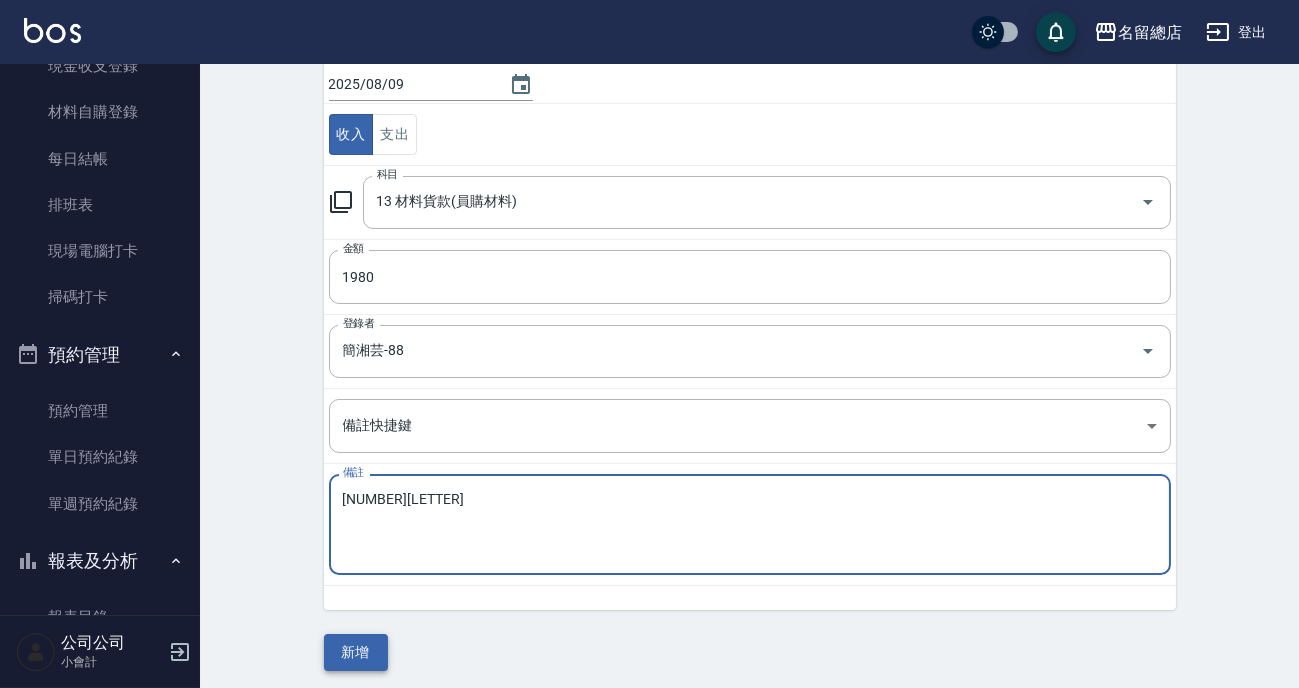 type on "[NUMBER][LETTER]" 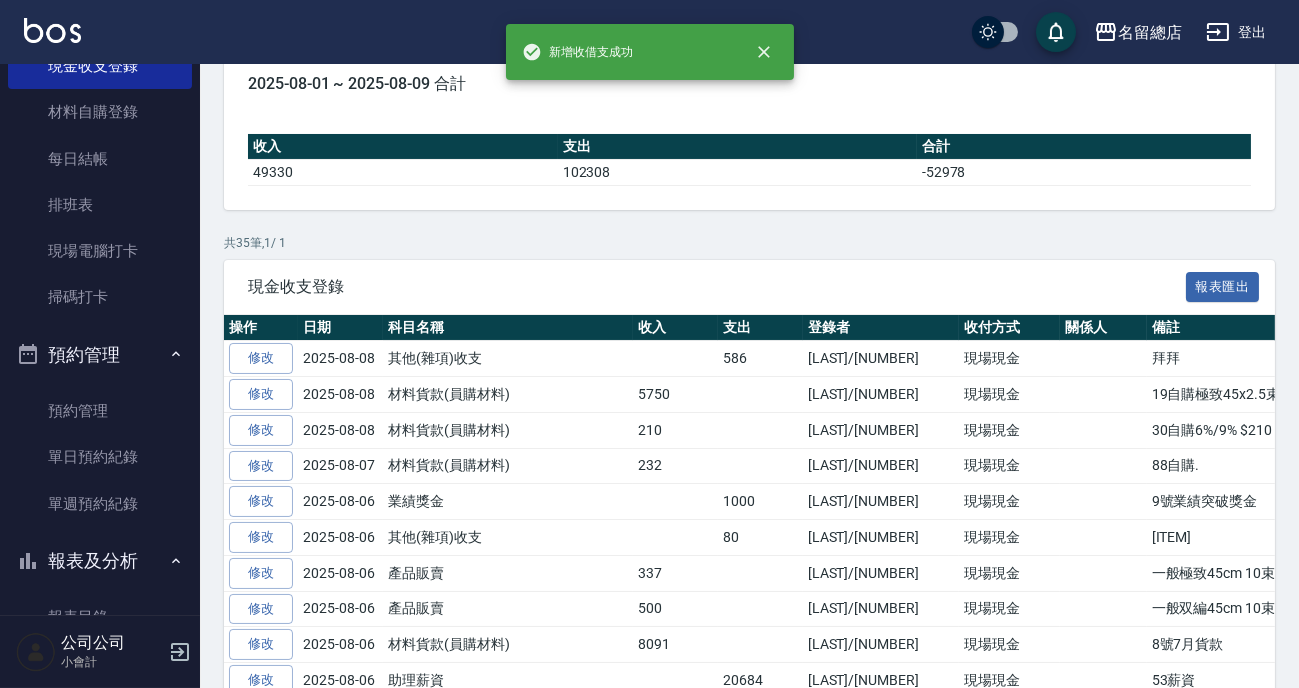scroll, scrollTop: 0, scrollLeft: 0, axis: both 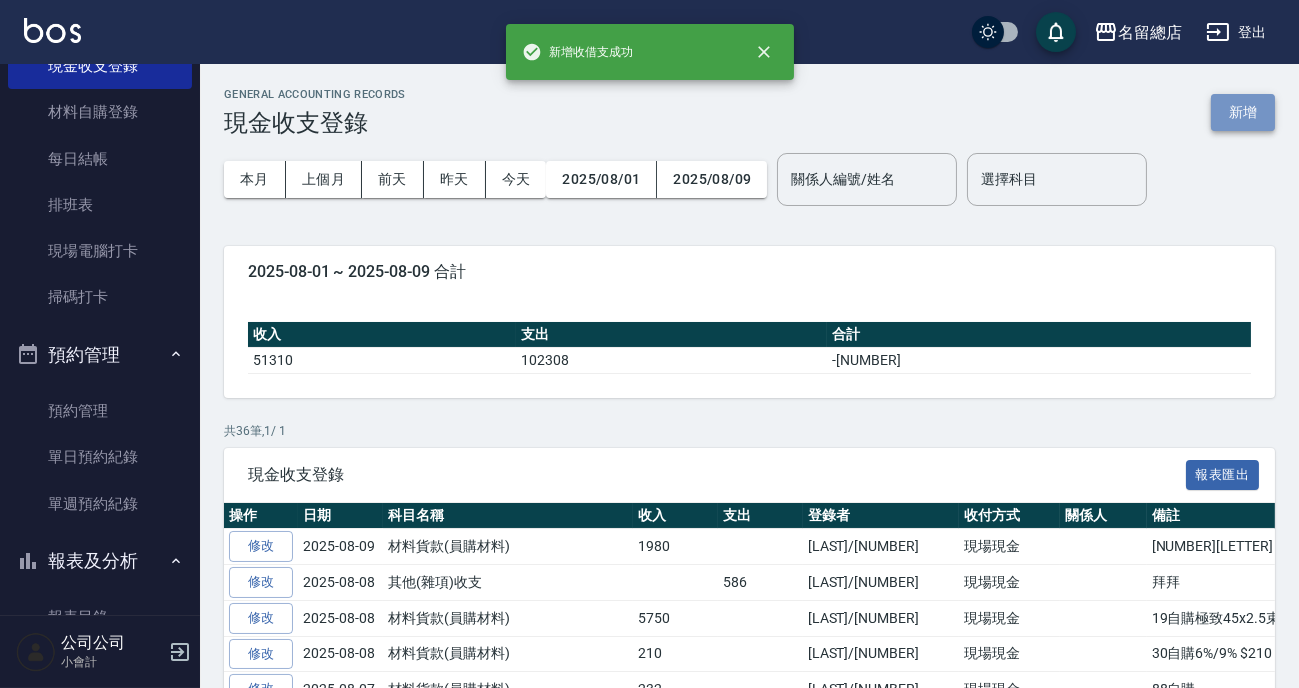 click on "新增" at bounding box center (1243, 112) 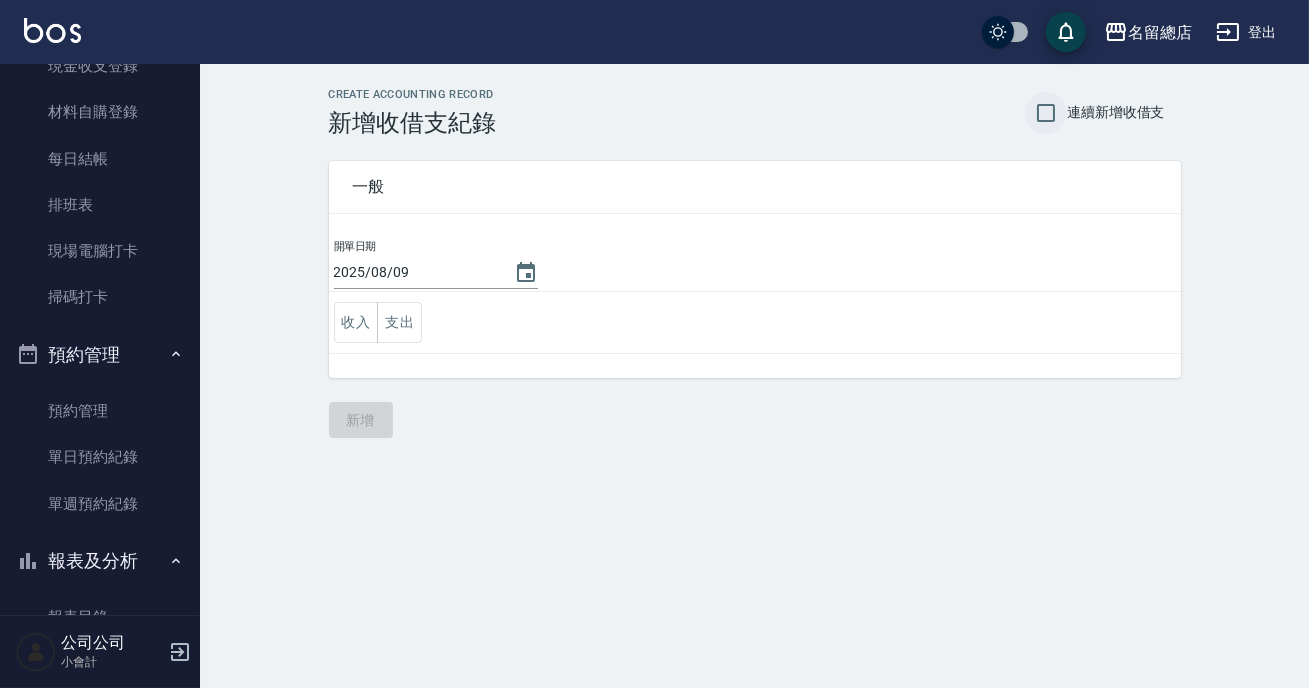 click on "連續新增收借支" at bounding box center (1046, 113) 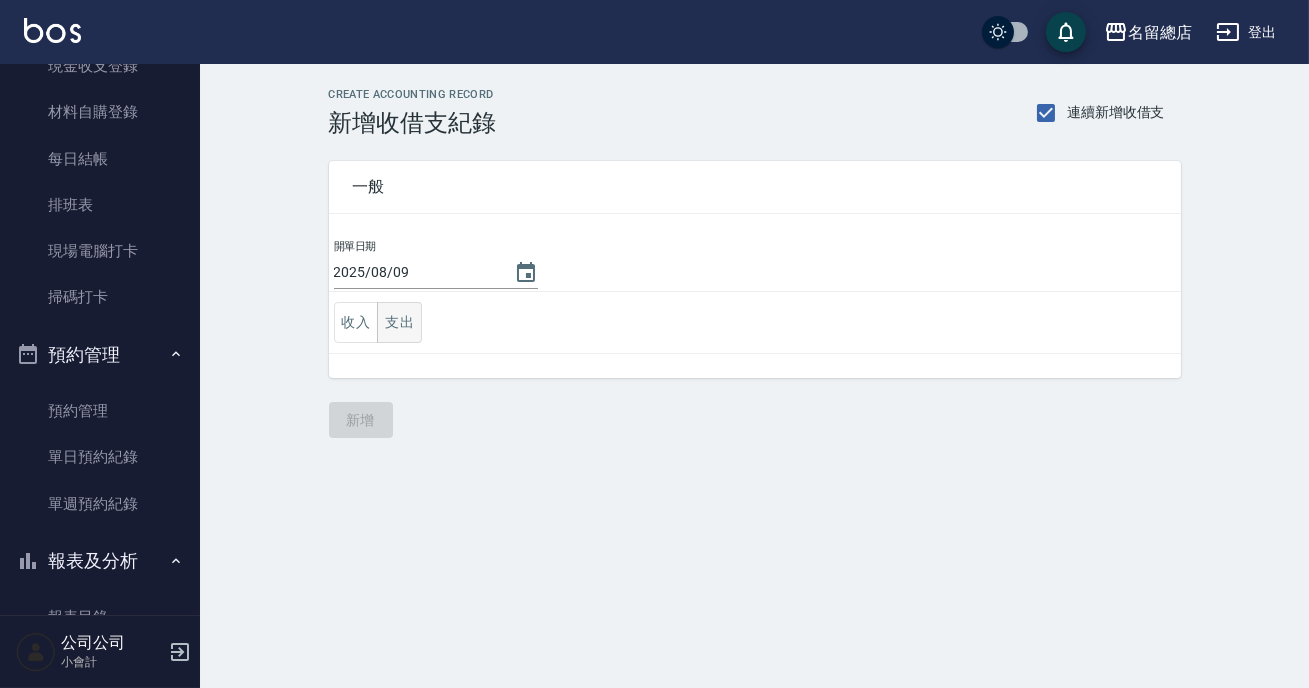 click on "支出" at bounding box center [399, 322] 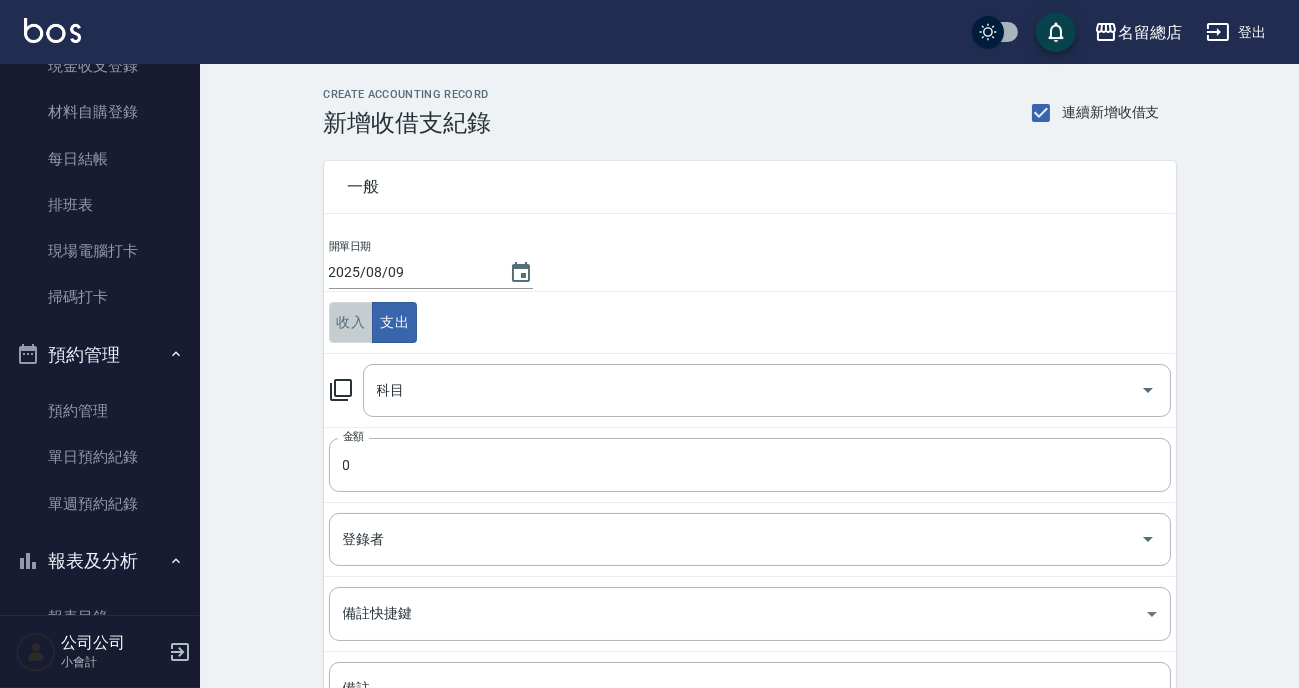 click on "收入" at bounding box center (351, 322) 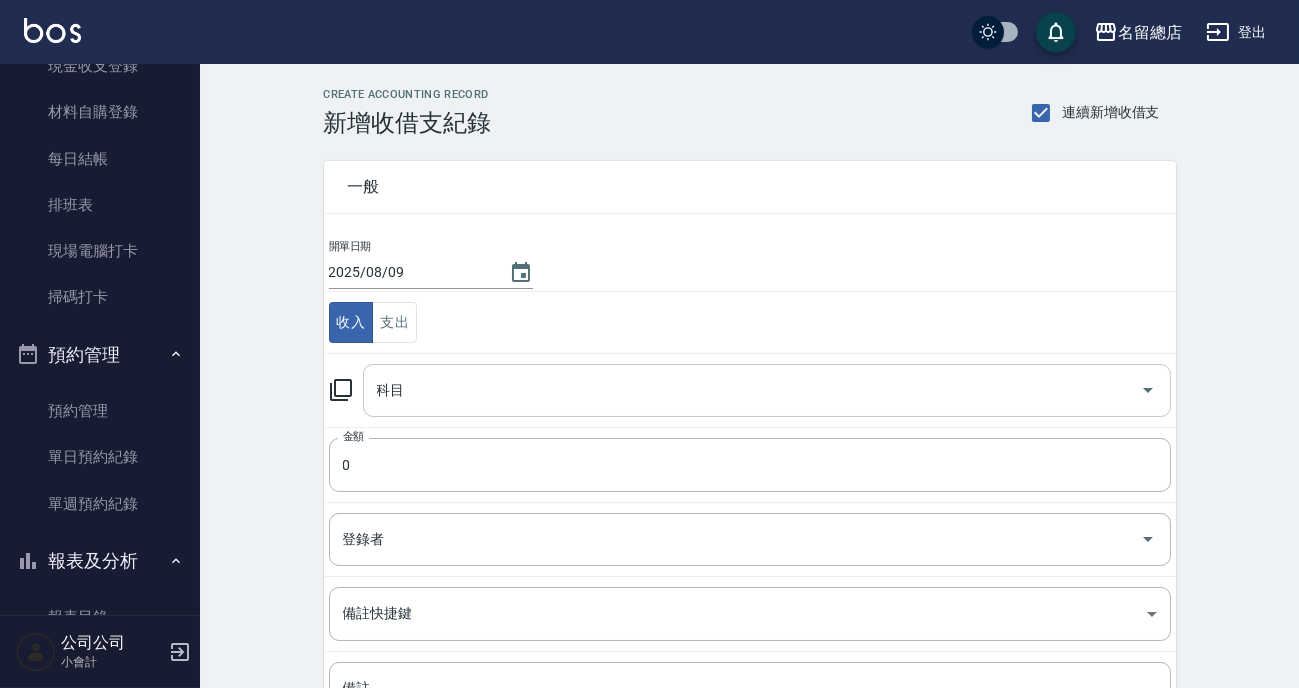 click on "科目" at bounding box center [767, 390] 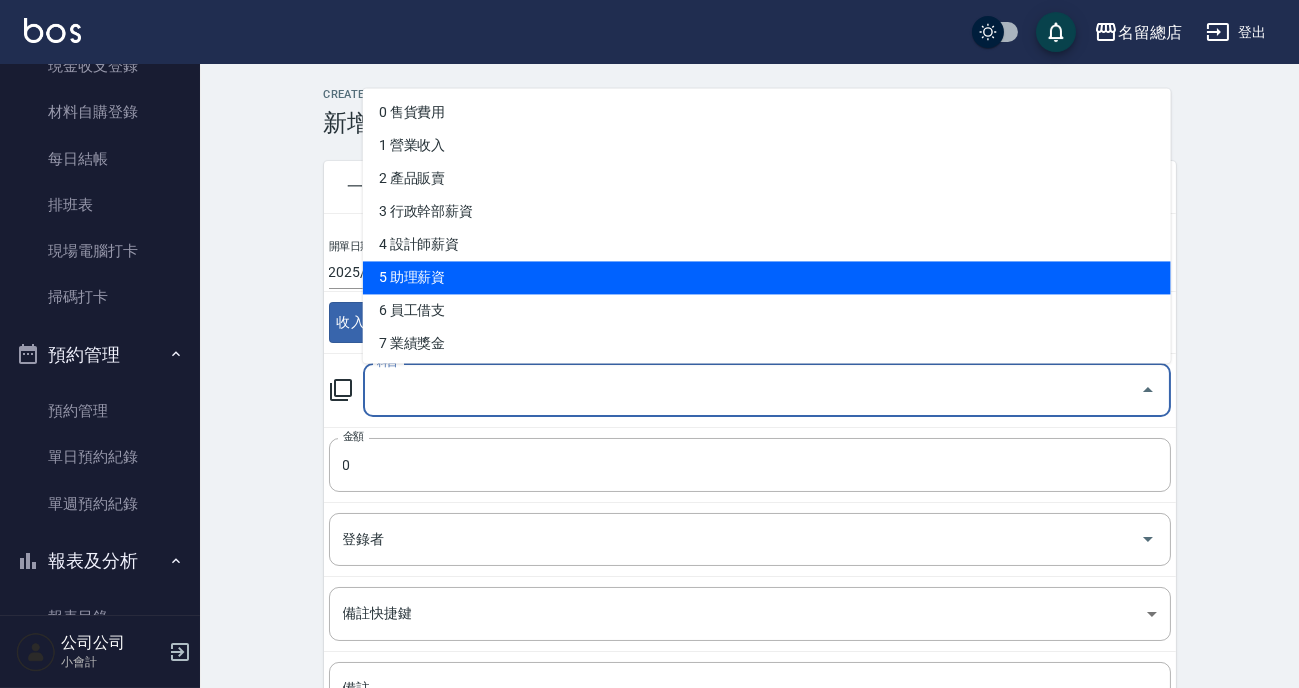 scroll, scrollTop: 181, scrollLeft: 0, axis: vertical 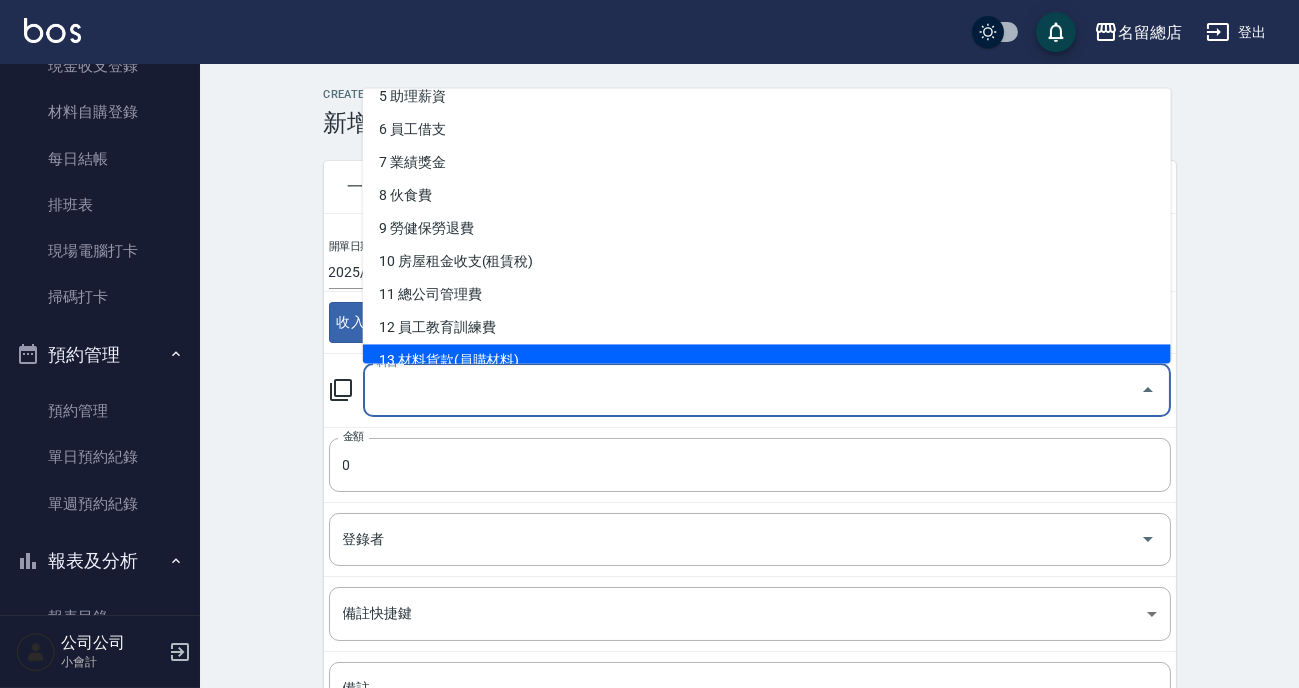 click on "13 材料貨款(員購材料)" at bounding box center [767, 360] 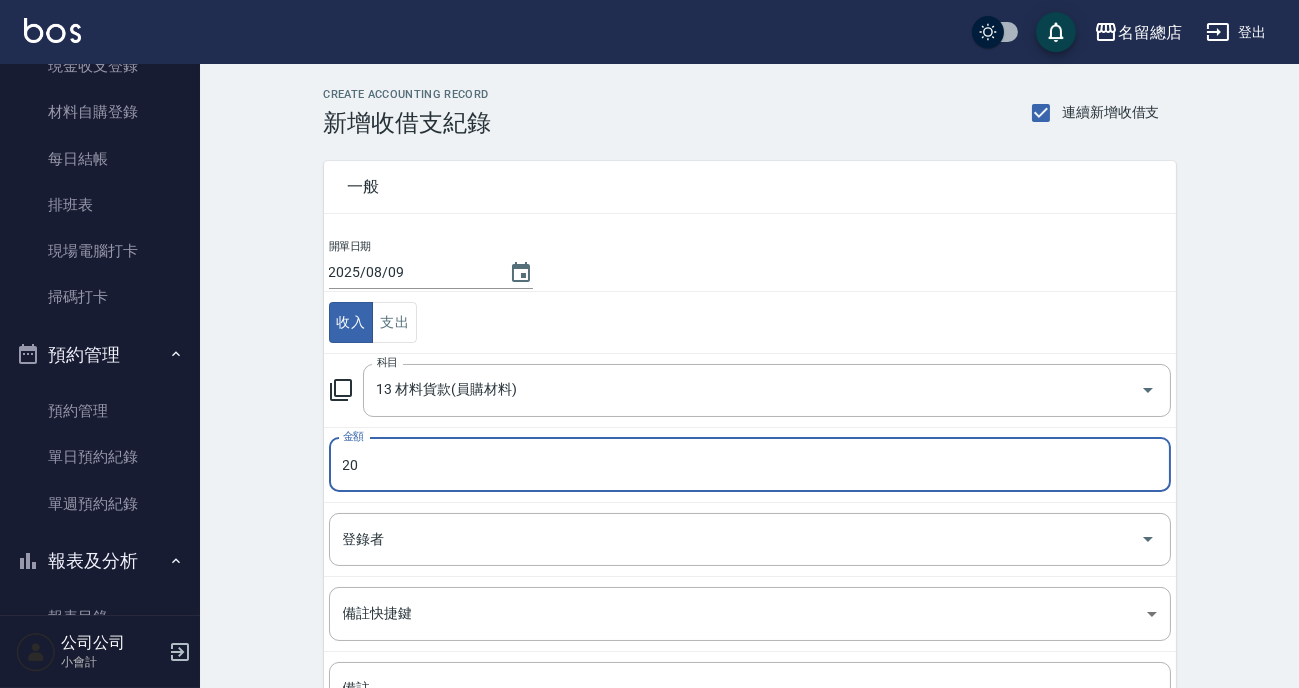 type on "20" 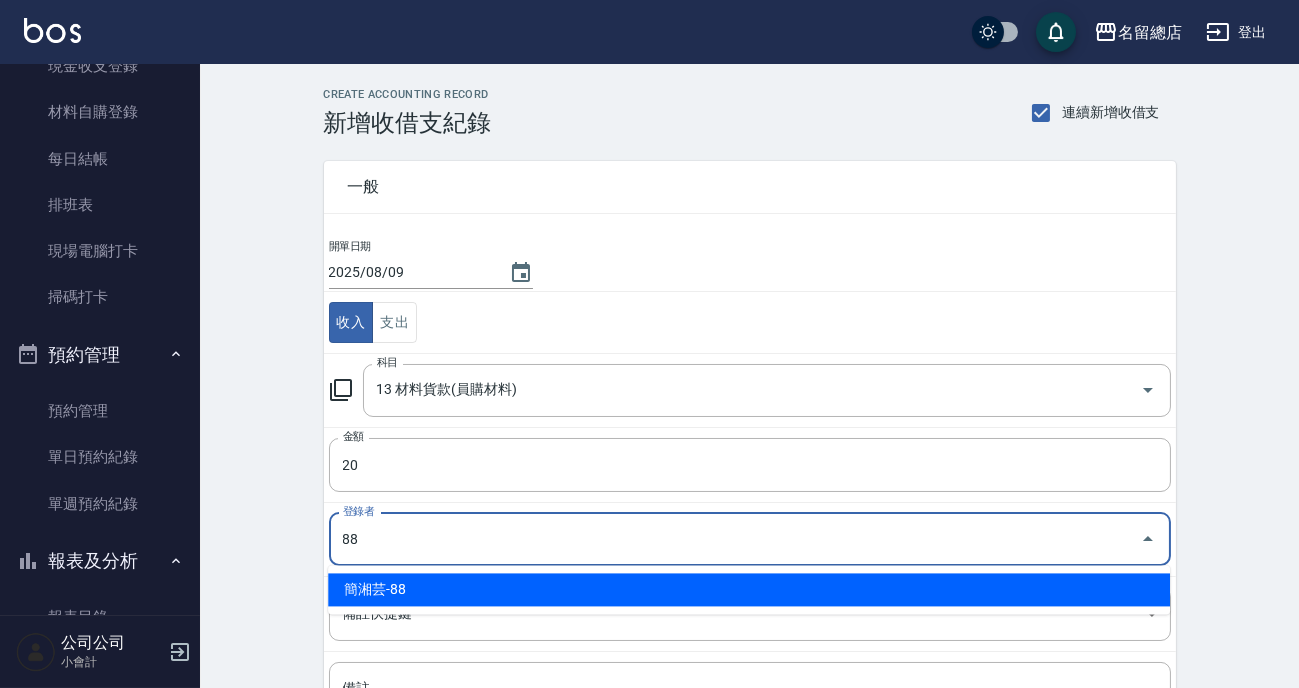 type on "簡湘芸-88" 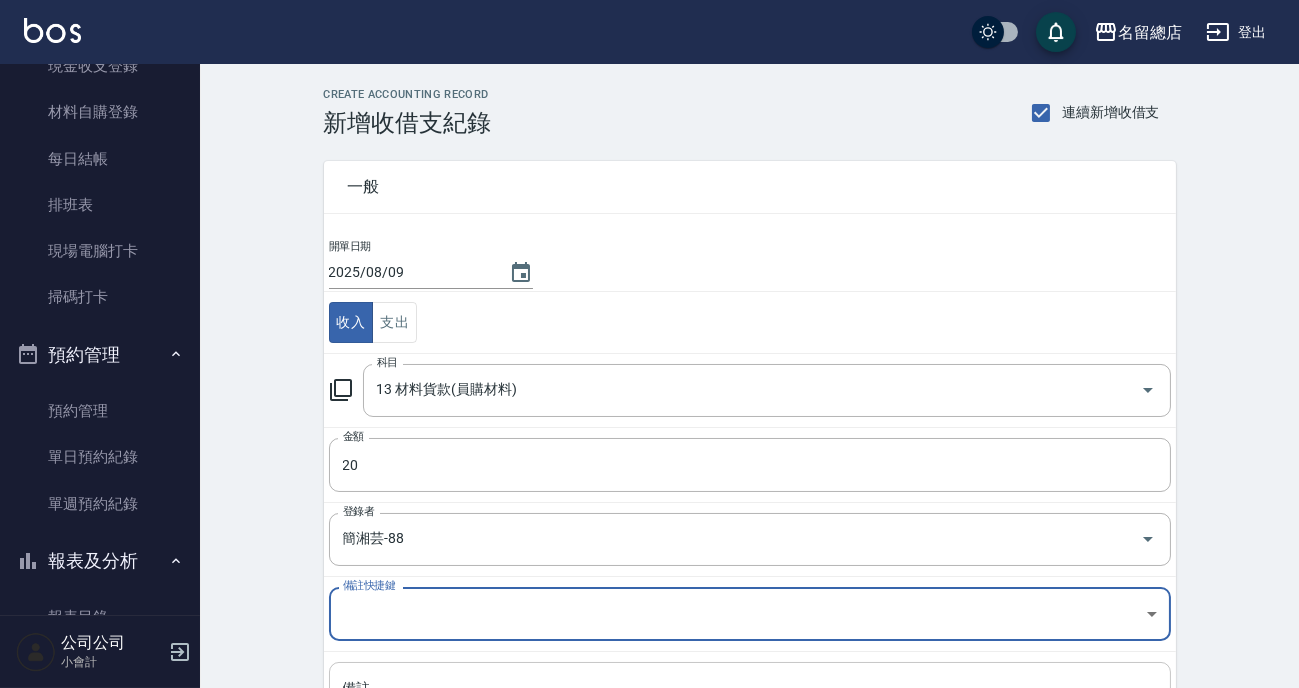 scroll, scrollTop: 181, scrollLeft: 0, axis: vertical 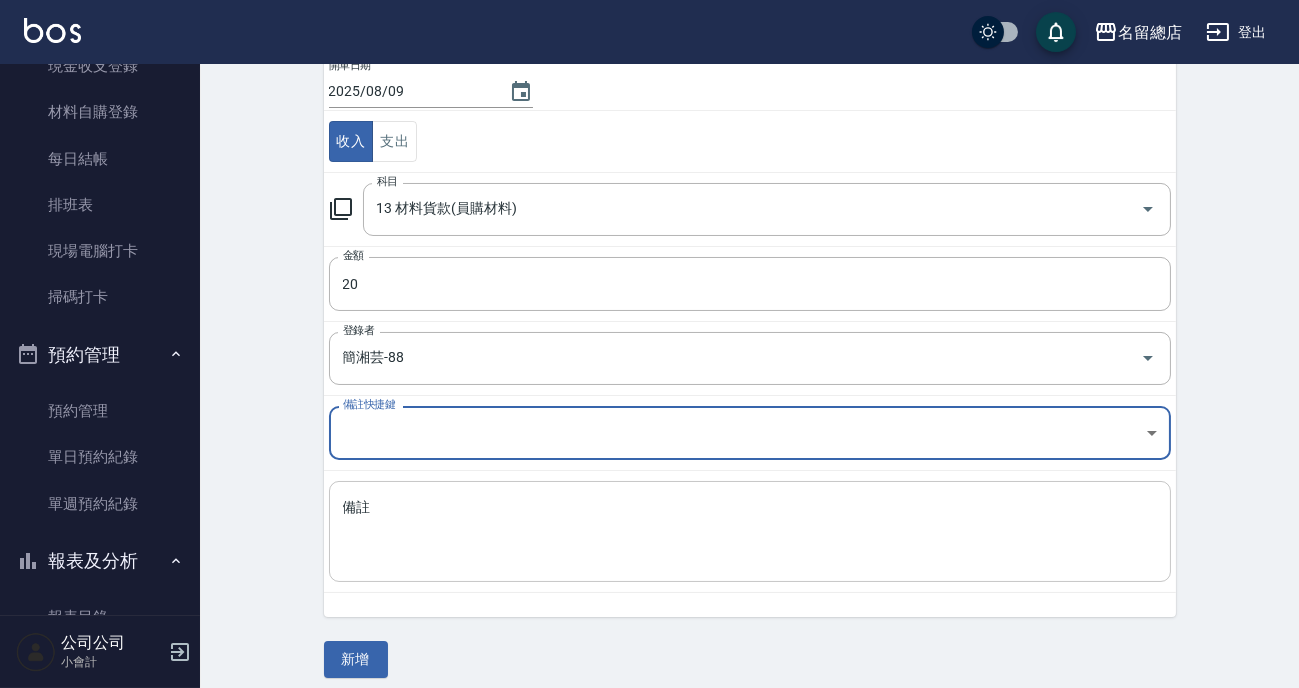 click on "備註" at bounding box center (750, 532) 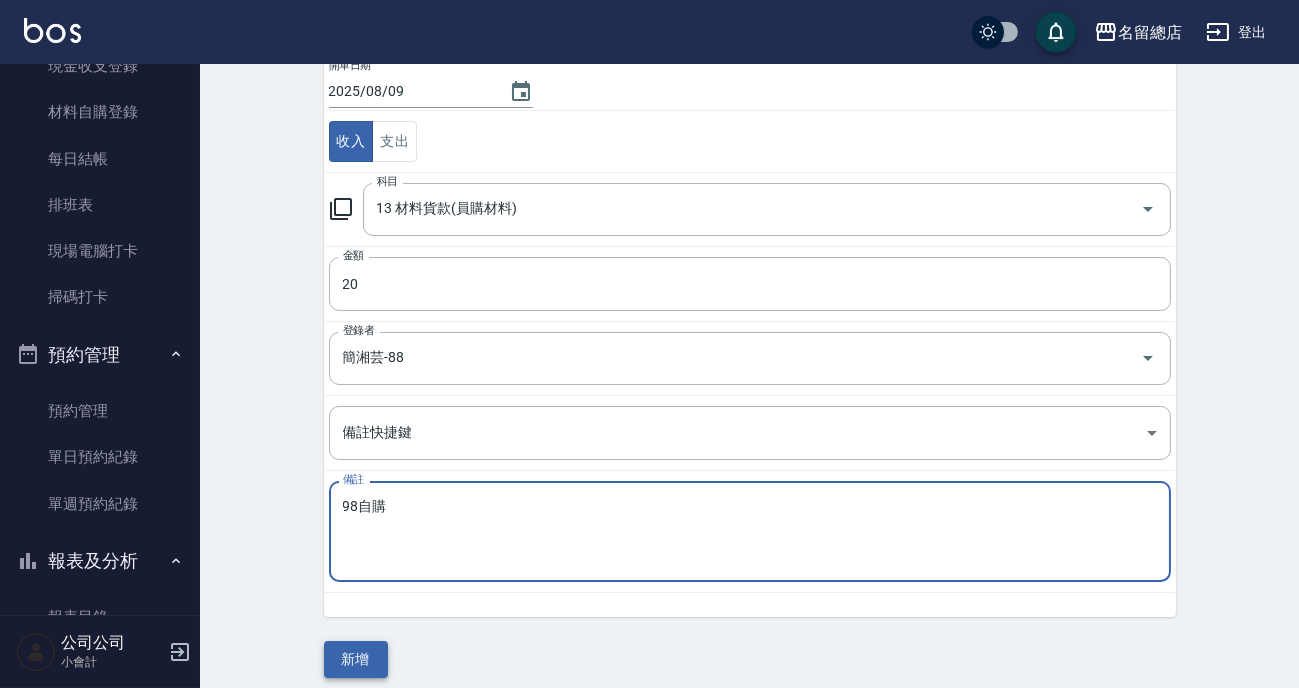 type on "98自購" 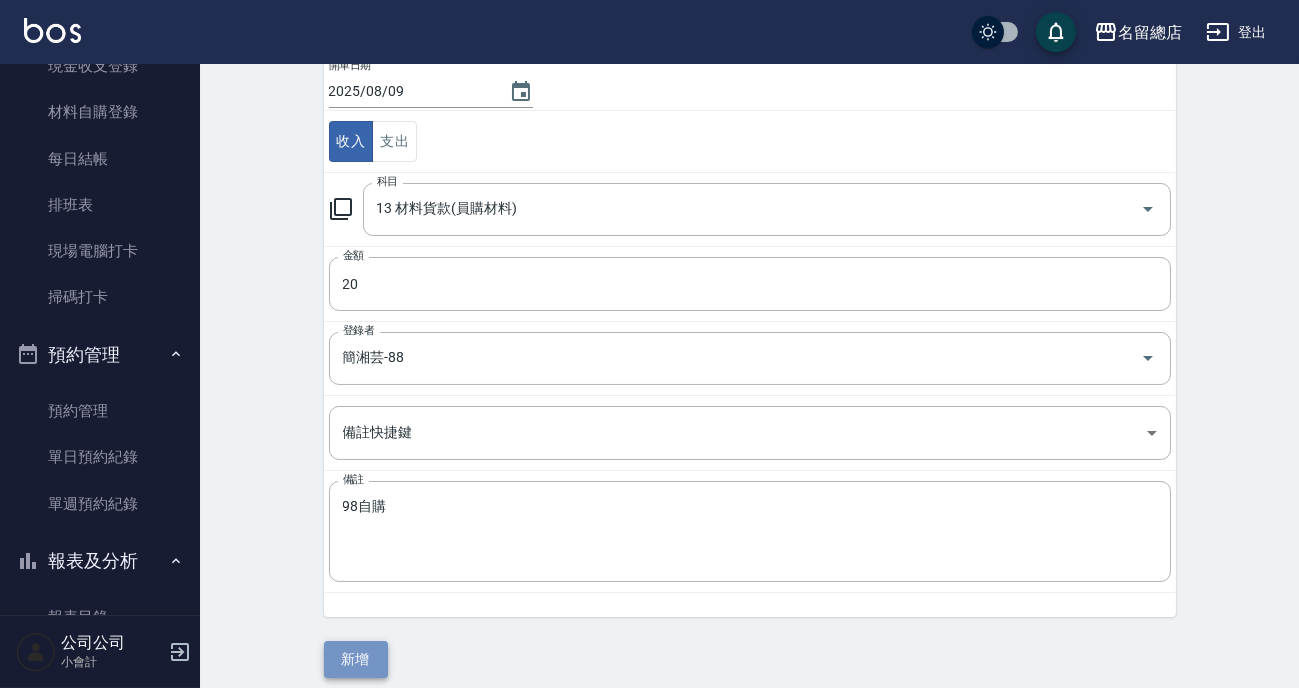 click on "新增" at bounding box center (356, 659) 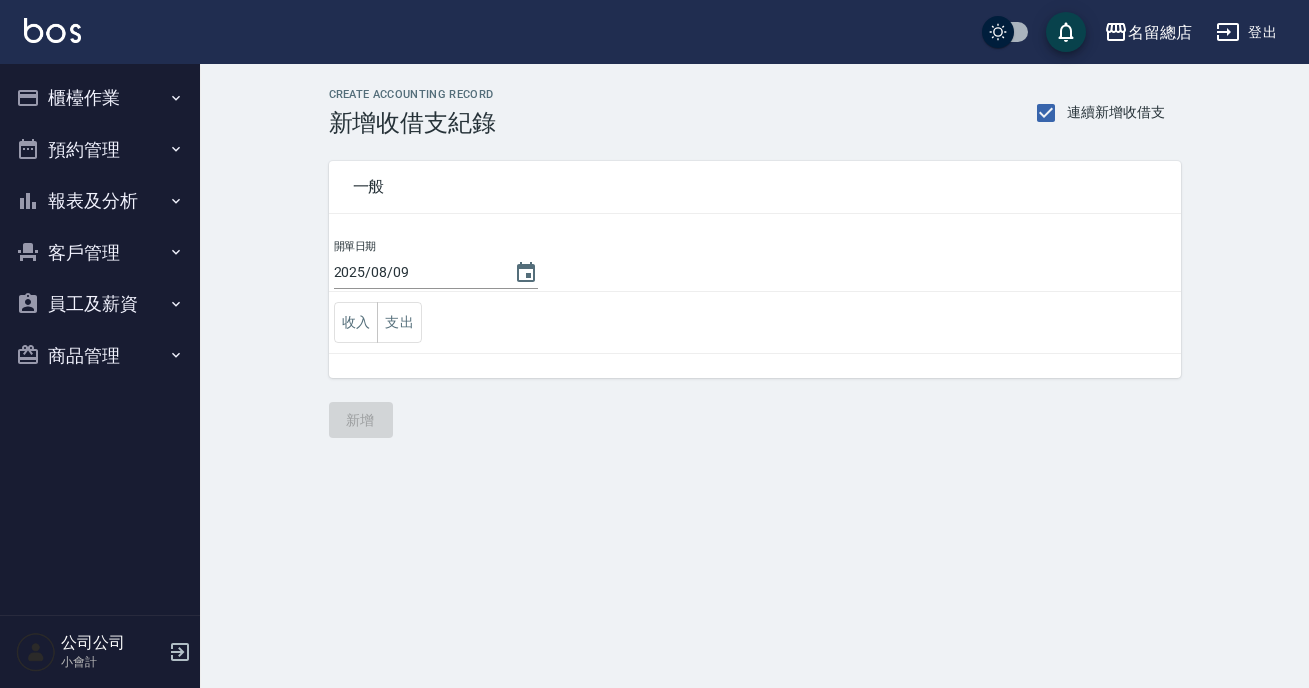 scroll, scrollTop: 0, scrollLeft: 0, axis: both 